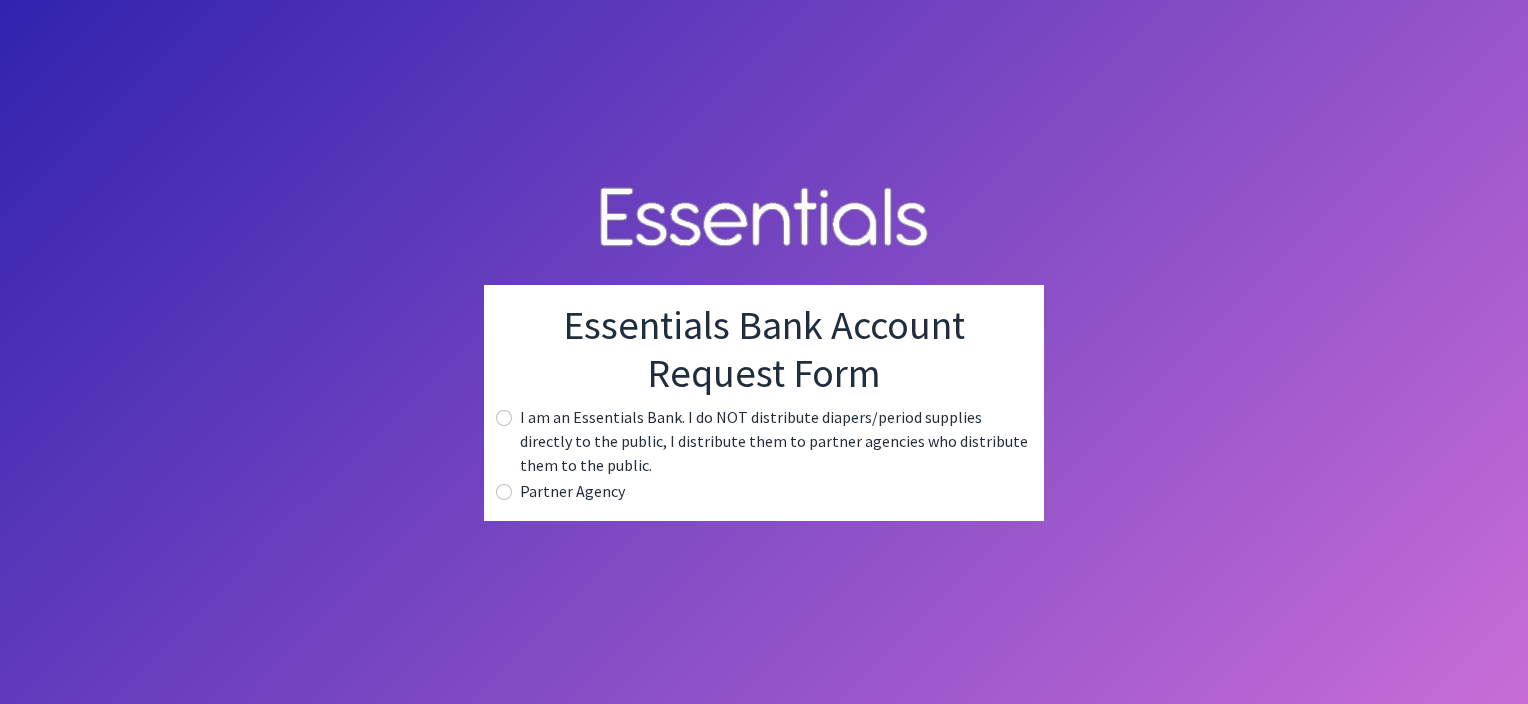 scroll, scrollTop: 0, scrollLeft: 0, axis: both 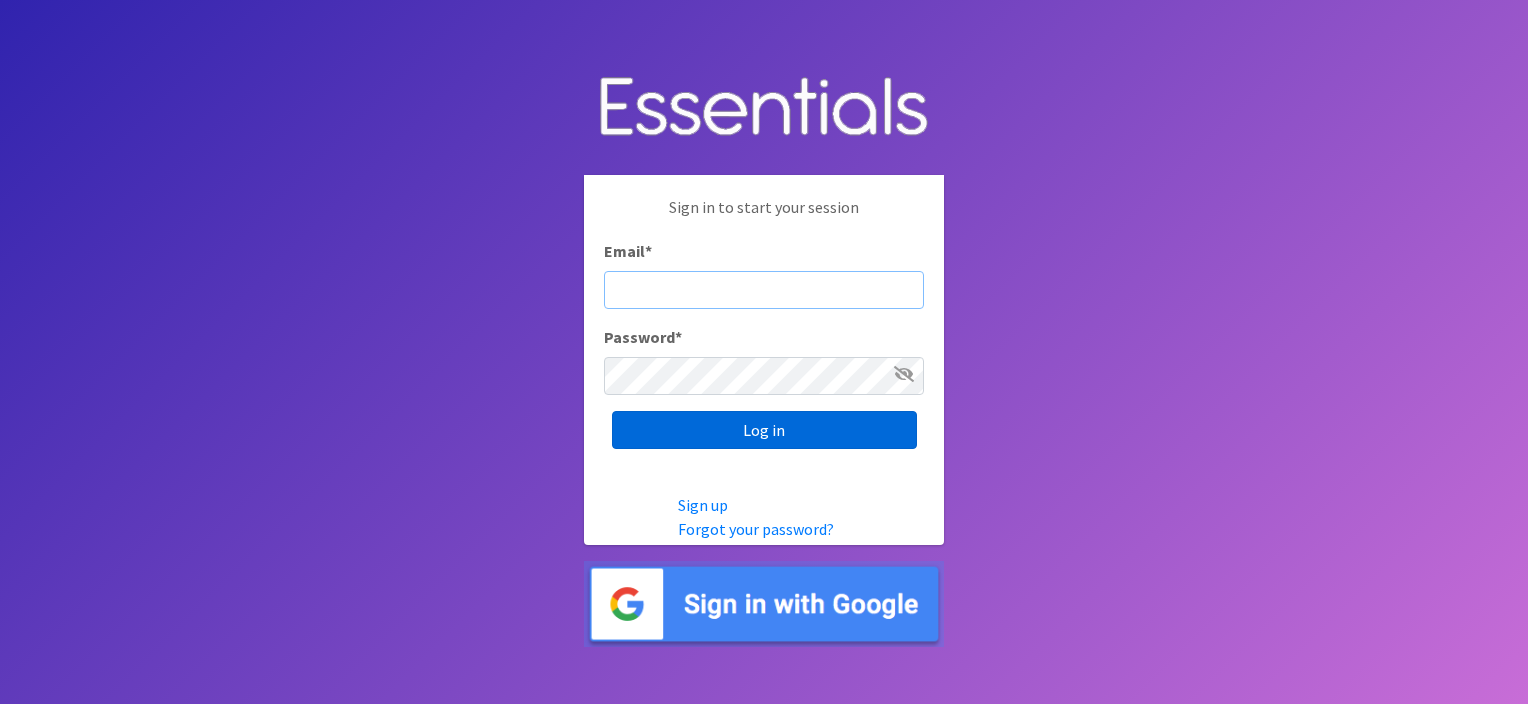 type on "kabbott@pmch.org" 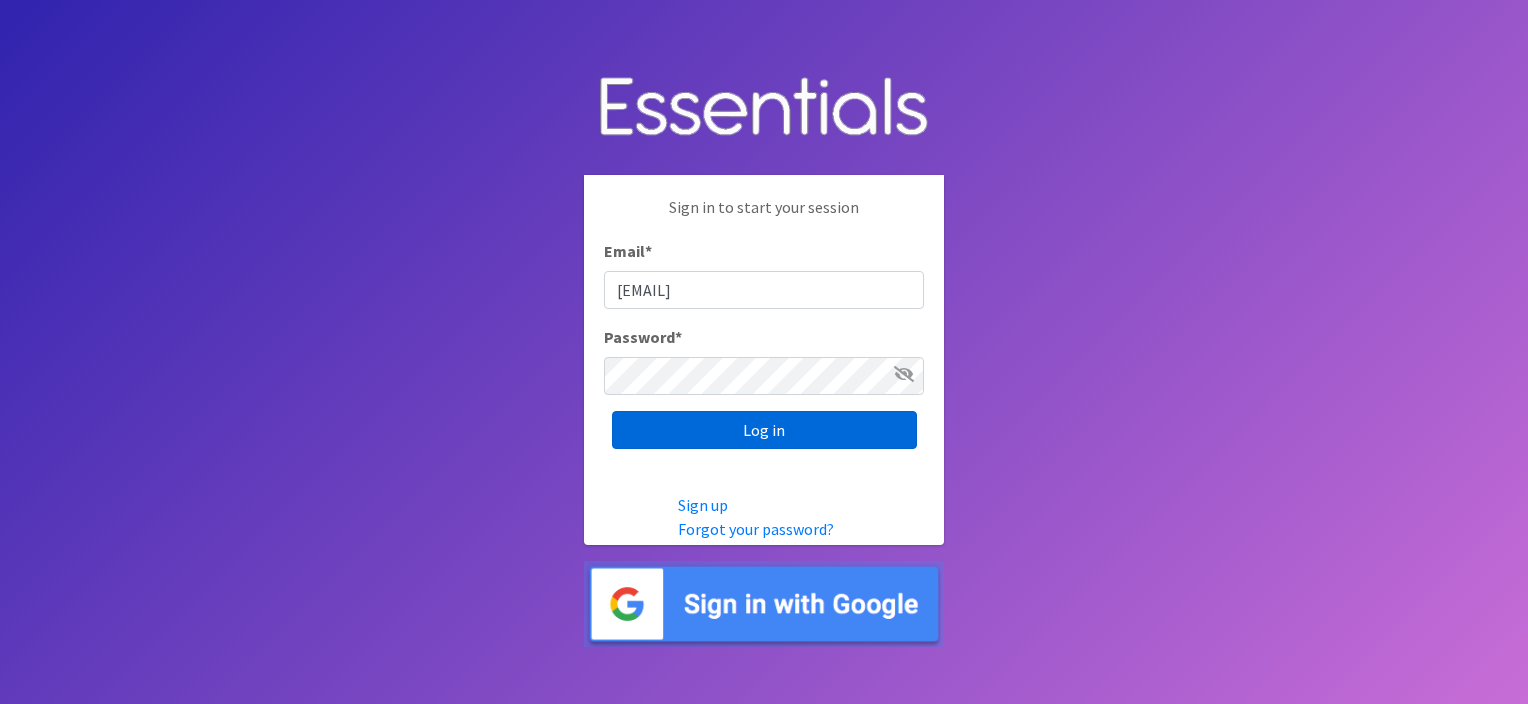 click on "Log in" at bounding box center [764, 430] 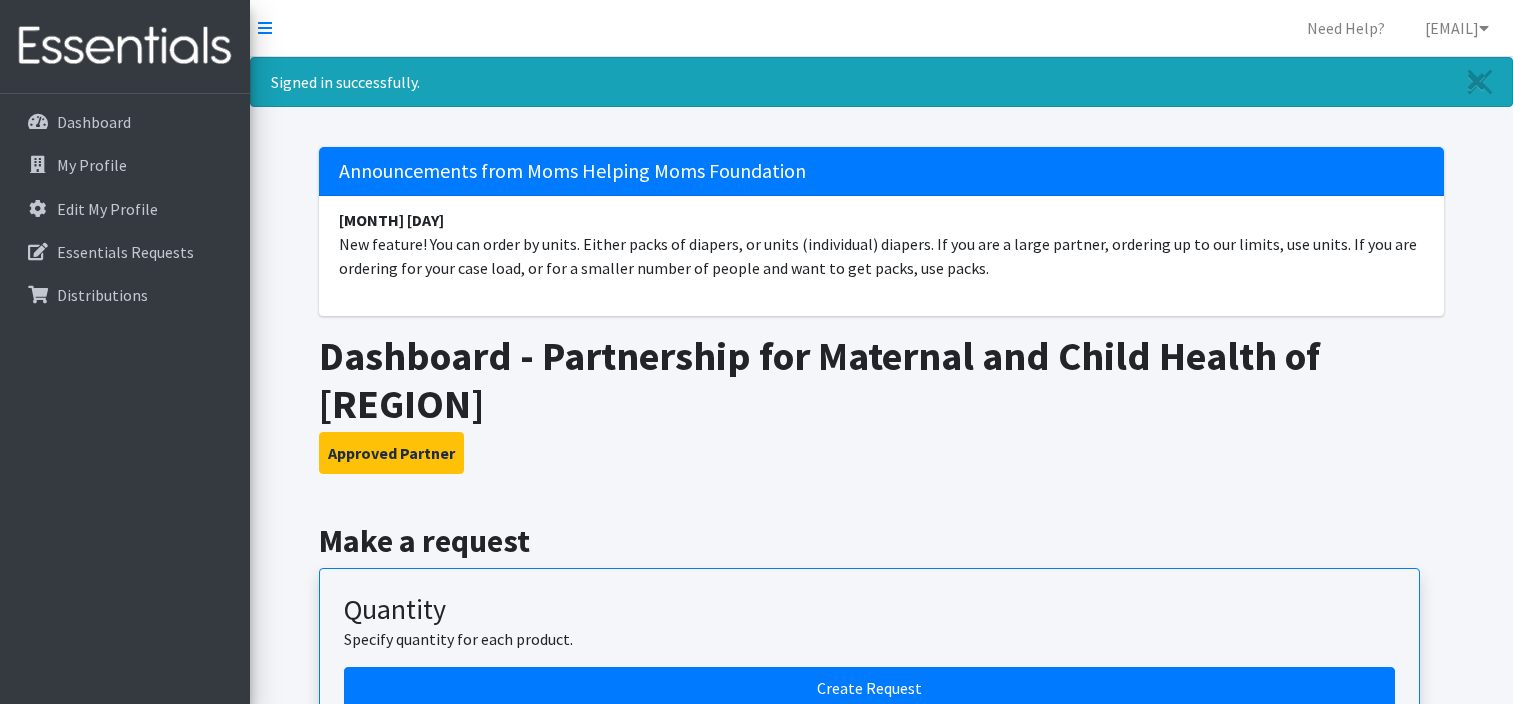 scroll, scrollTop: 0, scrollLeft: 0, axis: both 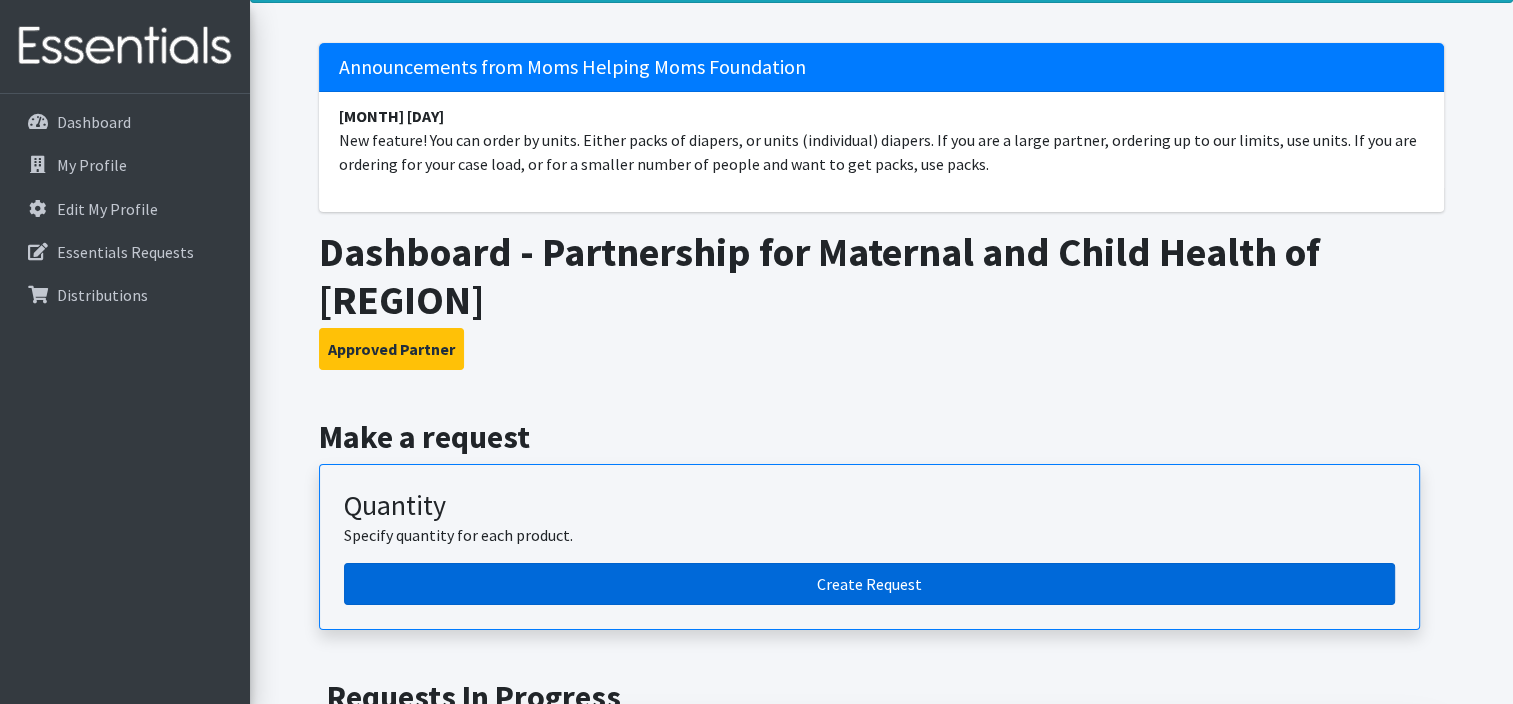 click on "Create Request" at bounding box center (869, 584) 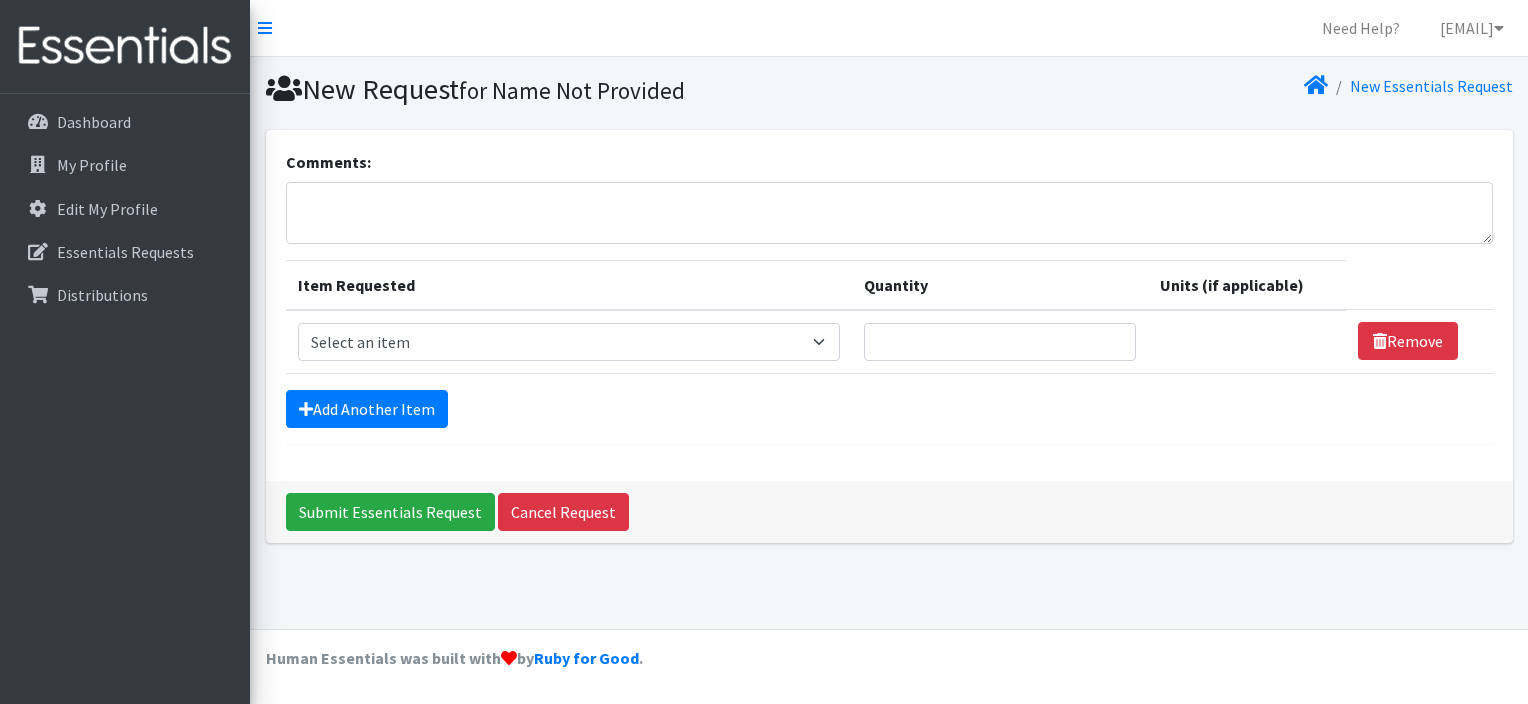 scroll, scrollTop: 0, scrollLeft: 0, axis: both 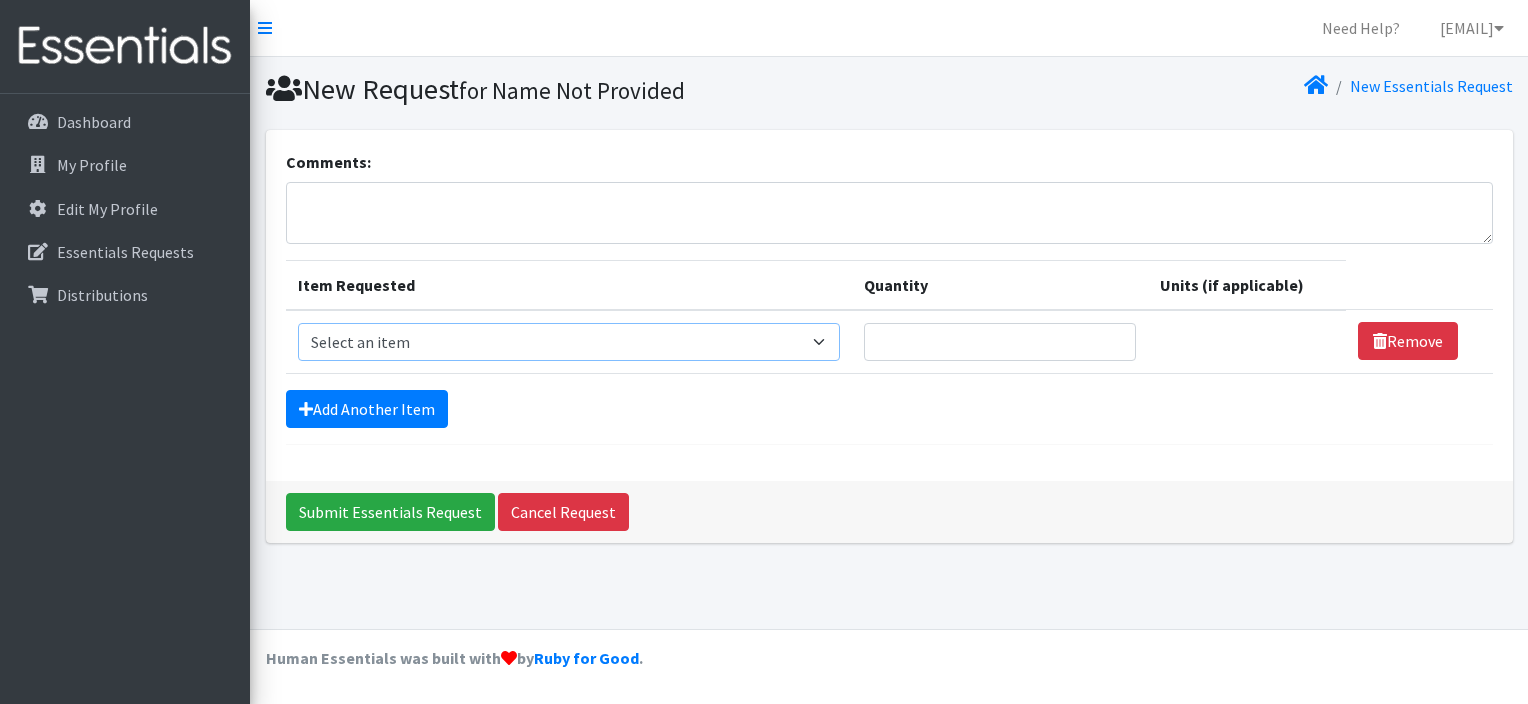 click on "Select an item
# of Children this order will serve
# of Individuals Living in Household
Activity Mat
Baby Carriers
Bath Tubs
Bed Pads
Bibs
Birthday Box - Boy
Birthday Box - Girl
Blankets/Swaddlers/Sleepsacks
Books
Bottles
Breast Pump
Bundle Me's
Car Seat - 3in1 up to 80 lbs.
Car Seat - Infant up to 22lbs. w/ handle
Clothing Boys Spring/Summer 0-6 Months
Clothing Boys Spring/Summer 12-18 Months
Clothing Boys Spring/Summer 18-24 Months
Clothing Boys Spring/Summer 2T
Clothing Boys Spring/Summer 3T
Clothing Boys Spring/Summer 4T
Clothing Boys Spring/Summer 5T
Clothing Boys Spring/Summer 6-12 Months
Clothing Boys Spring/Summer Premie/NB
Clothing Girls Fall/Winter 6-12 Months
Clothing Girls Spring/Summer 0-6 Months
Clothing Girls Spring/Summer 12-18 Months
Clothing Girls Spring/Summer 18-24 Months
Clothing Girls Spring/Summer 2T
Clothing Girls Spring/Summer 3T
Clothing Girls Spring/Summer 4T
Clothing Girls Spring/Summer 5T
Diaper Bags" at bounding box center (569, 342) 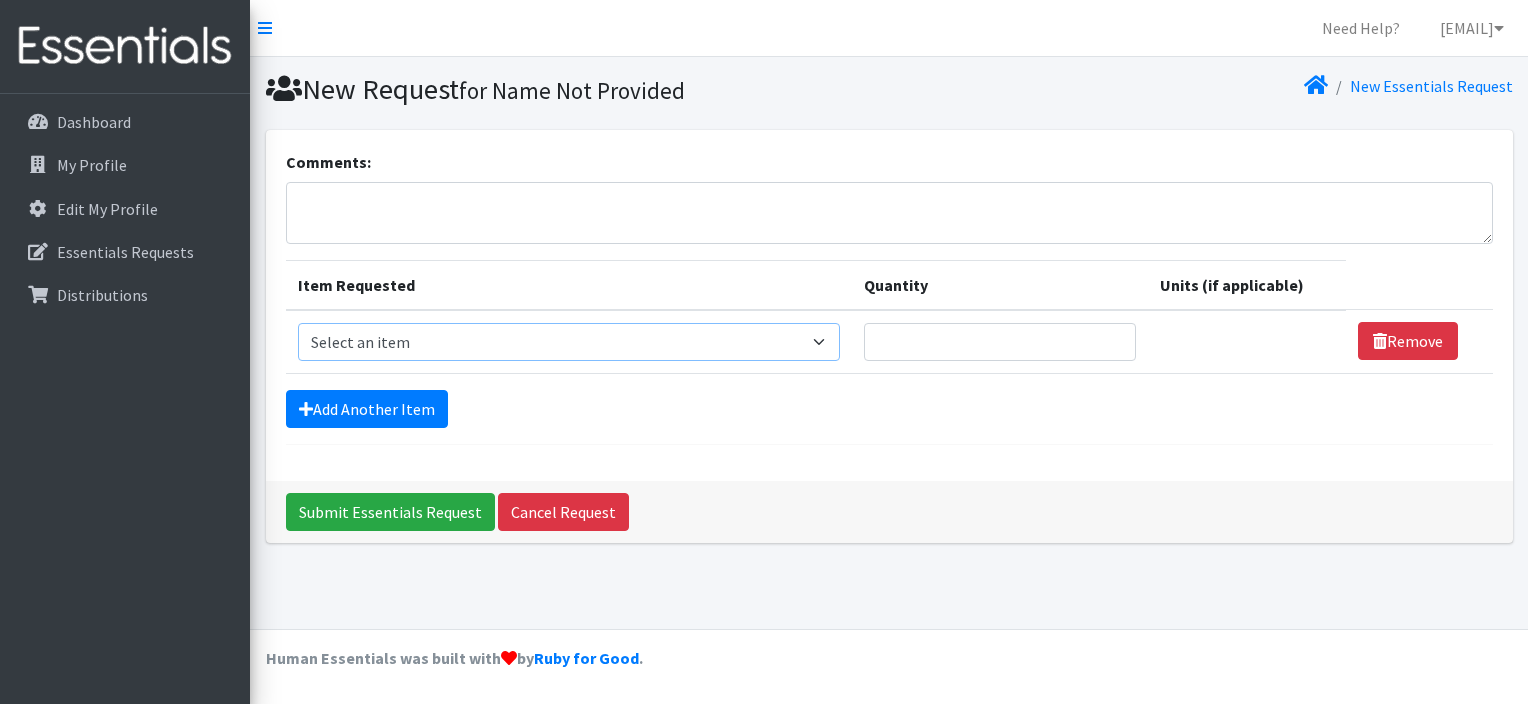 select on "[NUMBER]" 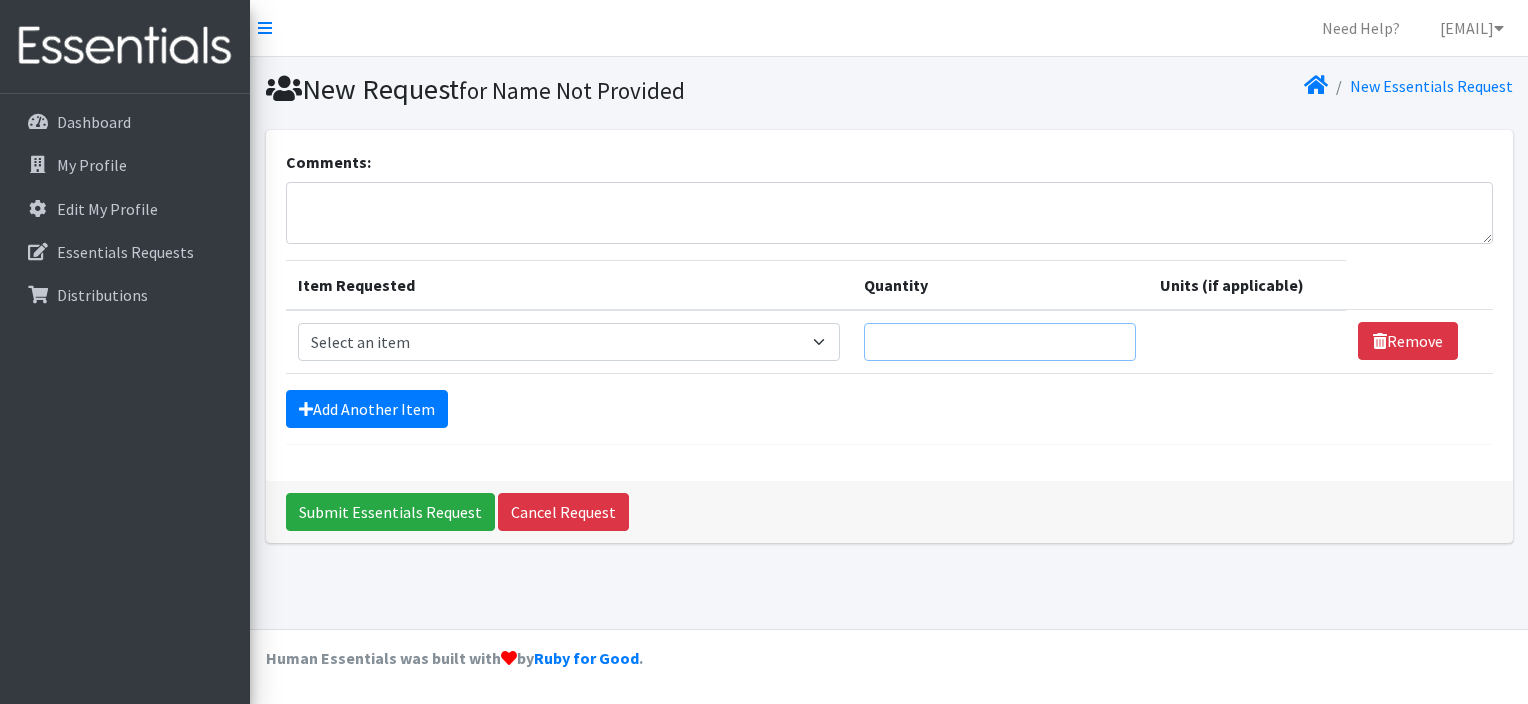 click on "Quantity" at bounding box center (1000, 342) 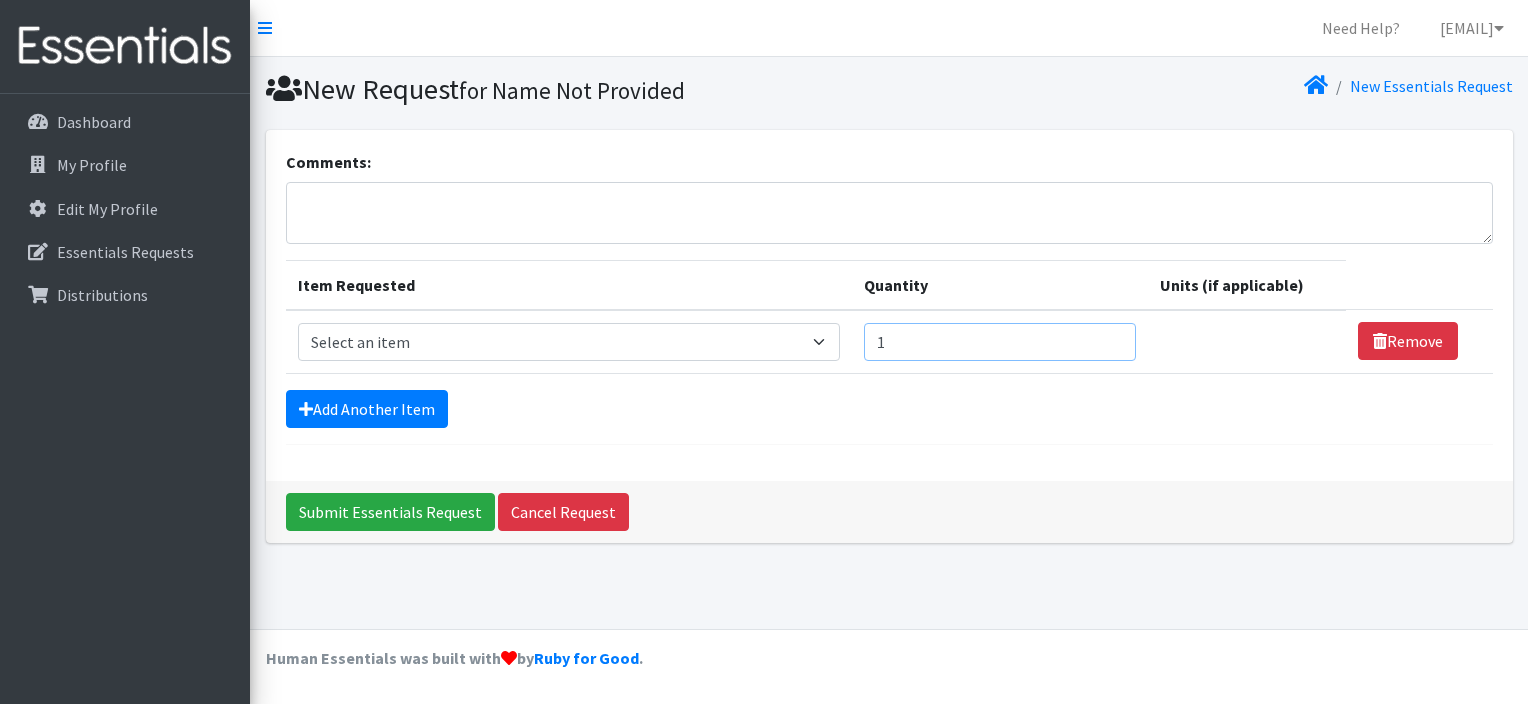 type on "1" 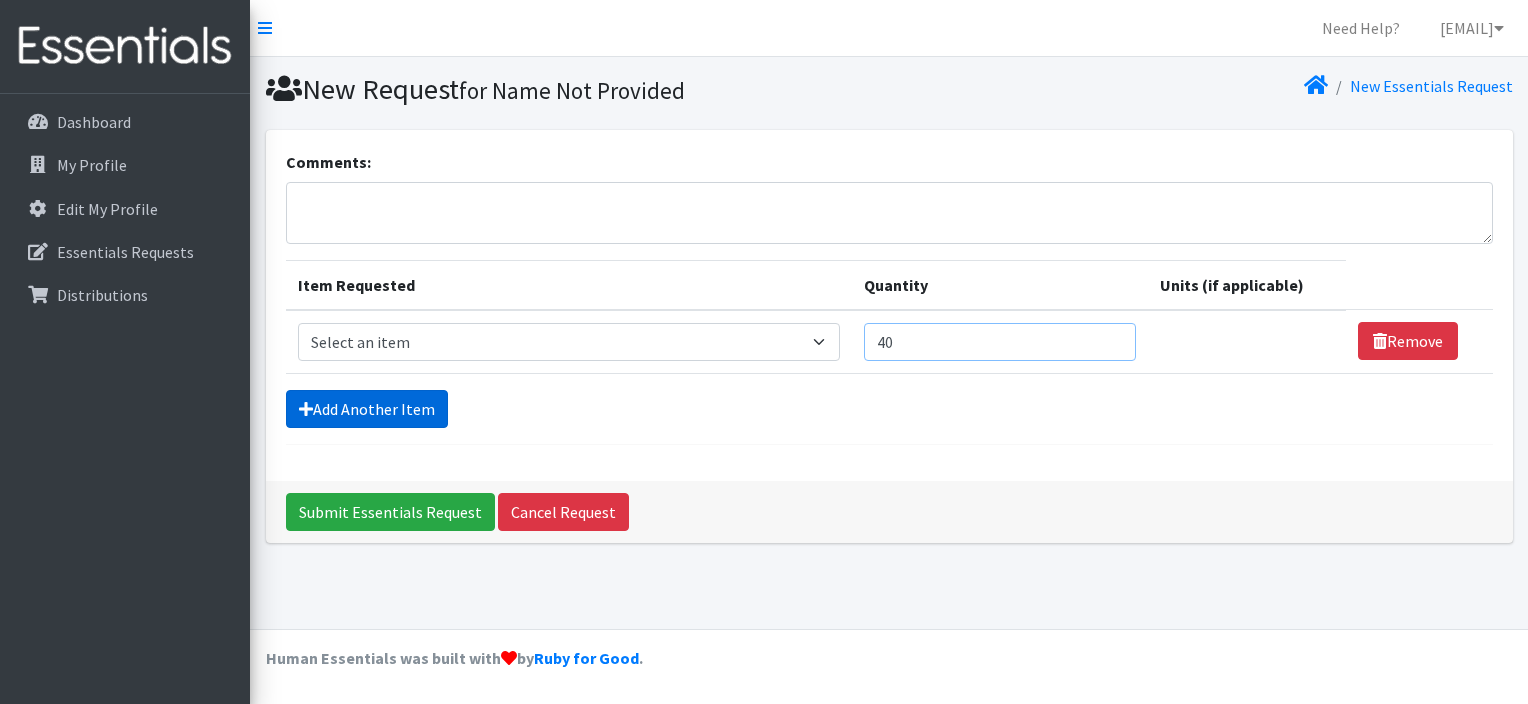 type on "40" 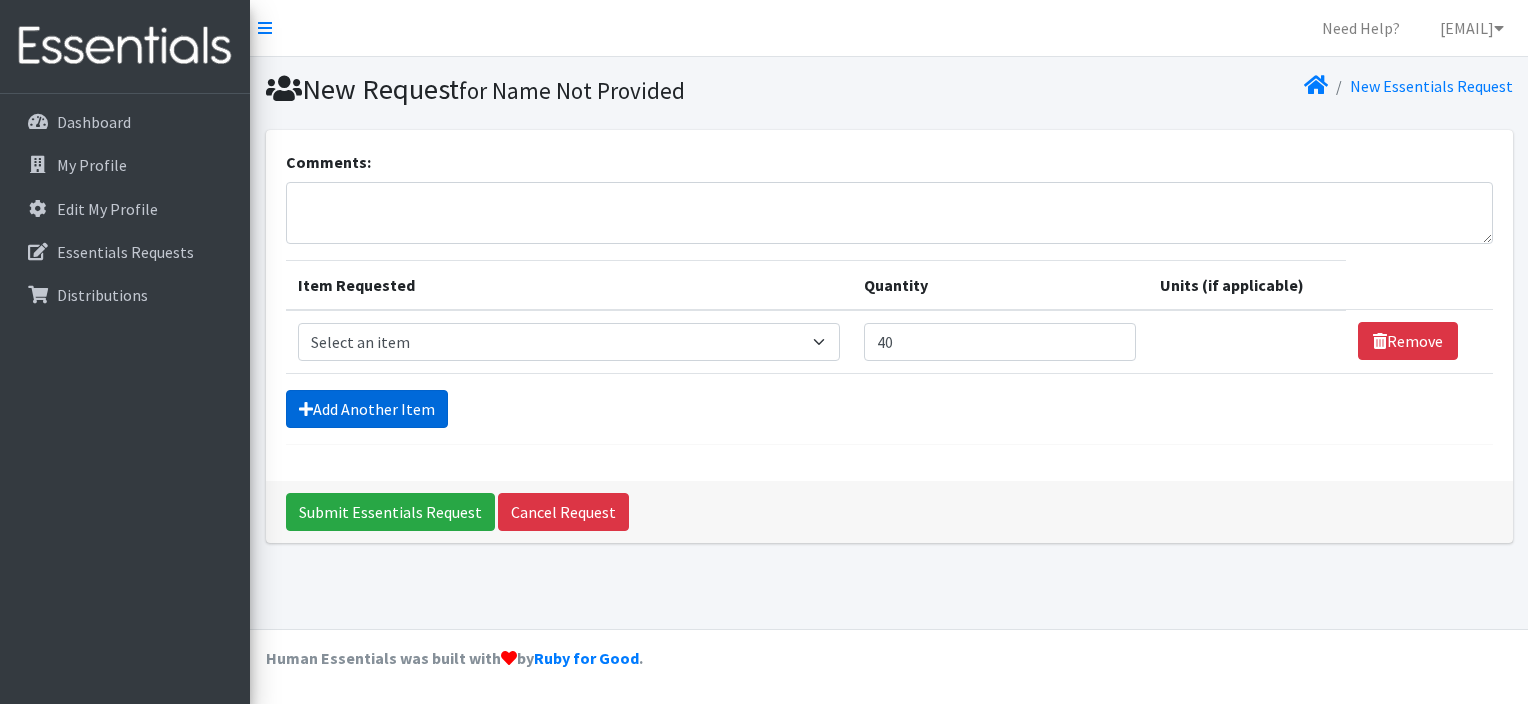 click on "Add Another Item" at bounding box center [367, 409] 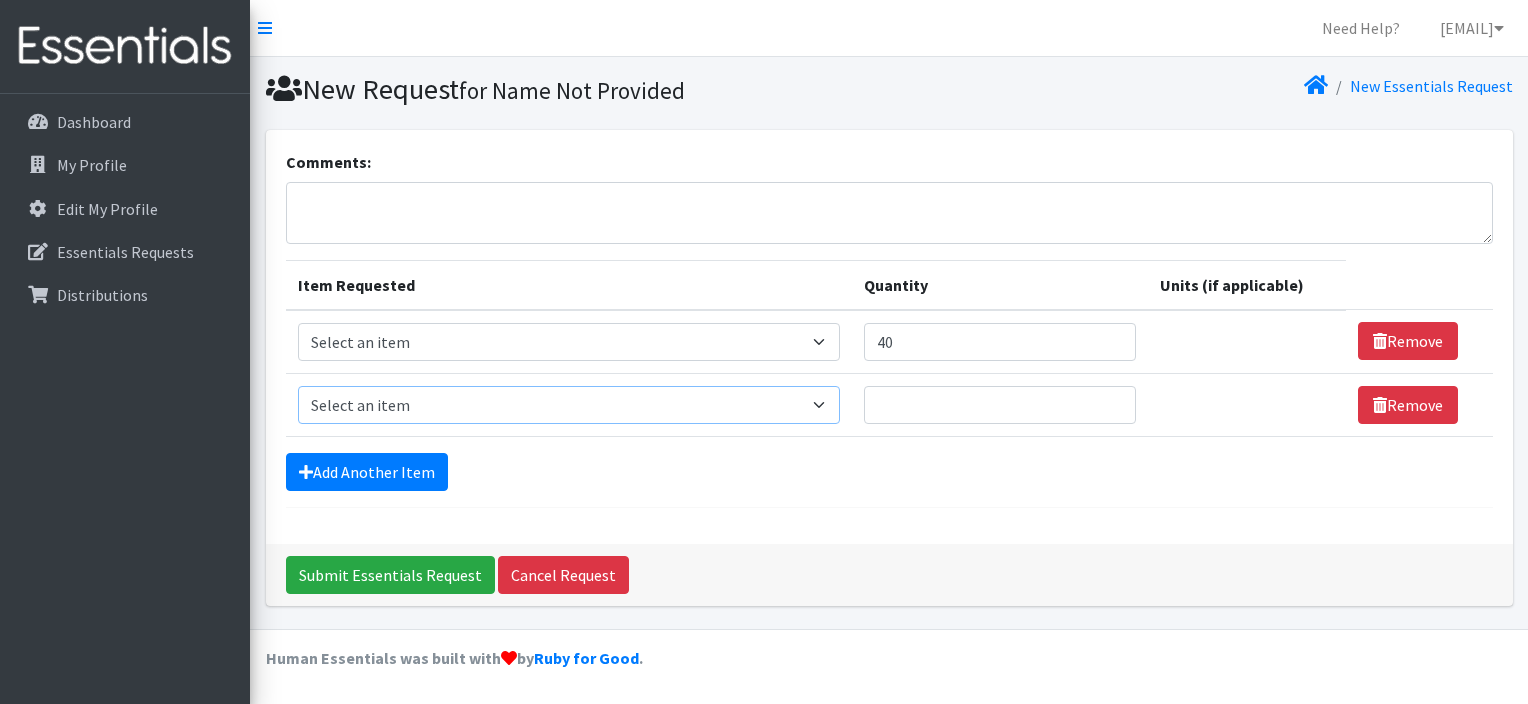 click on "Select an item
# of Children this order will serve
# of Individuals Living in Household
Activity Mat
Baby Carriers
Bath Tubs
Bed Pads
Bibs
Birthday Box - Boy
Birthday Box - Girl
Blankets/Swaddlers/Sleepsacks
Books
Bottles
Breast Pump
Bundle Me's
Car Seat - 3in1 up to 80 lbs.
Car Seat - Infant up to 22lbs. w/ handle
Clothing Boys Spring/Summer 0-6 Months
Clothing Boys Spring/Summer 12-18 Months
Clothing Boys Spring/Summer 18-24 Months
Clothing Boys Spring/Summer 2T
Clothing Boys Spring/Summer 3T
Clothing Boys Spring/Summer 4T
Clothing Boys Spring/Summer 5T
Clothing Boys Spring/Summer 6-12 Months
Clothing Boys Spring/Summer Premie/NB
Clothing Girls Fall/Winter 6-12 Months
Clothing Girls Spring/Summer 0-6 Months
Clothing Girls Spring/Summer 12-18 Months
Clothing Girls Spring/Summer 18-24 Months
Clothing Girls Spring/Summer 2T
Clothing Girls Spring/Summer 3T
Clothing Girls Spring/Summer 4T
Clothing Girls Spring/Summer 5T
Diaper Bags" at bounding box center [569, 405] 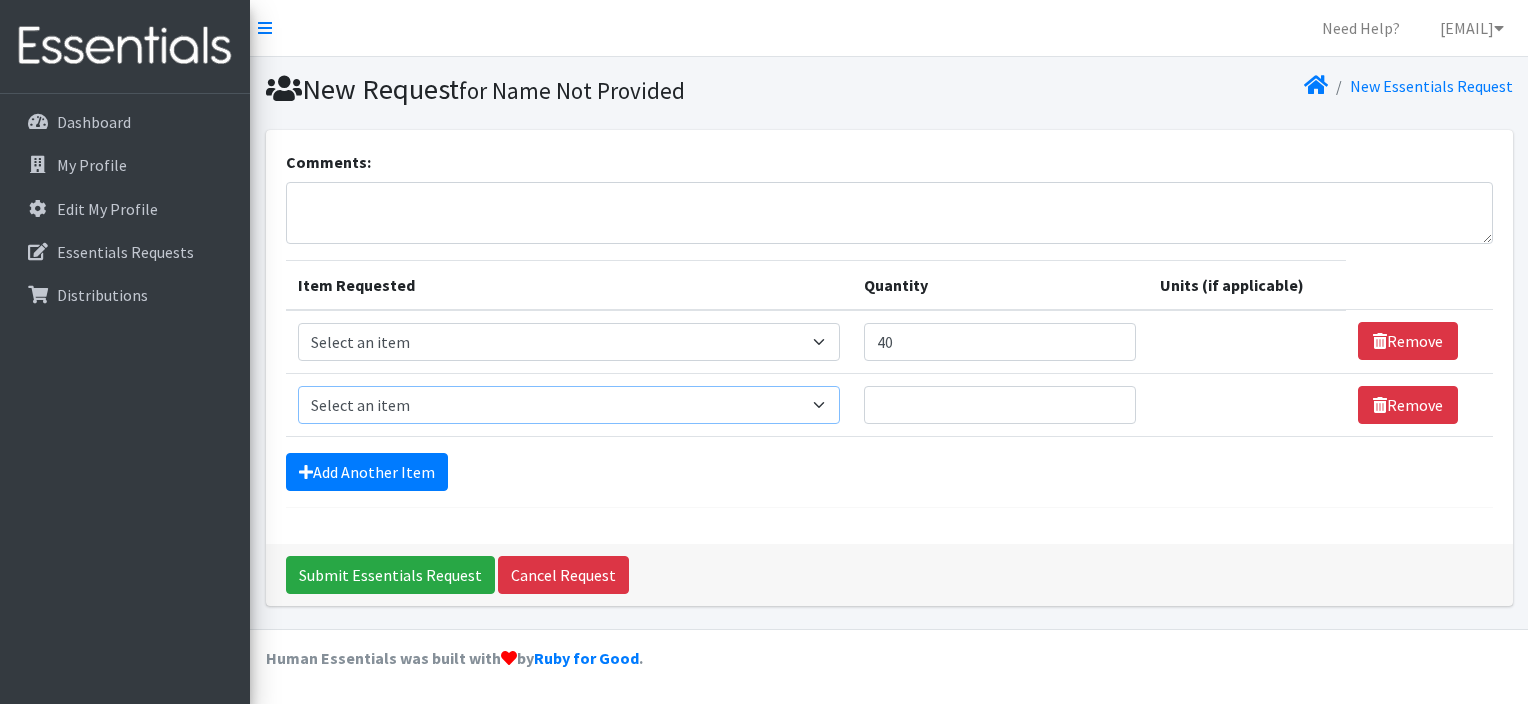 select on "6076" 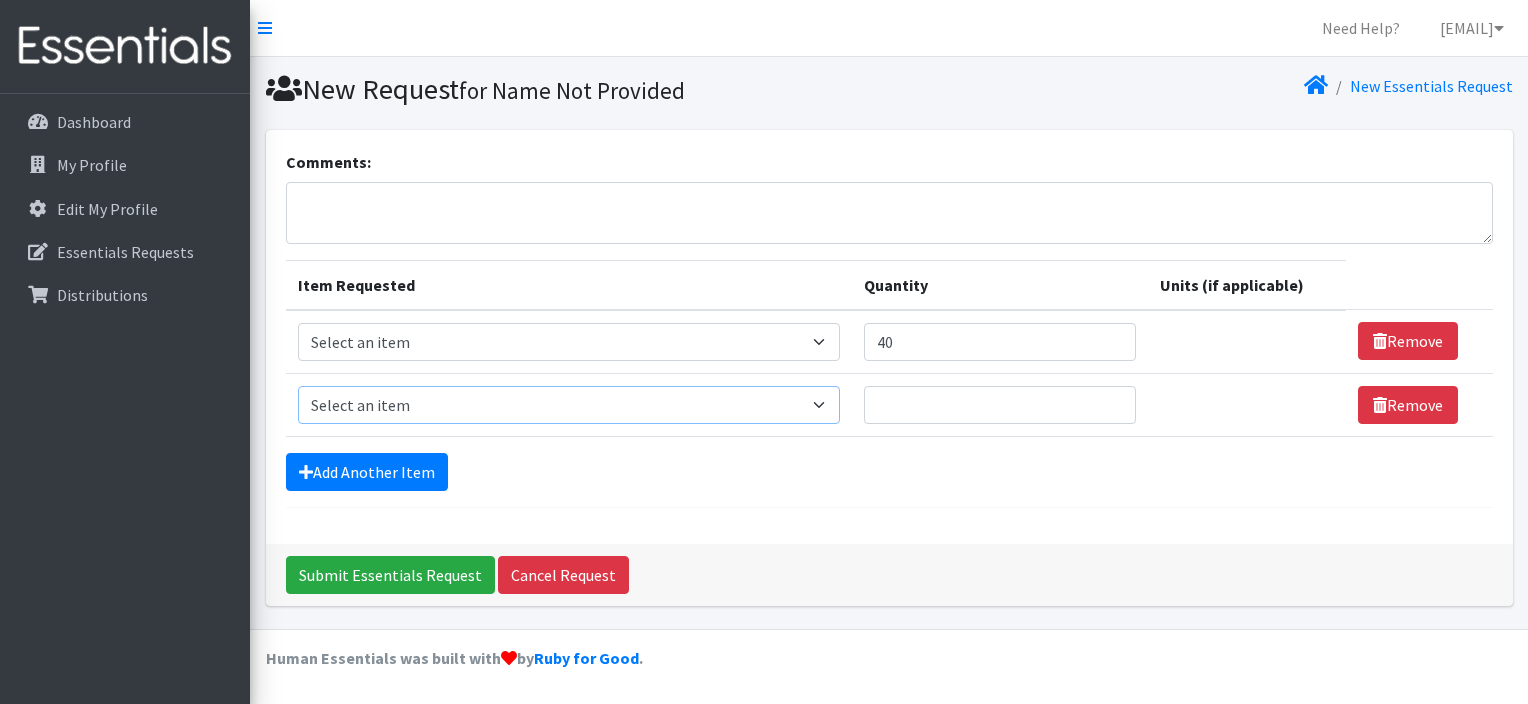 click on "Select an item
# of Children this order will serve
# of Individuals Living in Household
Activity Mat
Baby Carriers
Bath Tubs
Bed Pads
Bibs
Birthday Box - Boy
Birthday Box - Girl
Blankets/Swaddlers/Sleepsacks
Books
Bottles
Breast Pump
Bundle Me's
Car Seat - 3in1 up to 80 lbs.
Car Seat - Infant up to 22lbs. w/ handle
Clothing Boys Spring/Summer 0-6 Months
Clothing Boys Spring/Summer 12-18 Months
Clothing Boys Spring/Summer 18-24 Months
Clothing Boys Spring/Summer 2T
Clothing Boys Spring/Summer 3T
Clothing Boys Spring/Summer 4T
Clothing Boys Spring/Summer 5T
Clothing Boys Spring/Summer 6-12 Months
Clothing Boys Spring/Summer Premie/NB
Clothing Girls Fall/Winter 6-12 Months
Clothing Girls Spring/Summer 0-6 Months
Clothing Girls Spring/Summer 12-18 Months
Clothing Girls Spring/Summer 18-24 Months
Clothing Girls Spring/Summer 2T
Clothing Girls Spring/Summer 3T
Clothing Girls Spring/Summer 4T
Clothing Girls Spring/Summer 5T
Diaper Bags" at bounding box center [569, 405] 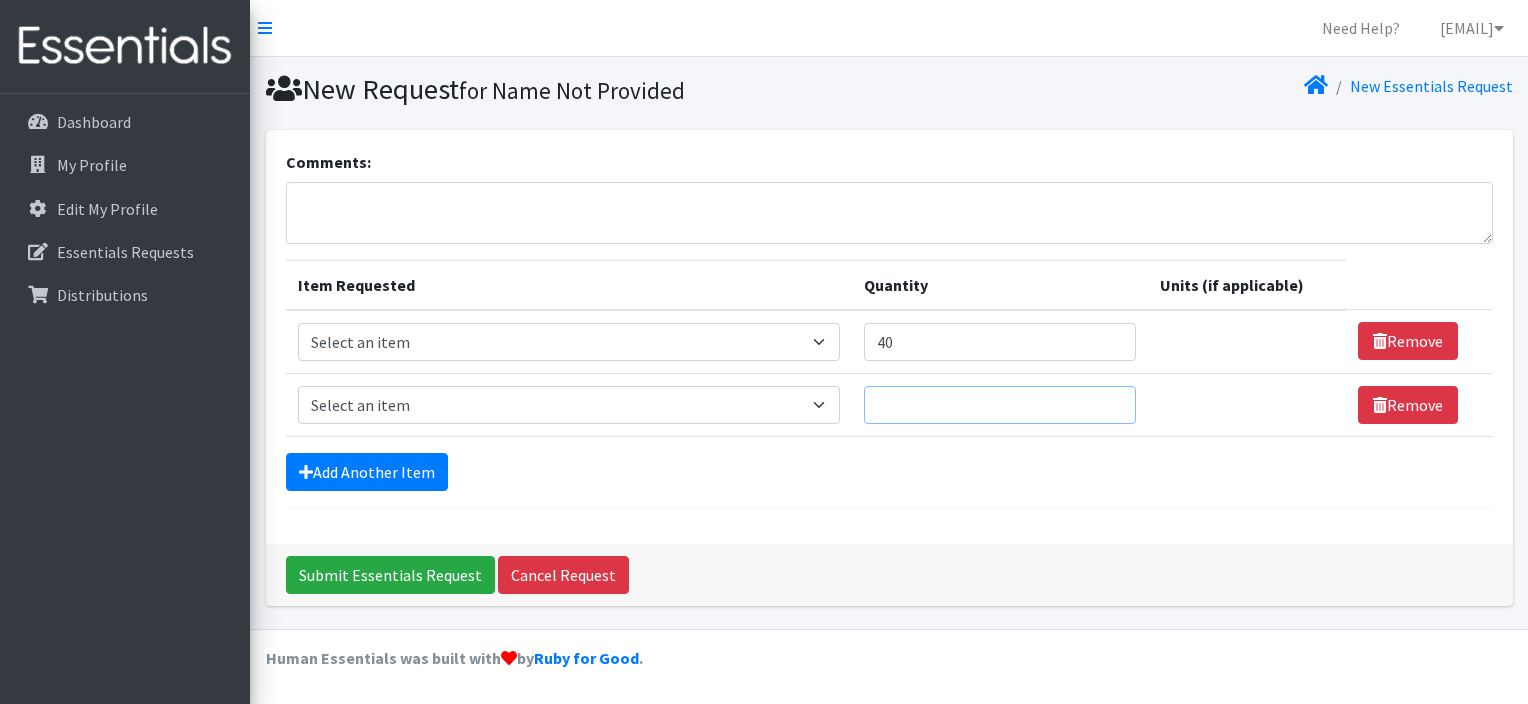 click on "Quantity" at bounding box center (1000, 405) 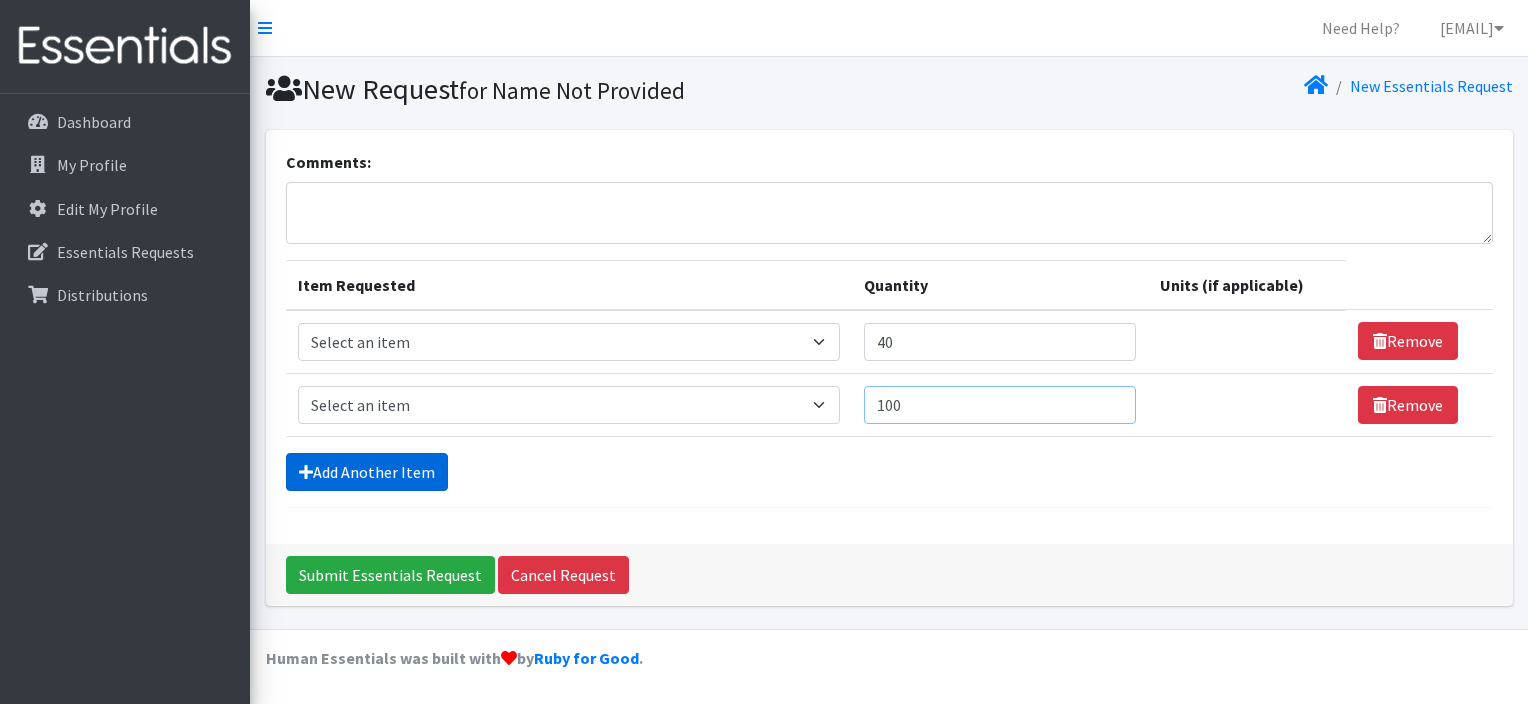 type on "100" 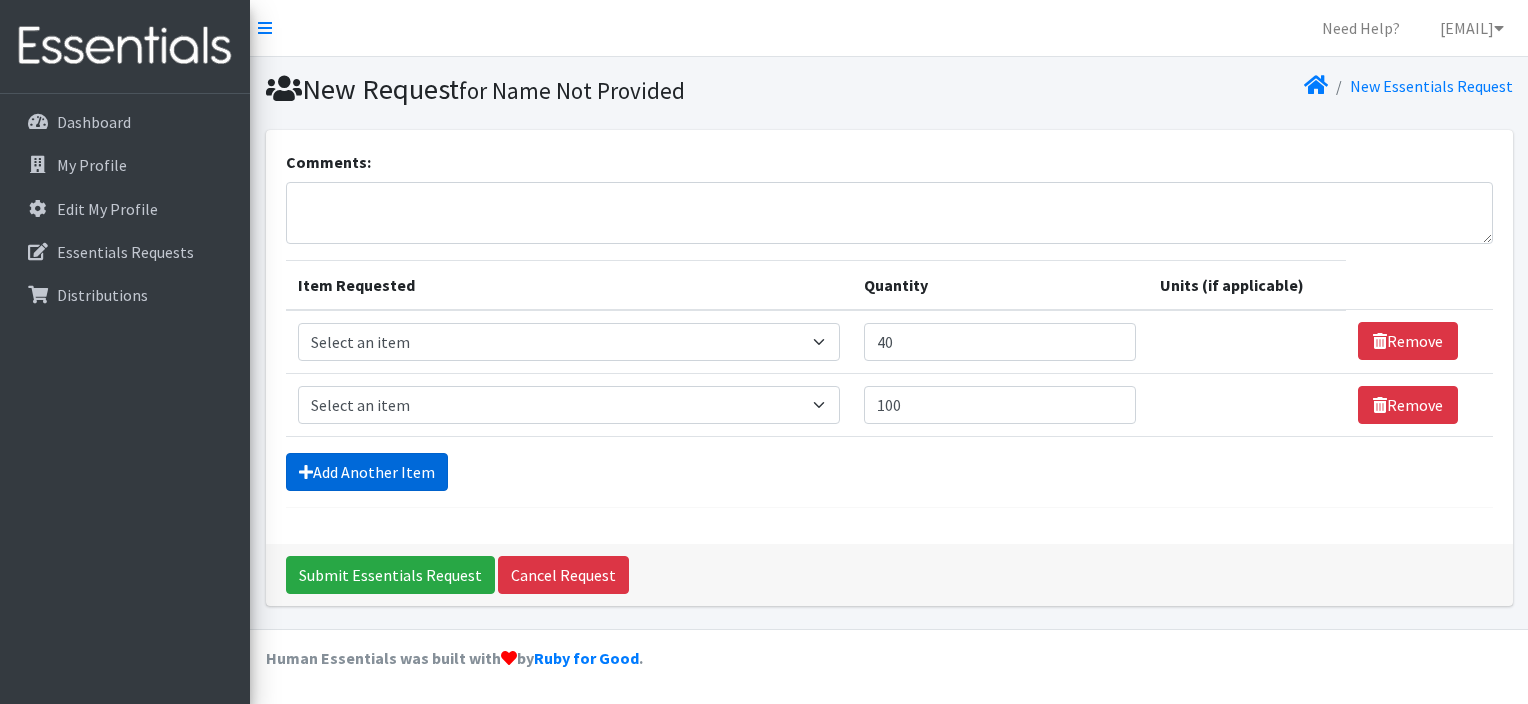 click on "Add Another Item" at bounding box center [367, 472] 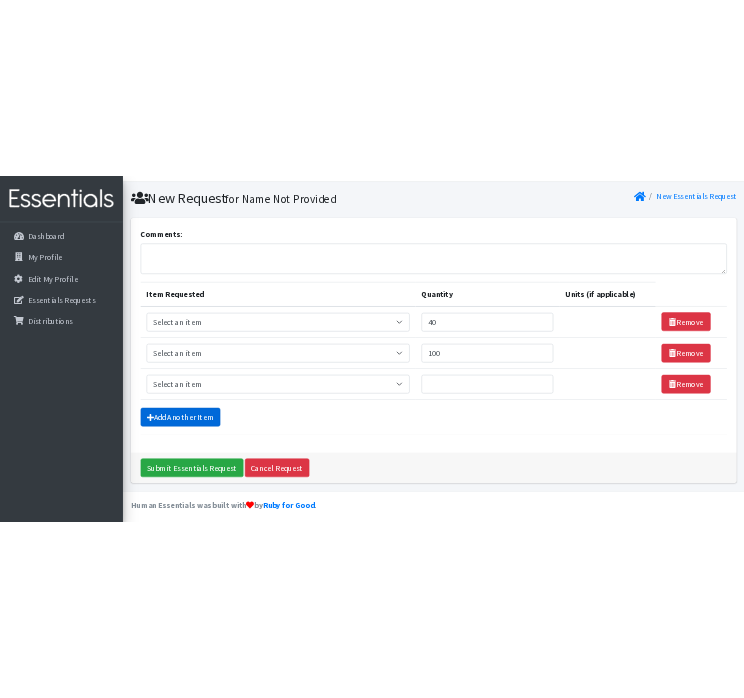 scroll, scrollTop: 52, scrollLeft: 0, axis: vertical 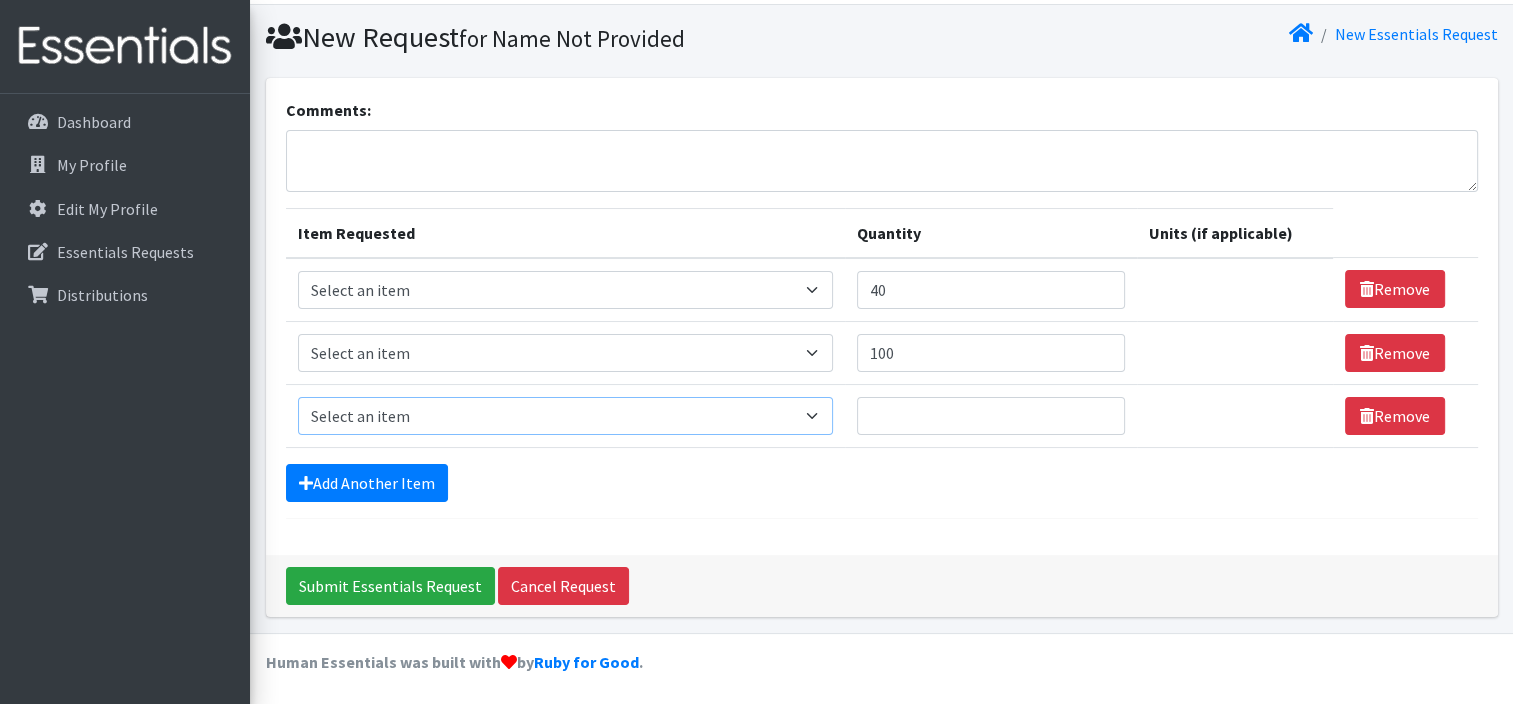 click on "Select an item
# of Children this order will serve
# of Individuals Living in Household
Activity Mat
Baby Carriers
Bath Tubs
Bed Pads
Bibs
Birthday Box - Boy
Birthday Box - Girl
Blankets/Swaddlers/Sleepsacks
Books
Bottles
Breast Pump
Bundle Me's
Car Seat - 3in1 up to 80 lbs.
Car Seat - Infant up to 22lbs. w/ handle
Clothing Boys Spring/Summer 0-6 Months
Clothing Boys Spring/Summer 12-18 Months
Clothing Boys Spring/Summer 18-24 Months
Clothing Boys Spring/Summer 2T
Clothing Boys Spring/Summer 3T
Clothing Boys Spring/Summer 4T
Clothing Boys Spring/Summer 5T
Clothing Boys Spring/Summer 6-12 Months
Clothing Boys Spring/Summer Premie/NB
Clothing Girls Fall/Winter 6-12 Months
Clothing Girls Spring/Summer 0-6 Months
Clothing Girls Spring/Summer 12-18 Months
Clothing Girls Spring/Summer 18-24 Months
Clothing Girls Spring/Summer 2T
Clothing Girls Spring/Summer 3T
Clothing Girls Spring/Summer 4T
Clothing Girls Spring/Summer 5T
Diaper Bags" at bounding box center (565, 416) 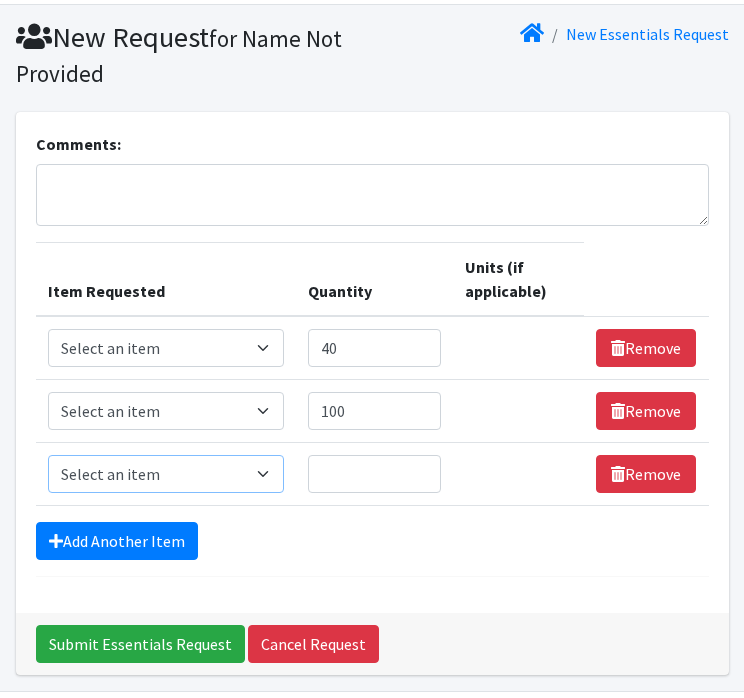 click on "Select an item
# of Children this order will serve
# of Individuals Living in Household
Activity Mat
Baby Carriers
Bath Tubs
Bed Pads
Bibs
Birthday Box - Boy
Birthday Box - Girl
Blankets/Swaddlers/Sleepsacks
Books
Bottles
Breast Pump
Bundle Me's
Car Seat - 3in1 up to 80 lbs.
Car Seat - Infant up to 22lbs. w/ handle
Clothing Boys Spring/Summer 0-6 Months
Clothing Boys Spring/Summer 12-18 Months
Clothing Boys Spring/Summer 18-24 Months
Clothing Boys Spring/Summer 2T
Clothing Boys Spring/Summer 3T
Clothing Boys Spring/Summer 4T
Clothing Boys Spring/Summer 5T
Clothing Boys Spring/Summer 6-12 Months
Clothing Boys Spring/Summer Premie/NB
Clothing Girls Fall/Winter 6-12 Months
Clothing Girls Spring/Summer 0-6 Months
Clothing Girls Spring/Summer 12-18 Months
Clothing Girls Spring/Summer 18-24 Months
Clothing Girls Spring/Summer 2T
Clothing Girls Spring/Summer 3T
Clothing Girls Spring/Summer 4T
Clothing Girls Spring/Summer 5T
Diaper Bags" at bounding box center [166, 474] 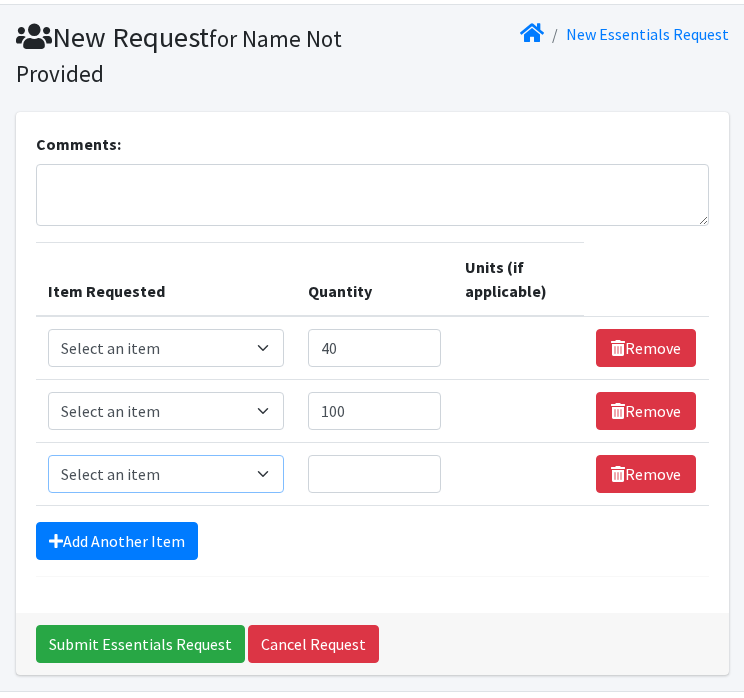 select on "5726" 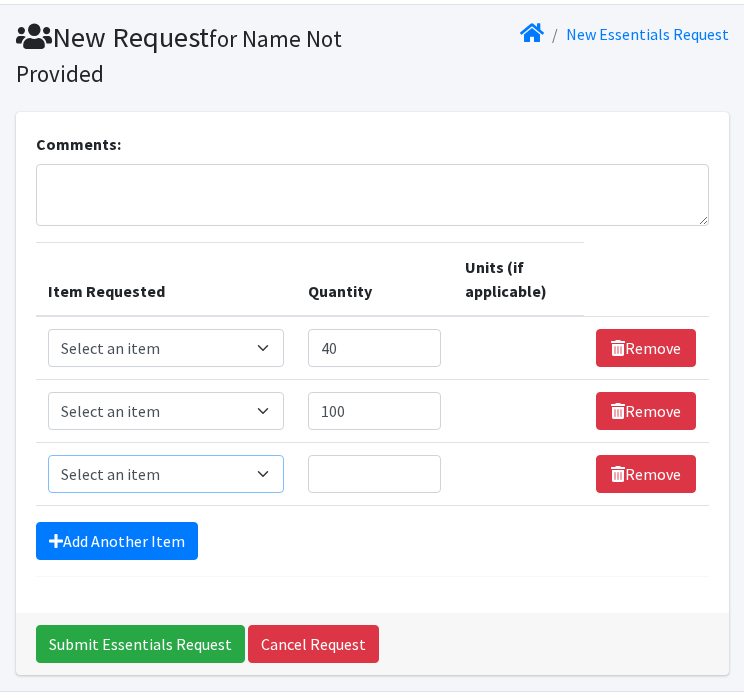 click on "Select an item
# of Children this order will serve
# of Individuals Living in Household
Activity Mat
Baby Carriers
Bath Tubs
Bed Pads
Bibs
Birthday Box - Boy
Birthday Box - Girl
Blankets/Swaddlers/Sleepsacks
Books
Bottles
Breast Pump
Bundle Me's
Car Seat - 3in1 up to 80 lbs.
Car Seat - Infant up to 22lbs. w/ handle
Clothing Boys Spring/Summer 0-6 Months
Clothing Boys Spring/Summer 12-18 Months
Clothing Boys Spring/Summer 18-24 Months
Clothing Boys Spring/Summer 2T
Clothing Boys Spring/Summer 3T
Clothing Boys Spring/Summer 4T
Clothing Boys Spring/Summer 5T
Clothing Boys Spring/Summer 6-12 Months
Clothing Boys Spring/Summer Premie/NB
Clothing Girls Fall/Winter 6-12 Months
Clothing Girls Spring/Summer 0-6 Months
Clothing Girls Spring/Summer 12-18 Months
Clothing Girls Spring/Summer 18-24 Months
Clothing Girls Spring/Summer 2T
Clothing Girls Spring/Summer 3T
Clothing Girls Spring/Summer 4T
Clothing Girls Spring/Summer 5T
Diaper Bags" at bounding box center (166, 474) 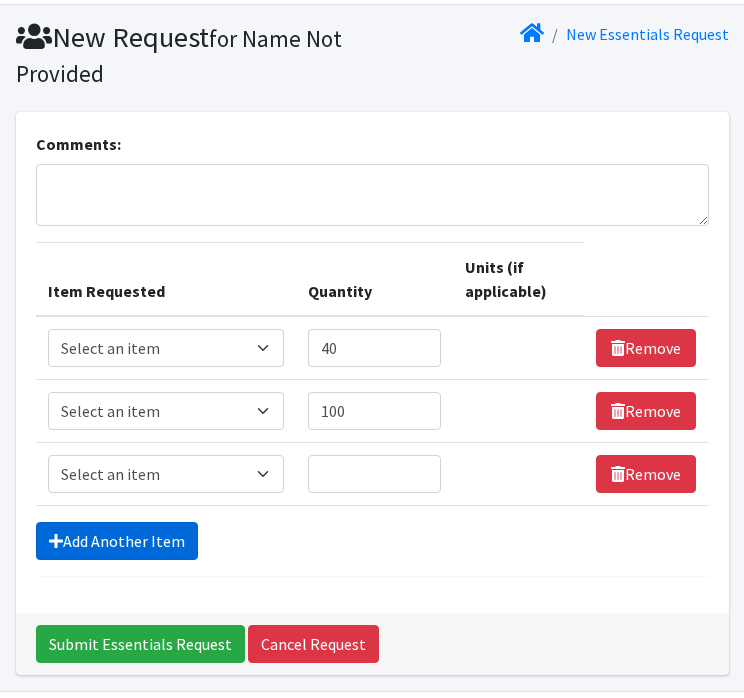 click on "Add Another Item" at bounding box center (117, 541) 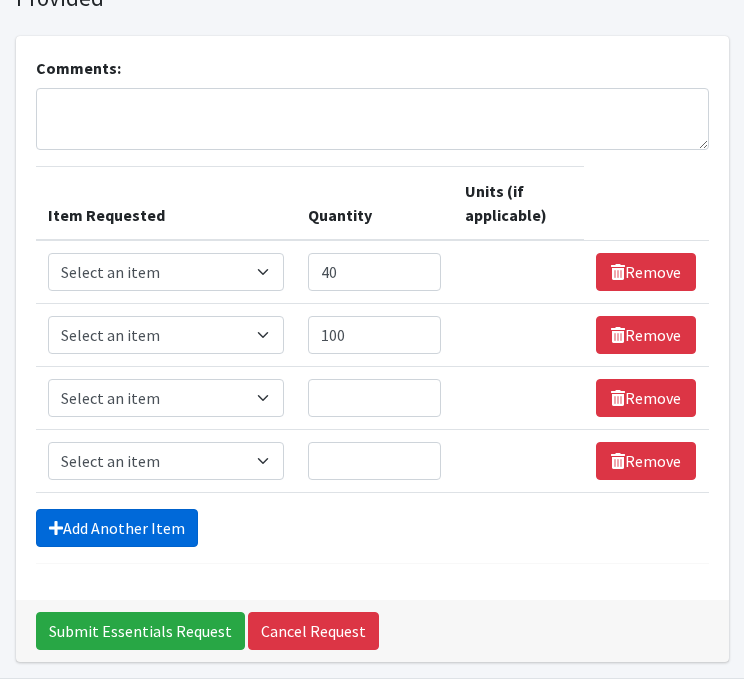 scroll, scrollTop: 180, scrollLeft: 0, axis: vertical 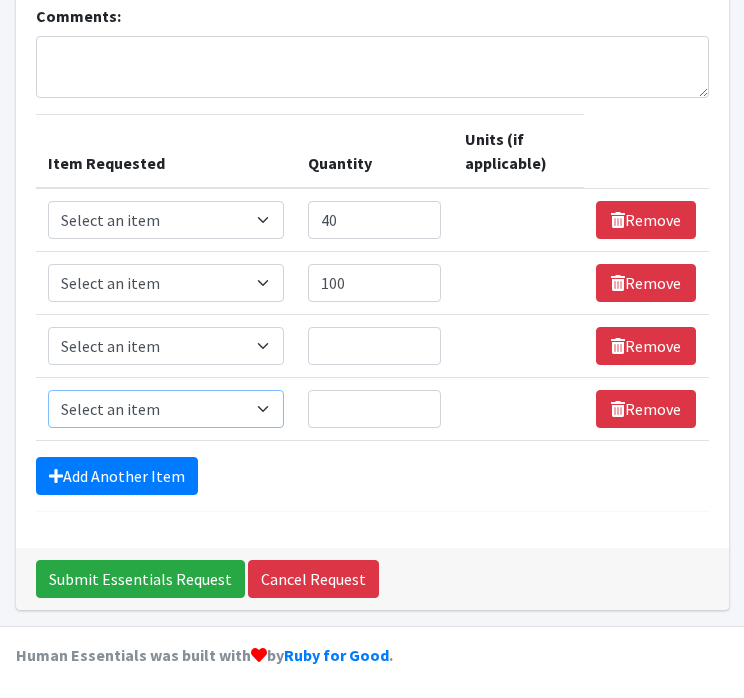 click on "Select an item
# of Children this order will serve
# of Individuals Living in Household
Activity Mat
Baby Carriers
Bath Tubs
Bed Pads
Bibs
Birthday Box - Boy
Birthday Box - Girl
Blankets/Swaddlers/Sleepsacks
Books
Bottles
Breast Pump
Bundle Me's
Car Seat - 3in1 up to 80 lbs.
Car Seat - Infant up to 22lbs. w/ handle
Clothing Boys Spring/Summer 0-6 Months
Clothing Boys Spring/Summer 12-18 Months
Clothing Boys Spring/Summer 18-24 Months
Clothing Boys Spring/Summer 2T
Clothing Boys Spring/Summer 3T
Clothing Boys Spring/Summer 4T
Clothing Boys Spring/Summer 5T
Clothing Boys Spring/Summer 6-12 Months
Clothing Boys Spring/Summer Premie/NB
Clothing Girls Fall/Winter 6-12 Months
Clothing Girls Spring/Summer 0-6 Months
Clothing Girls Spring/Summer 12-18 Months
Clothing Girls Spring/Summer 18-24 Months
Clothing Girls Spring/Summer 2T
Clothing Girls Spring/Summer 3T
Clothing Girls Spring/Summer 4T
Clothing Girls Spring/Summer 5T
Diaper Bags" at bounding box center (166, 409) 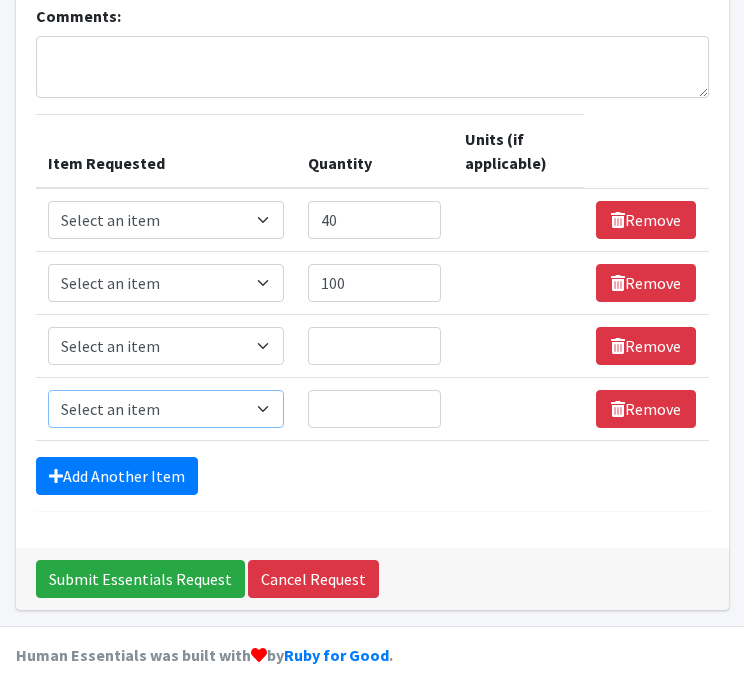 select on "5726" 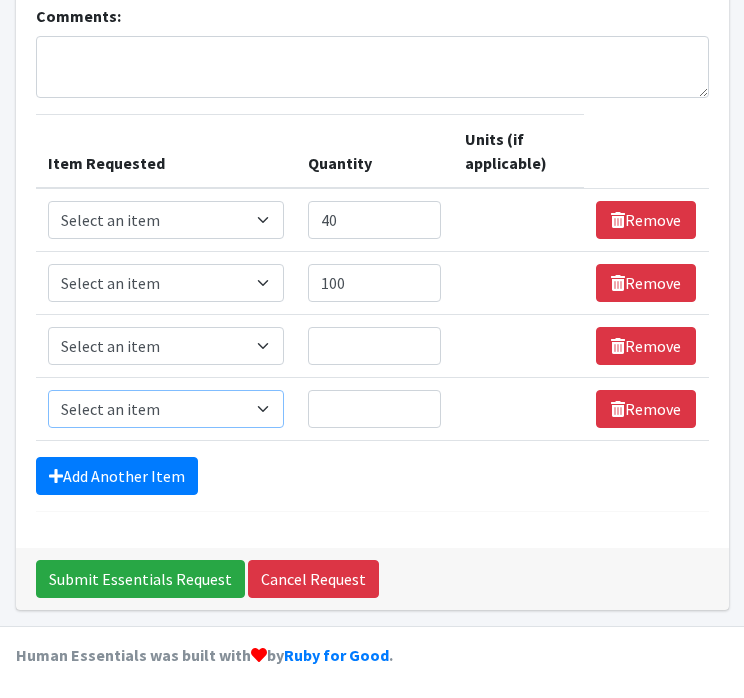 click on "Select an item
# of Children this order will serve
# of Individuals Living in Household
Activity Mat
Baby Carriers
Bath Tubs
Bed Pads
Bibs
Birthday Box - Boy
Birthday Box - Girl
Blankets/Swaddlers/Sleepsacks
Books
Bottles
Breast Pump
Bundle Me's
Car Seat - 3in1 up to 80 lbs.
Car Seat - Infant up to 22lbs. w/ handle
Clothing Boys Spring/Summer 0-6 Months
Clothing Boys Spring/Summer 12-18 Months
Clothing Boys Spring/Summer 18-24 Months
Clothing Boys Spring/Summer 2T
Clothing Boys Spring/Summer 3T
Clothing Boys Spring/Summer 4T
Clothing Boys Spring/Summer 5T
Clothing Boys Spring/Summer 6-12 Months
Clothing Boys Spring/Summer Premie/NB
Clothing Girls Fall/Winter 6-12 Months
Clothing Girls Spring/Summer 0-6 Months
Clothing Girls Spring/Summer 12-18 Months
Clothing Girls Spring/Summer 18-24 Months
Clothing Girls Spring/Summer 2T
Clothing Girls Spring/Summer 3T
Clothing Girls Spring/Summer 4T
Clothing Girls Spring/Summer 5T
Diaper Bags" at bounding box center (166, 409) 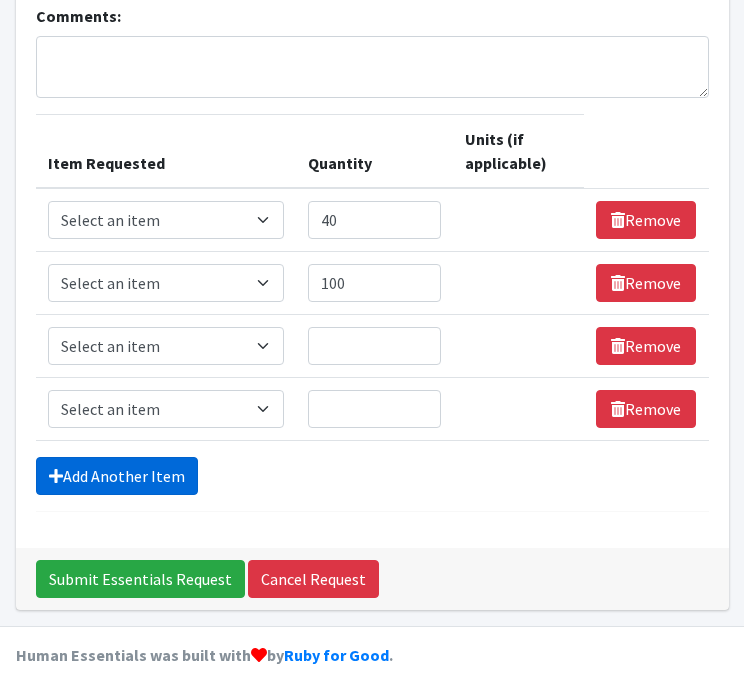 click on "Add Another Item" at bounding box center (117, 476) 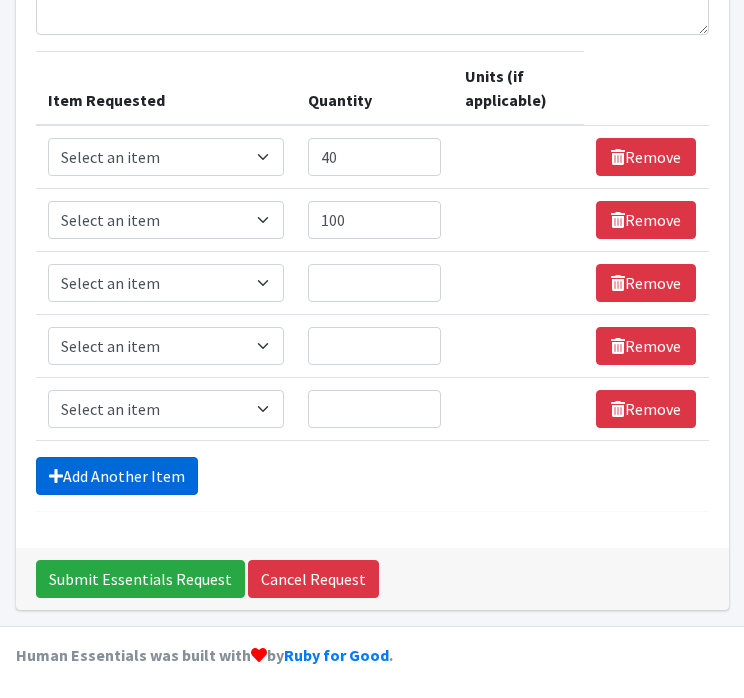 click on "Add Another Item" at bounding box center (117, 476) 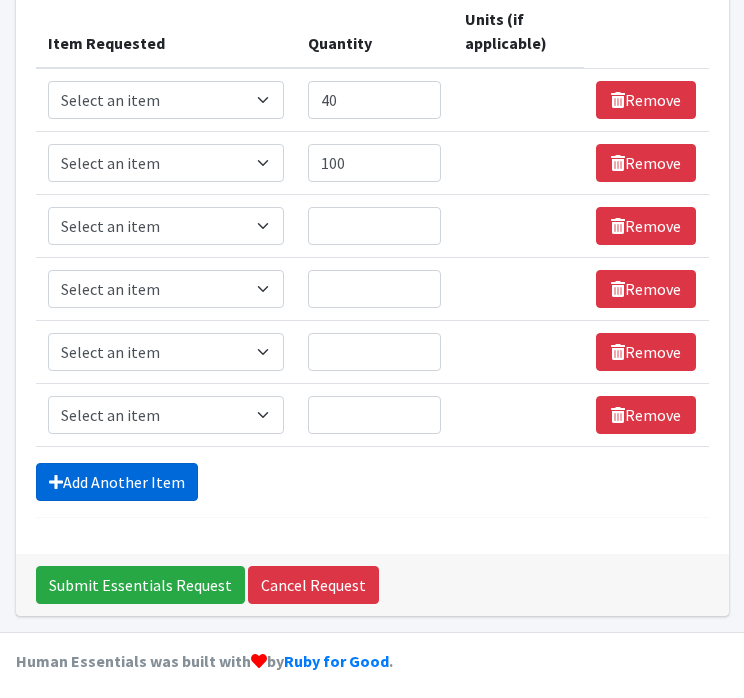 scroll, scrollTop: 306, scrollLeft: 0, axis: vertical 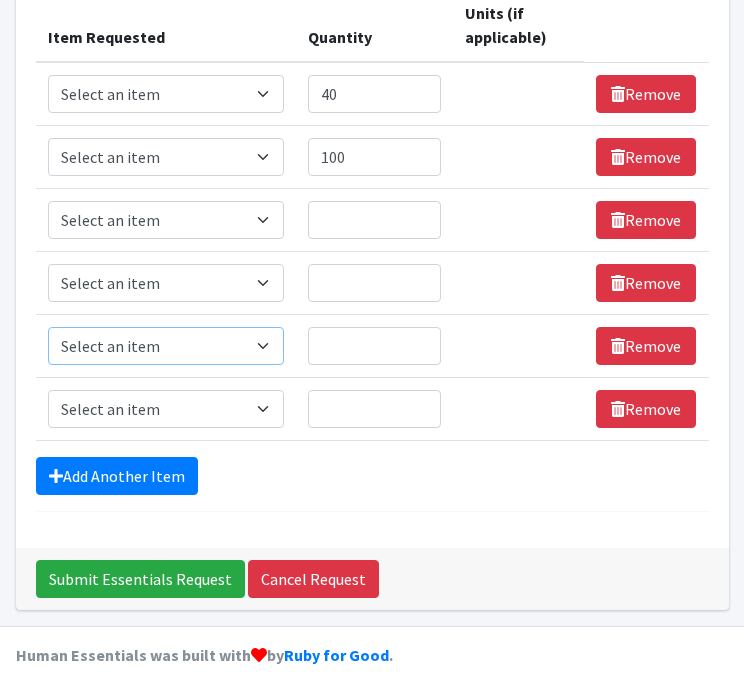 click on "Select an item
# of Children this order will serve
# of Individuals Living in Household
Activity Mat
Baby Carriers
Bath Tubs
Bed Pads
Bibs
Birthday Box - Boy
Birthday Box - Girl
Blankets/Swaddlers/Sleepsacks
Books
Bottles
Breast Pump
Bundle Me's
Car Seat - 3in1 up to 80 lbs.
Car Seat - Infant up to 22lbs. w/ handle
Clothing Boys Spring/Summer 0-6 Months
Clothing Boys Spring/Summer 12-18 Months
Clothing Boys Spring/Summer 18-24 Months
Clothing Boys Spring/Summer 2T
Clothing Boys Spring/Summer 3T
Clothing Boys Spring/Summer 4T
Clothing Boys Spring/Summer 5T
Clothing Boys Spring/Summer 6-12 Months
Clothing Boys Spring/Summer Premie/NB
Clothing Girls Fall/Winter 6-12 Months
Clothing Girls Spring/Summer 0-6 Months
Clothing Girls Spring/Summer 12-18 Months
Clothing Girls Spring/Summer 18-24 Months
Clothing Girls Spring/Summer 2T
Clothing Girls Spring/Summer 3T
Clothing Girls Spring/Summer 4T
Clothing Girls Spring/Summer 5T
Diaper Bags" at bounding box center [166, 346] 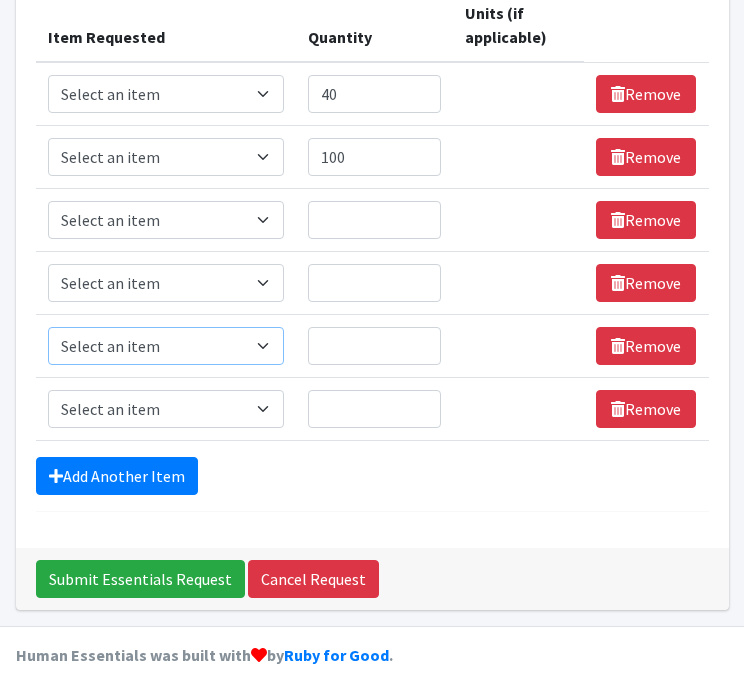 click on "Select an item
# of Children this order will serve
# of Individuals Living in Household
Activity Mat
Baby Carriers
Bath Tubs
Bed Pads
Bibs
Birthday Box - Boy
Birthday Box - Girl
Blankets/Swaddlers/Sleepsacks
Books
Bottles
Breast Pump
Bundle Me's
Car Seat - 3in1 up to 80 lbs.
Car Seat - Infant up to 22lbs. w/ handle
Clothing Boys Spring/Summer 0-6 Months
Clothing Boys Spring/Summer 12-18 Months
Clothing Boys Spring/Summer 18-24 Months
Clothing Boys Spring/Summer 2T
Clothing Boys Spring/Summer 3T
Clothing Boys Spring/Summer 4T
Clothing Boys Spring/Summer 5T
Clothing Boys Spring/Summer 6-12 Months
Clothing Boys Spring/Summer Premie/NB
Clothing Girls Fall/Winter 6-12 Months
Clothing Girls Spring/Summer 0-6 Months
Clothing Girls Spring/Summer 12-18 Months
Clothing Girls Spring/Summer 18-24 Months
Clothing Girls Spring/Summer 2T
Clothing Girls Spring/Summer 3T
Clothing Girls Spring/Summer 4T
Clothing Girls Spring/Summer 5T
Diaper Bags" at bounding box center [166, 346] 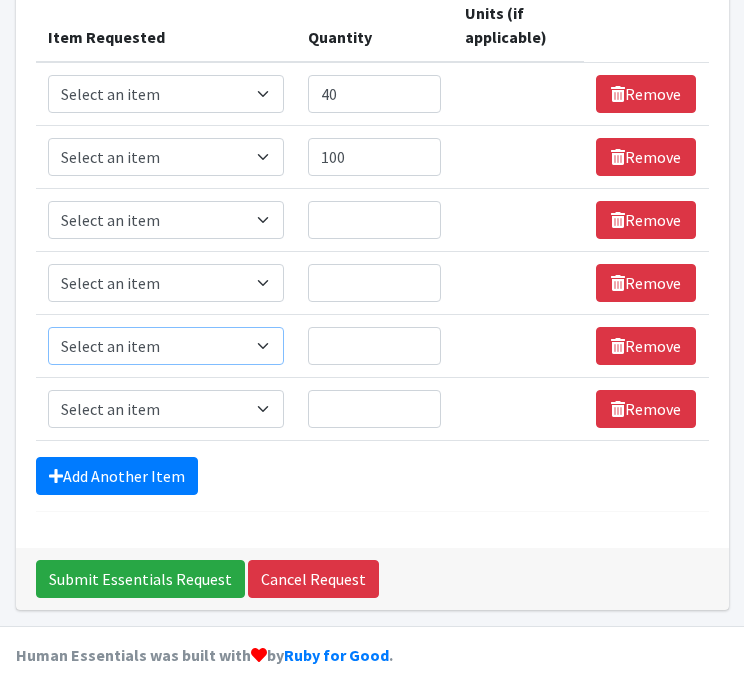 select on "5727" 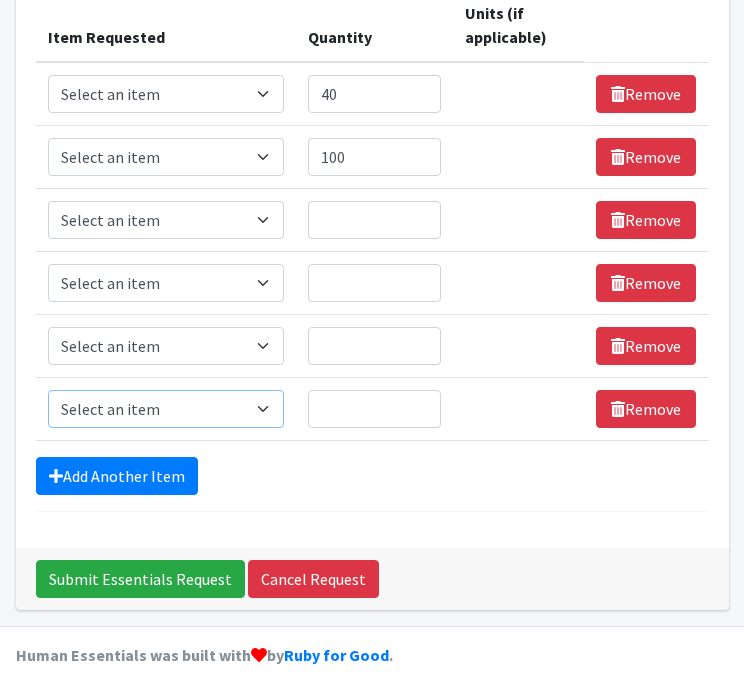 click on "Select an item
# of Children this order will serve
# of Individuals Living in Household
Activity Mat
Baby Carriers
Bath Tubs
Bed Pads
Bibs
Birthday Box - Boy
Birthday Box - Girl
Blankets/Swaddlers/Sleepsacks
Books
Bottles
Breast Pump
Bundle Me's
Car Seat - 3in1 up to 80 lbs.
Car Seat - Infant up to 22lbs. w/ handle
Clothing Boys Spring/Summer 0-6 Months
Clothing Boys Spring/Summer 12-18 Months
Clothing Boys Spring/Summer 18-24 Months
Clothing Boys Spring/Summer 2T
Clothing Boys Spring/Summer 3T
Clothing Boys Spring/Summer 4T
Clothing Boys Spring/Summer 5T
Clothing Boys Spring/Summer 6-12 Months
Clothing Boys Spring/Summer Premie/NB
Clothing Girls Fall/Winter 6-12 Months
Clothing Girls Spring/Summer 0-6 Months
Clothing Girls Spring/Summer 12-18 Months
Clothing Girls Spring/Summer 18-24 Months
Clothing Girls Spring/Summer 2T
Clothing Girls Spring/Summer 3T
Clothing Girls Spring/Summer 4T
Clothing Girls Spring/Summer 5T
Diaper Bags" at bounding box center [166, 409] 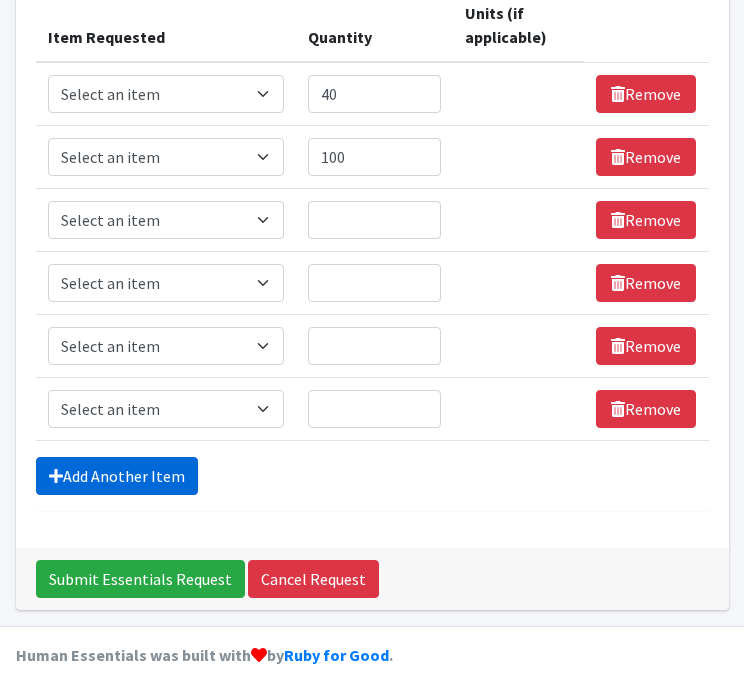 click on "Add Another Item" at bounding box center [117, 476] 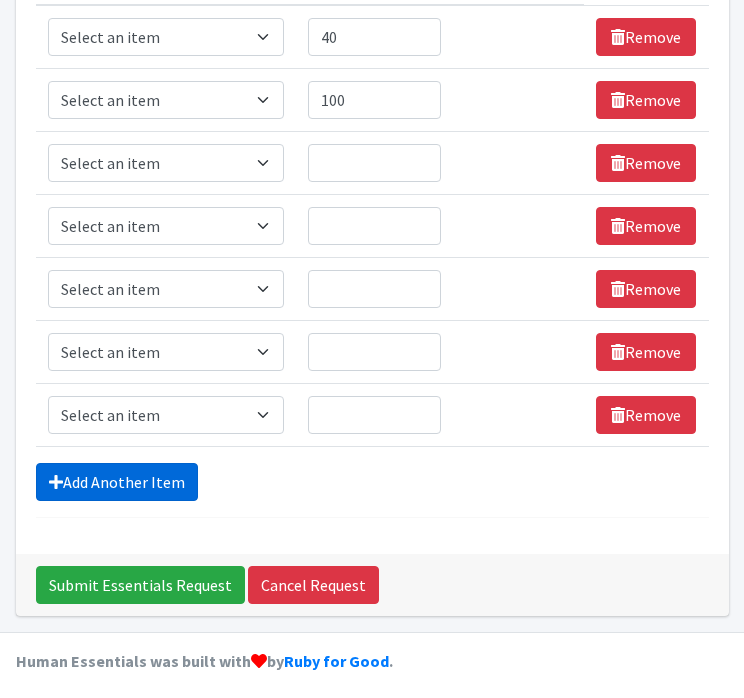 scroll, scrollTop: 368, scrollLeft: 0, axis: vertical 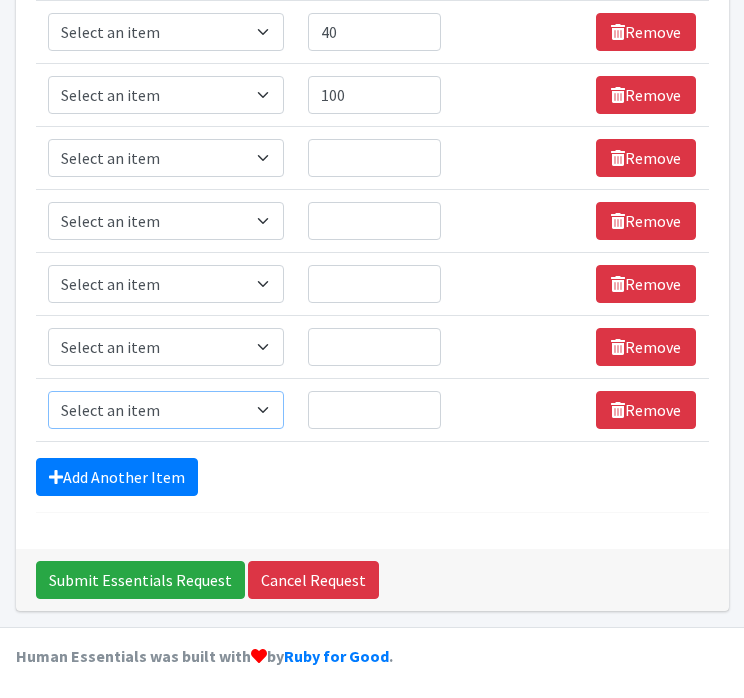 click on "Select an item
# of Children this order will serve
# of Individuals Living in Household
Activity Mat
Baby Carriers
Bath Tubs
Bed Pads
Bibs
Birthday Box - Boy
Birthday Box - Girl
Blankets/Swaddlers/Sleepsacks
Books
Bottles
Breast Pump
Bundle Me's
Car Seat - 3in1 up to 80 lbs.
Car Seat - Infant up to 22lbs. w/ handle
Clothing Boys Spring/Summer 0-6 Months
Clothing Boys Spring/Summer 12-18 Months
Clothing Boys Spring/Summer 18-24 Months
Clothing Boys Spring/Summer 2T
Clothing Boys Spring/Summer 3T
Clothing Boys Spring/Summer 4T
Clothing Boys Spring/Summer 5T
Clothing Boys Spring/Summer 6-12 Months
Clothing Boys Spring/Summer Premie/NB
Clothing Girls Fall/Winter 6-12 Months
Clothing Girls Spring/Summer 0-6 Months
Clothing Girls Spring/Summer 12-18 Months
Clothing Girls Spring/Summer 18-24 Months
Clothing Girls Spring/Summer 2T
Clothing Girls Spring/Summer 3T
Clothing Girls Spring/Summer 4T
Clothing Girls Spring/Summer 5T
Diaper Bags" at bounding box center [166, 410] 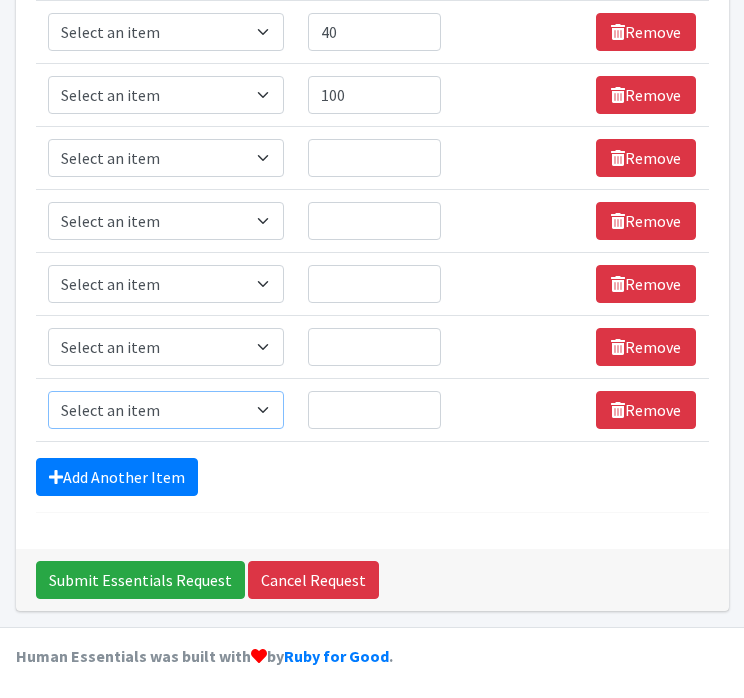 select on "5767" 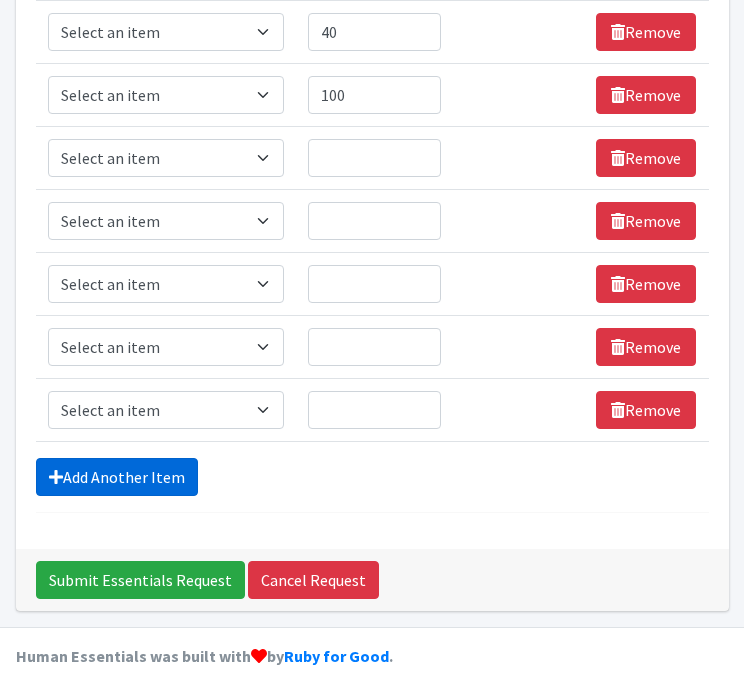 click on "Add Another Item" at bounding box center [117, 477] 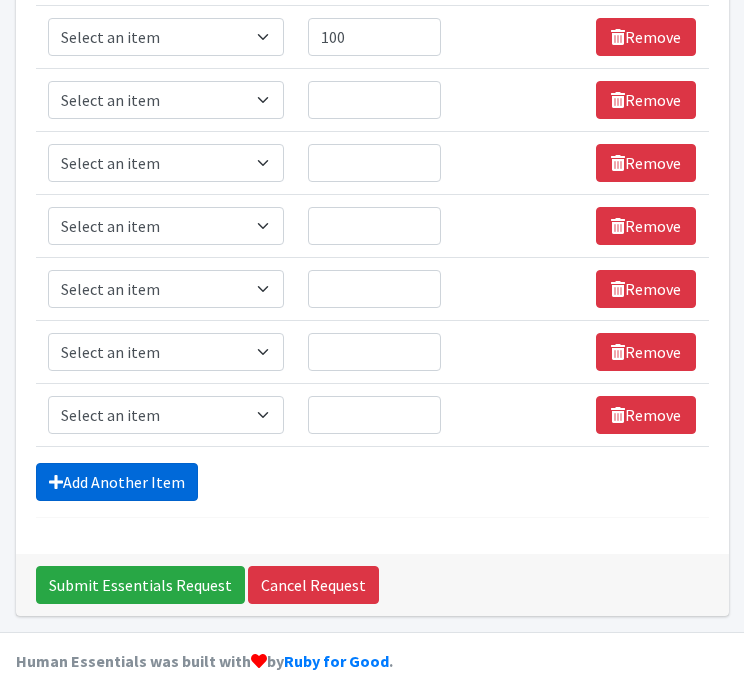 scroll, scrollTop: 432, scrollLeft: 0, axis: vertical 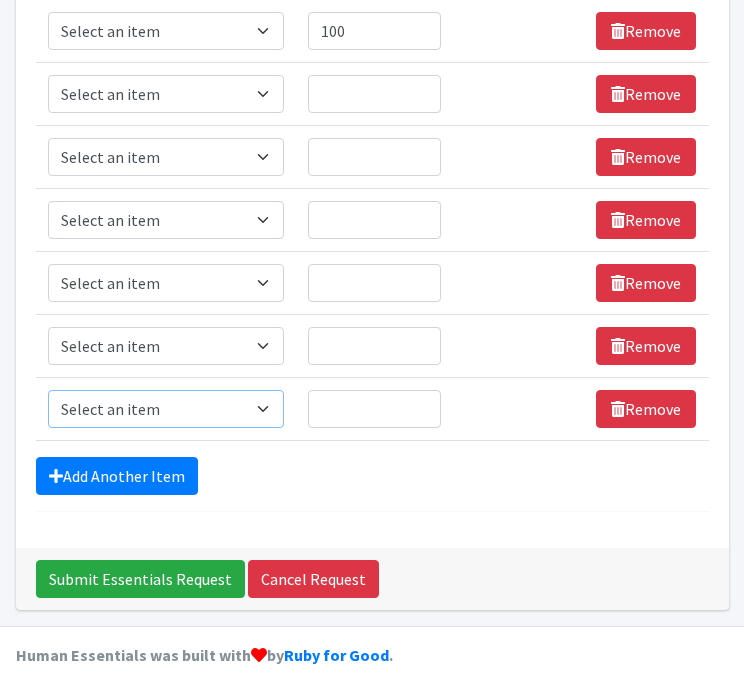 click on "Select an item
# of Children this order will serve
# of Individuals Living in Household
Activity Mat
Baby Carriers
Bath Tubs
Bed Pads
Bibs
Birthday Box - Boy
Birthday Box - Girl
Blankets/Swaddlers/Sleepsacks
Books
Bottles
Breast Pump
Bundle Me's
Car Seat - 3in1 up to 80 lbs.
Car Seat - Infant up to 22lbs. w/ handle
Clothing Boys Spring/Summer 0-6 Months
Clothing Boys Spring/Summer 12-18 Months
Clothing Boys Spring/Summer 18-24 Months
Clothing Boys Spring/Summer 2T
Clothing Boys Spring/Summer 3T
Clothing Boys Spring/Summer 4T
Clothing Boys Spring/Summer 5T
Clothing Boys Spring/Summer 6-12 Months
Clothing Boys Spring/Summer Premie/NB
Clothing Girls Fall/Winter 6-12 Months
Clothing Girls Spring/Summer 0-6 Months
Clothing Girls Spring/Summer 12-18 Months
Clothing Girls Spring/Summer 18-24 Months
Clothing Girls Spring/Summer 2T
Clothing Girls Spring/Summer 3T
Clothing Girls Spring/Summer 4T
Clothing Girls Spring/Summer 5T
Diaper Bags" at bounding box center (166, 409) 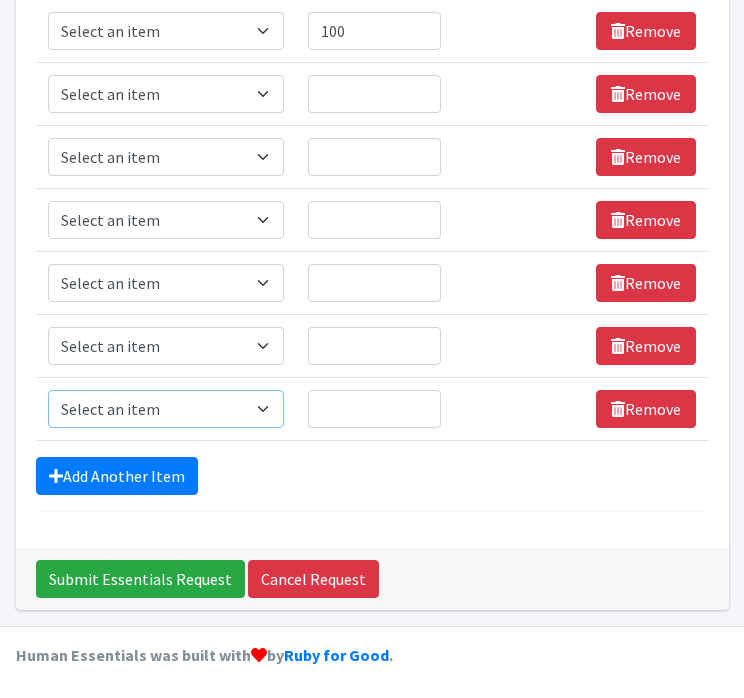 select on "5770" 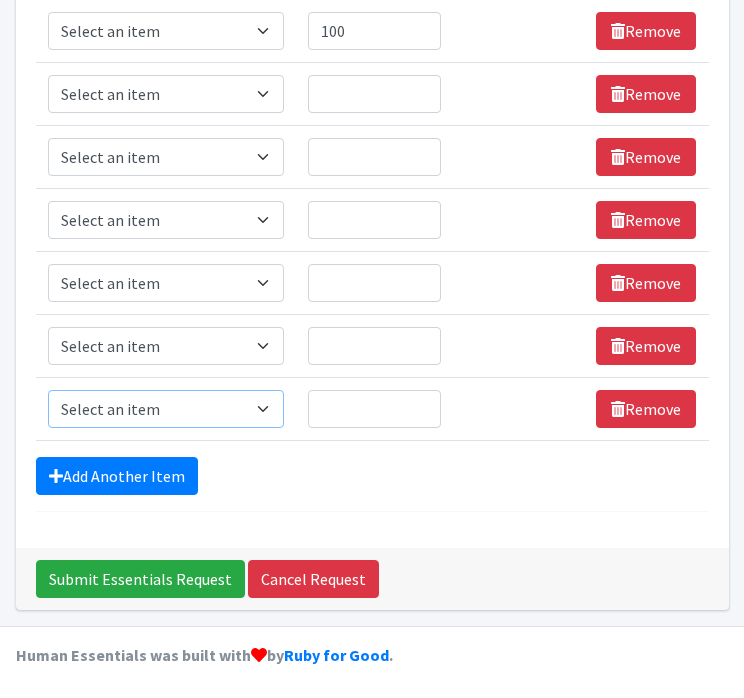 click on "Select an item
# of Children this order will serve
# of Individuals Living in Household
Activity Mat
Baby Carriers
Bath Tubs
Bed Pads
Bibs
Birthday Box - Boy
Birthday Box - Girl
Blankets/Swaddlers/Sleepsacks
Books
Bottles
Breast Pump
Bundle Me's
Car Seat - 3in1 up to 80 lbs.
Car Seat - Infant up to 22lbs. w/ handle
Clothing Boys Spring/Summer 0-6 Months
Clothing Boys Spring/Summer 12-18 Months
Clothing Boys Spring/Summer 18-24 Months
Clothing Boys Spring/Summer 2T
Clothing Boys Spring/Summer 3T
Clothing Boys Spring/Summer 4T
Clothing Boys Spring/Summer 5T
Clothing Boys Spring/Summer 6-12 Months
Clothing Boys Spring/Summer Premie/NB
Clothing Girls Fall/Winter 6-12 Months
Clothing Girls Spring/Summer 0-6 Months
Clothing Girls Spring/Summer 12-18 Months
Clothing Girls Spring/Summer 18-24 Months
Clothing Girls Spring/Summer 2T
Clothing Girls Spring/Summer 3T
Clothing Girls Spring/Summer 4T
Clothing Girls Spring/Summer 5T
Diaper Bags" at bounding box center (166, 409) 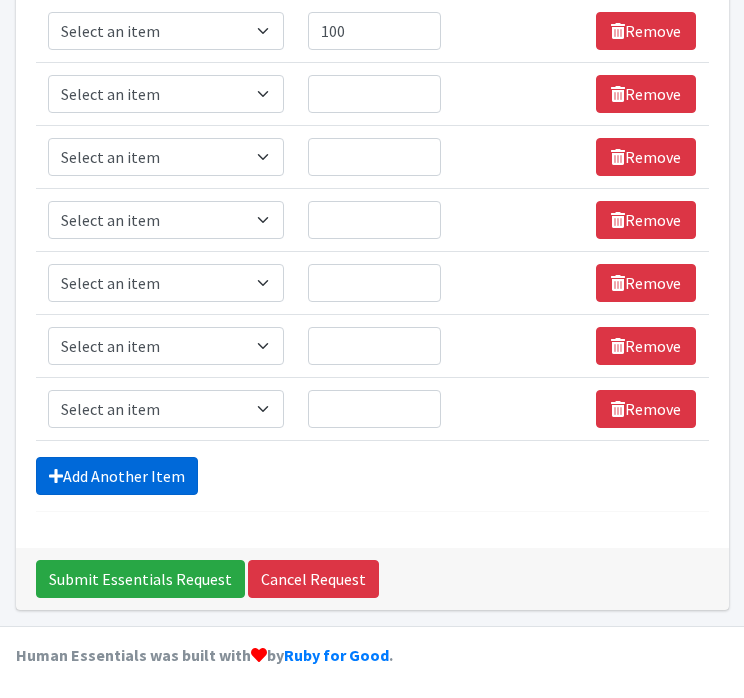 click on "Add Another Item" at bounding box center [117, 476] 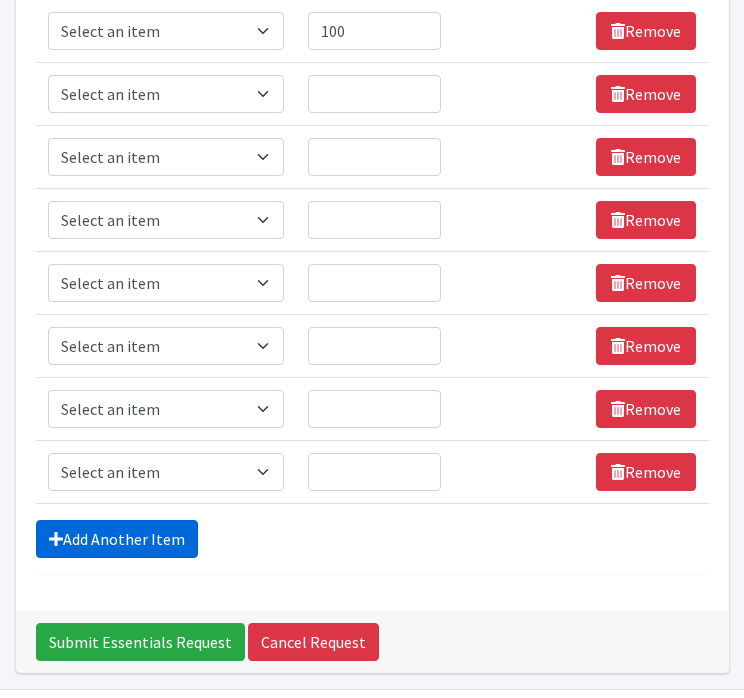 scroll, scrollTop: 494, scrollLeft: 0, axis: vertical 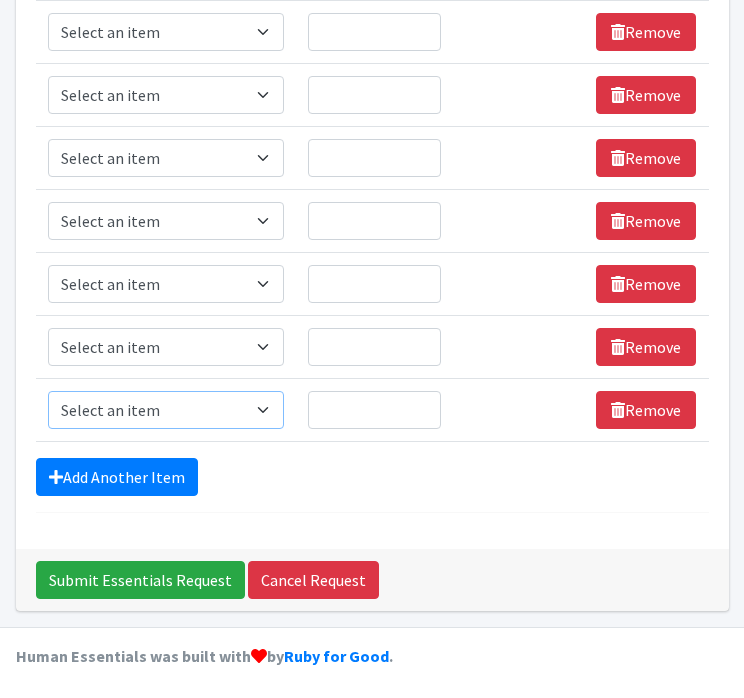 click on "Select an item
# of Children this order will serve
# of Individuals Living in Household
Activity Mat
Baby Carriers
Bath Tubs
Bed Pads
Bibs
Birthday Box - Boy
Birthday Box - Girl
Blankets/Swaddlers/Sleepsacks
Books
Bottles
Breast Pump
Bundle Me's
Car Seat - 3in1 up to 80 lbs.
Car Seat - Infant up to 22lbs. w/ handle
Clothing Boys Spring/Summer 0-6 Months
Clothing Boys Spring/Summer 12-18 Months
Clothing Boys Spring/Summer 18-24 Months
Clothing Boys Spring/Summer 2T
Clothing Boys Spring/Summer 3T
Clothing Boys Spring/Summer 4T
Clothing Boys Spring/Summer 5T
Clothing Boys Spring/Summer 6-12 Months
Clothing Boys Spring/Summer Premie/NB
Clothing Girls Fall/Winter 6-12 Months
Clothing Girls Spring/Summer 0-6 Months
Clothing Girls Spring/Summer 12-18 Months
Clothing Girls Spring/Summer 18-24 Months
Clothing Girls Spring/Summer 2T
Clothing Girls Spring/Summer 3T
Clothing Girls Spring/Summer 4T
Clothing Girls Spring/Summer 5T
Diaper Bags" at bounding box center (166, 410) 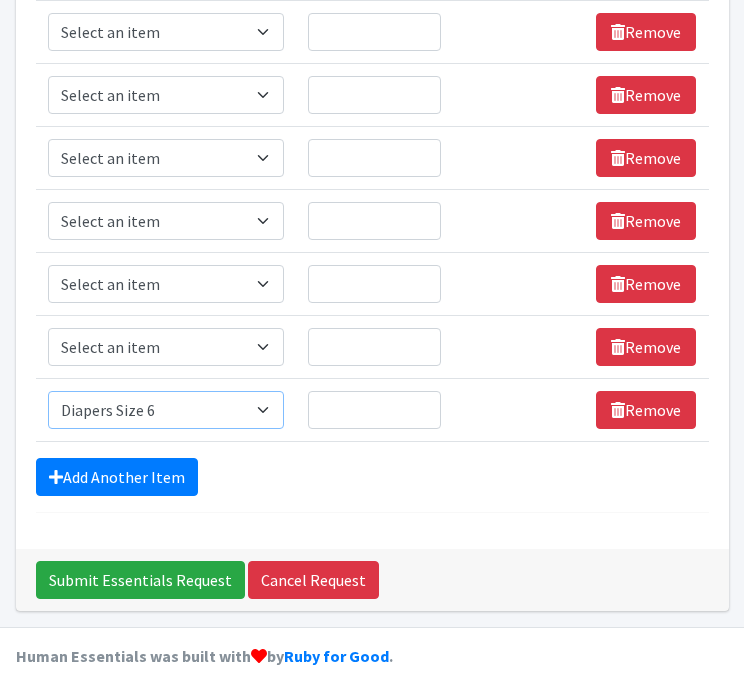 click on "Select an item
# of Children this order will serve
# of Individuals Living in Household
Activity Mat
Baby Carriers
Bath Tubs
Bed Pads
Bibs
Birthday Box - Boy
Birthday Box - Girl
Blankets/Swaddlers/Sleepsacks
Books
Bottles
Breast Pump
Bundle Me's
Car Seat - 3in1 up to 80 lbs.
Car Seat - Infant up to 22lbs. w/ handle
Clothing Boys Spring/Summer 0-6 Months
Clothing Boys Spring/Summer 12-18 Months
Clothing Boys Spring/Summer 18-24 Months
Clothing Boys Spring/Summer 2T
Clothing Boys Spring/Summer 3T
Clothing Boys Spring/Summer 4T
Clothing Boys Spring/Summer 5T
Clothing Boys Spring/Summer 6-12 Months
Clothing Boys Spring/Summer Premie/NB
Clothing Girls Fall/Winter 6-12 Months
Clothing Girls Spring/Summer 0-6 Months
Clothing Girls Spring/Summer 12-18 Months
Clothing Girls Spring/Summer 18-24 Months
Clothing Girls Spring/Summer 2T
Clothing Girls Spring/Summer 3T
Clothing Girls Spring/Summer 4T
Clothing Girls Spring/Summer 5T
Diaper Bags" at bounding box center (166, 410) 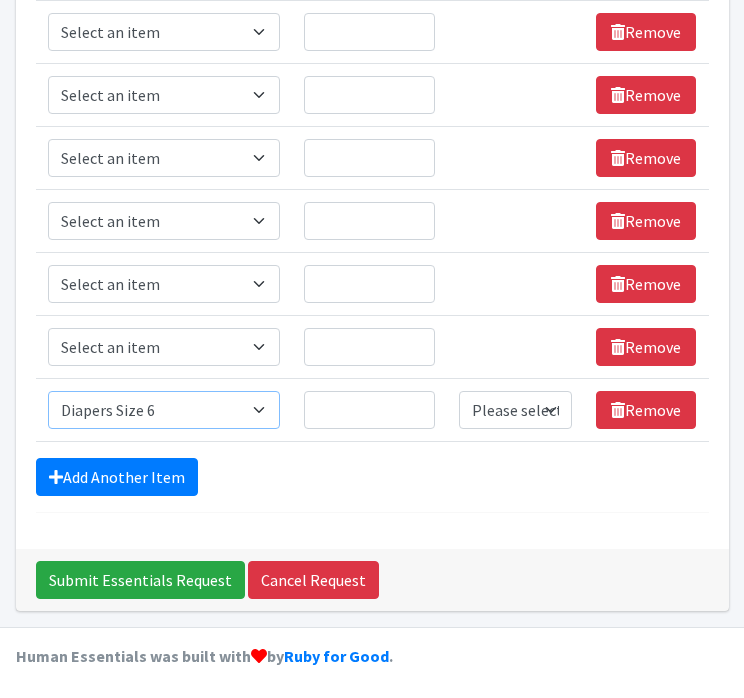 click on "Select an item
# of Children this order will serve
# of Individuals Living in Household
Activity Mat
Baby Carriers
Bath Tubs
Bed Pads
Bibs
Birthday Box - Boy
Birthday Box - Girl
Blankets/Swaddlers/Sleepsacks
Books
Bottles
Breast Pump
Bundle Me's
Car Seat - 3in1 up to 80 lbs.
Car Seat - Infant up to 22lbs. w/ handle
Clothing Boys Spring/Summer 0-6 Months
Clothing Boys Spring/Summer 12-18 Months
Clothing Boys Spring/Summer 18-24 Months
Clothing Boys Spring/Summer 2T
Clothing Boys Spring/Summer 3T
Clothing Boys Spring/Summer 4T
Clothing Boys Spring/Summer 5T
Clothing Boys Spring/Summer 6-12 Months
Clothing Boys Spring/Summer Premie/NB
Clothing Girls Fall/Winter 6-12 Months
Clothing Girls Spring/Summer 0-6 Months
Clothing Girls Spring/Summer 12-18 Months
Clothing Girls Spring/Summer 18-24 Months
Clothing Girls Spring/Summer 2T
Clothing Girls Spring/Summer 3T
Clothing Girls Spring/Summer 4T
Clothing Girls Spring/Summer 5T
Diaper Bags" at bounding box center (164, 410) 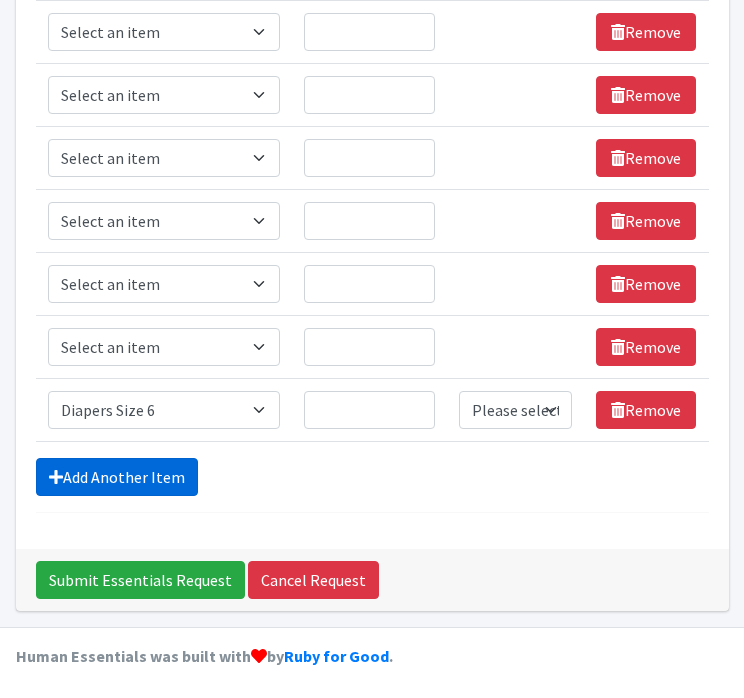 click on "Add Another Item" at bounding box center [117, 477] 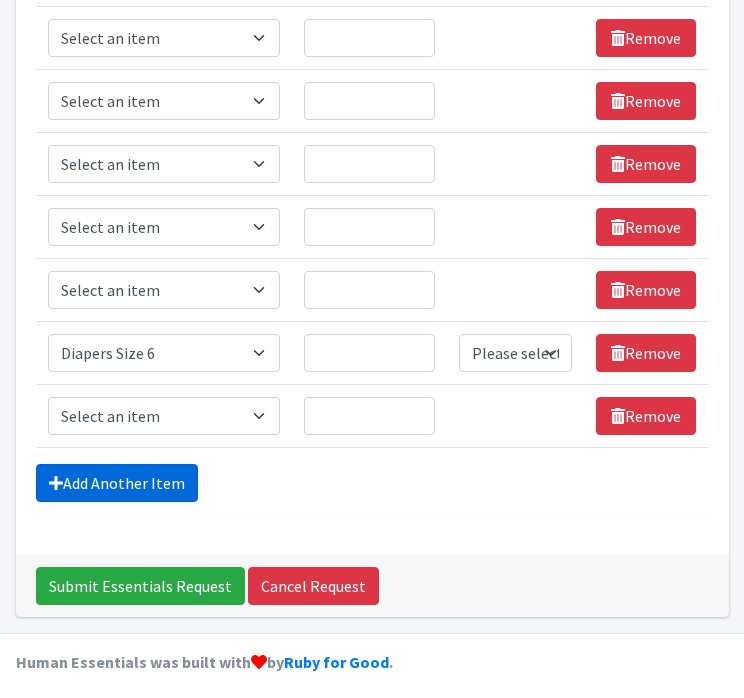scroll, scrollTop: 557, scrollLeft: 0, axis: vertical 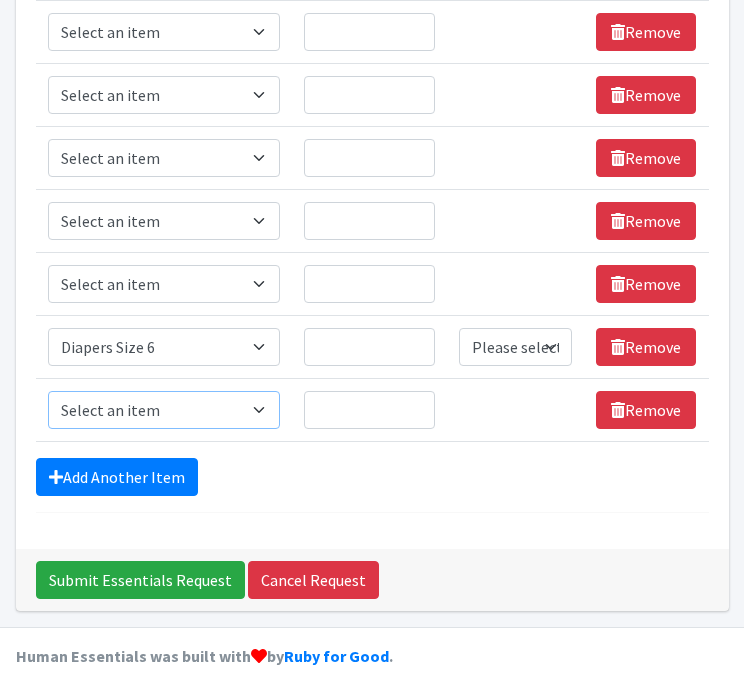 click on "Select an item
# of Children this order will serve
# of Individuals Living in Household
Activity Mat
Baby Carriers
Bath Tubs
Bed Pads
Bibs
Birthday Box - Boy
Birthday Box - Girl
Blankets/Swaddlers/Sleepsacks
Books
Bottles
Breast Pump
Bundle Me's
Car Seat - 3in1 up to 80 lbs.
Car Seat - Infant up to 22lbs. w/ handle
Clothing Boys Spring/Summer 0-6 Months
Clothing Boys Spring/Summer 12-18 Months
Clothing Boys Spring/Summer 18-24 Months
Clothing Boys Spring/Summer 2T
Clothing Boys Spring/Summer 3T
Clothing Boys Spring/Summer 4T
Clothing Boys Spring/Summer 5T
Clothing Boys Spring/Summer 6-12 Months
Clothing Boys Spring/Summer Premie/NB
Clothing Girls Fall/Winter 6-12 Months
Clothing Girls Spring/Summer 0-6 Months
Clothing Girls Spring/Summer 12-18 Months
Clothing Girls Spring/Summer 18-24 Months
Clothing Girls Spring/Summer 2T
Clothing Girls Spring/Summer 3T
Clothing Girls Spring/Summer 4T
Clothing Girls Spring/Summer 5T
Diaper Bags" at bounding box center [164, 410] 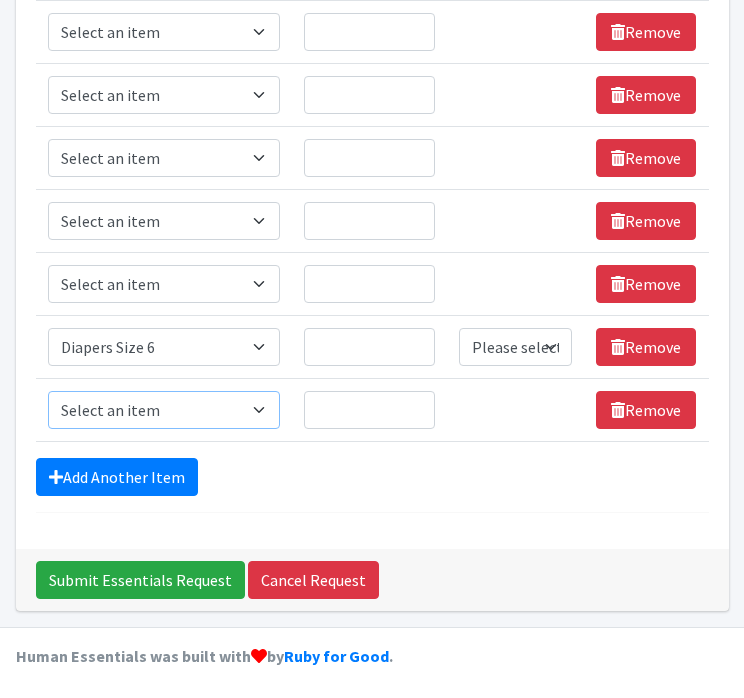 click on "Select an item
# of Children this order will serve
# of Individuals Living in Household
Activity Mat
Baby Carriers
Bath Tubs
Bed Pads
Bibs
Birthday Box - Boy
Birthday Box - Girl
Blankets/Swaddlers/Sleepsacks
Books
Bottles
Breast Pump
Bundle Me's
Car Seat - 3in1 up to 80 lbs.
Car Seat - Infant up to 22lbs. w/ handle
Clothing Boys Spring/Summer 0-6 Months
Clothing Boys Spring/Summer 12-18 Months
Clothing Boys Spring/Summer 18-24 Months
Clothing Boys Spring/Summer 2T
Clothing Boys Spring/Summer 3T
Clothing Boys Spring/Summer 4T
Clothing Boys Spring/Summer 5T
Clothing Boys Spring/Summer 6-12 Months
Clothing Boys Spring/Summer Premie/NB
Clothing Girls Fall/Winter 6-12 Months
Clothing Girls Spring/Summer 0-6 Months
Clothing Girls Spring/Summer 12-18 Months
Clothing Girls Spring/Summer 18-24 Months
Clothing Girls Spring/Summer 2T
Clothing Girls Spring/Summer 3T
Clothing Girls Spring/Summer 4T
Clothing Girls Spring/Summer 5T
Diaper Bags" at bounding box center (164, 410) 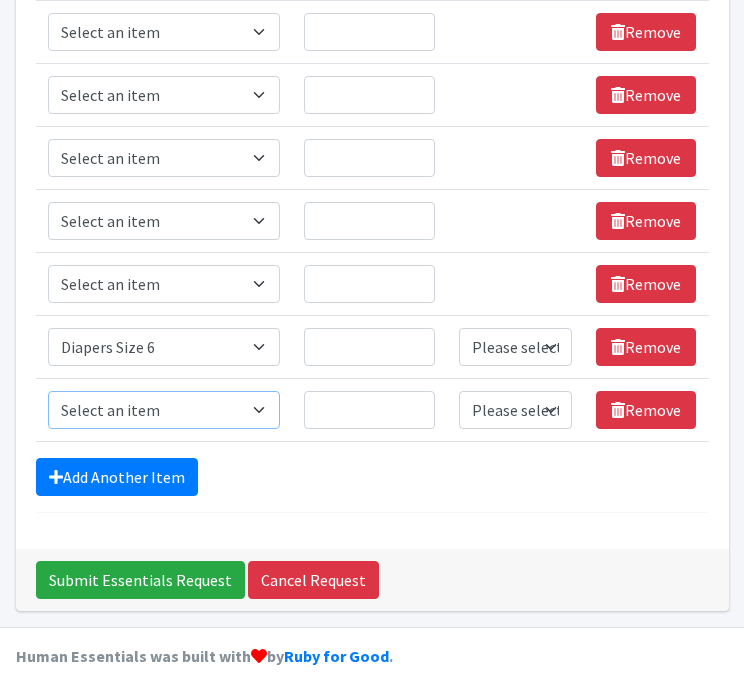 click on "Select an item
# of Children this order will serve
# of Individuals Living in Household
Activity Mat
Baby Carriers
Bath Tubs
Bed Pads
Bibs
Birthday Box - Boy
Birthday Box - Girl
Blankets/Swaddlers/Sleepsacks
Books
Bottles
Breast Pump
Bundle Me's
Car Seat - 3in1 up to 80 lbs.
Car Seat - Infant up to 22lbs. w/ handle
Clothing Boys Spring/Summer 0-6 Months
Clothing Boys Spring/Summer 12-18 Months
Clothing Boys Spring/Summer 18-24 Months
Clothing Boys Spring/Summer 2T
Clothing Boys Spring/Summer 3T
Clothing Boys Spring/Summer 4T
Clothing Boys Spring/Summer 5T
Clothing Boys Spring/Summer 6-12 Months
Clothing Boys Spring/Summer Premie/NB
Clothing Girls Fall/Winter 6-12 Months
Clothing Girls Spring/Summer 0-6 Months
Clothing Girls Spring/Summer 12-18 Months
Clothing Girls Spring/Summer 18-24 Months
Clothing Girls Spring/Summer 2T
Clothing Girls Spring/Summer 3T
Clothing Girls Spring/Summer 4T
Clothing Girls Spring/Summer 5T
Diaper Bags" at bounding box center [164, 410] 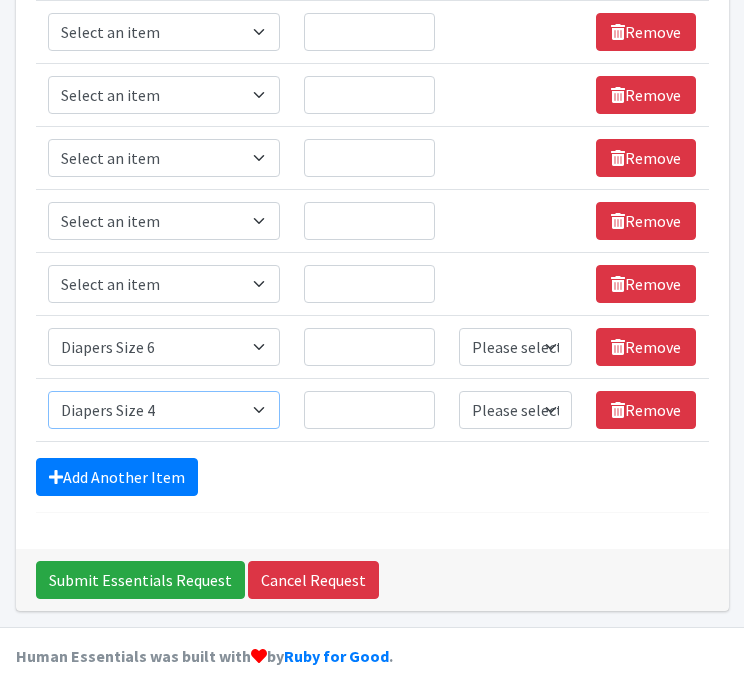 click on "Select an item
# of Children this order will serve
# of Individuals Living in Household
Activity Mat
Baby Carriers
Bath Tubs
Bed Pads
Bibs
Birthday Box - Boy
Birthday Box - Girl
Blankets/Swaddlers/Sleepsacks
Books
Bottles
Breast Pump
Bundle Me's
Car Seat - 3in1 up to 80 lbs.
Car Seat - Infant up to 22lbs. w/ handle
Clothing Boys Spring/Summer 0-6 Months
Clothing Boys Spring/Summer 12-18 Months
Clothing Boys Spring/Summer 18-24 Months
Clothing Boys Spring/Summer 2T
Clothing Boys Spring/Summer 3T
Clothing Boys Spring/Summer 4T
Clothing Boys Spring/Summer 5T
Clothing Boys Spring/Summer 6-12 Months
Clothing Boys Spring/Summer Premie/NB
Clothing Girls Fall/Winter 6-12 Months
Clothing Girls Spring/Summer 0-6 Months
Clothing Girls Spring/Summer 12-18 Months
Clothing Girls Spring/Summer 18-24 Months
Clothing Girls Spring/Summer 2T
Clothing Girls Spring/Summer 3T
Clothing Girls Spring/Summer 4T
Clothing Girls Spring/Summer 5T
Diaper Bags" at bounding box center [164, 410] 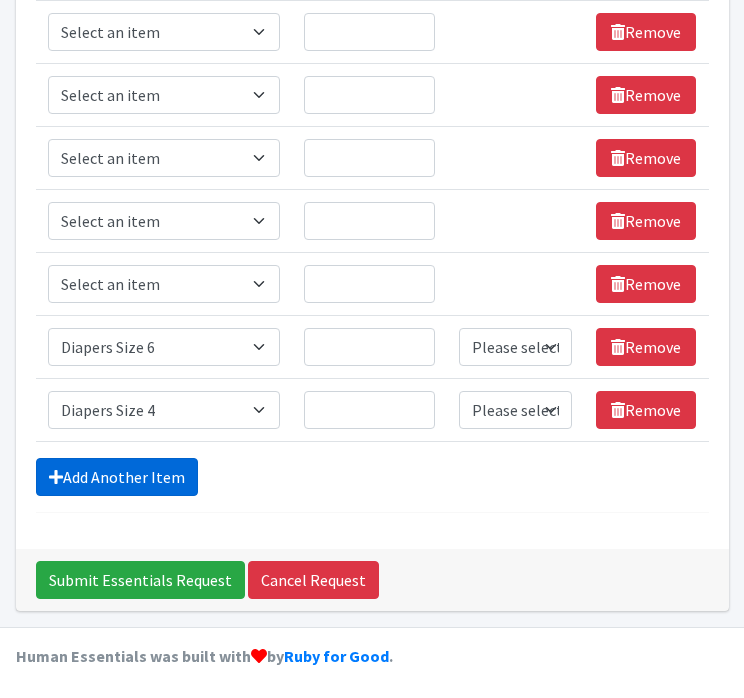 click on "Add Another Item" at bounding box center (117, 477) 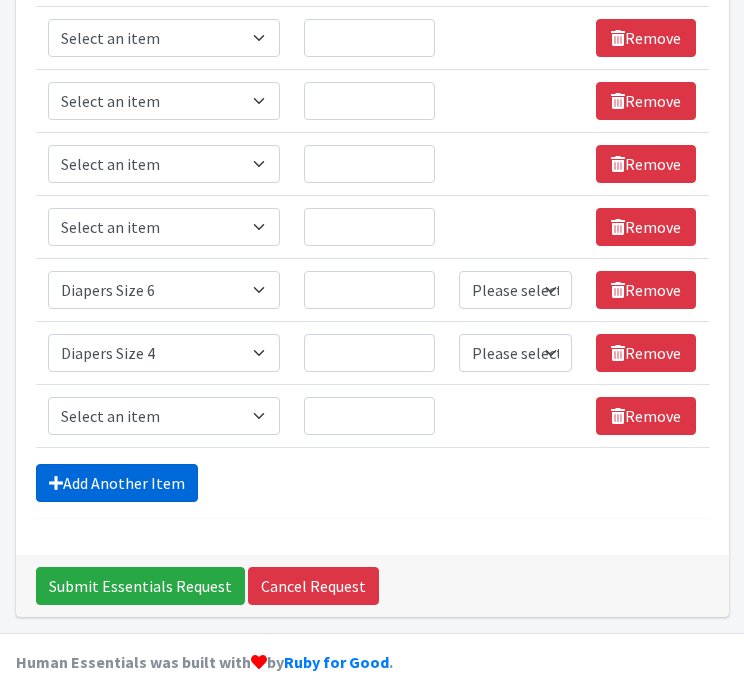 scroll, scrollTop: 620, scrollLeft: 0, axis: vertical 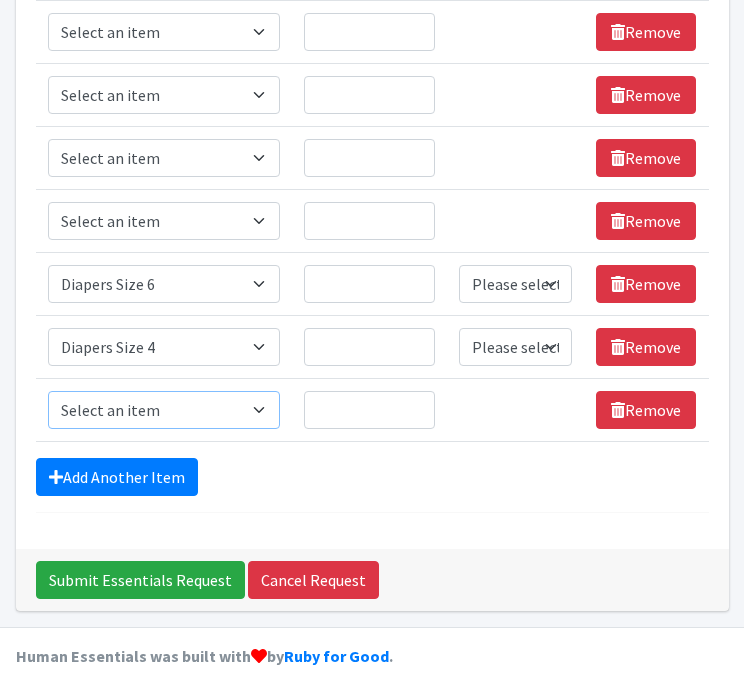 click on "Select an item
# of Children this order will serve
# of Individuals Living in Household
Activity Mat
Baby Carriers
Bath Tubs
Bed Pads
Bibs
Birthday Box - Boy
Birthday Box - Girl
Blankets/Swaddlers/Sleepsacks
Books
Bottles
Breast Pump
Bundle Me's
Car Seat - 3in1 up to 80 lbs.
Car Seat - Infant up to 22lbs. w/ handle
Clothing Boys Spring/Summer 0-6 Months
Clothing Boys Spring/Summer 12-18 Months
Clothing Boys Spring/Summer 18-24 Months
Clothing Boys Spring/Summer 2T
Clothing Boys Spring/Summer 3T
Clothing Boys Spring/Summer 4T
Clothing Boys Spring/Summer 5T
Clothing Boys Spring/Summer 6-12 Months
Clothing Boys Spring/Summer Premie/NB
Clothing Girls Fall/Winter 6-12 Months
Clothing Girls Spring/Summer 0-6 Months
Clothing Girls Spring/Summer 12-18 Months
Clothing Girls Spring/Summer 18-24 Months
Clothing Girls Spring/Summer 2T
Clothing Girls Spring/Summer 3T
Clothing Girls Spring/Summer 4T
Clothing Girls Spring/Summer 5T
Diaper Bags" at bounding box center [164, 410] 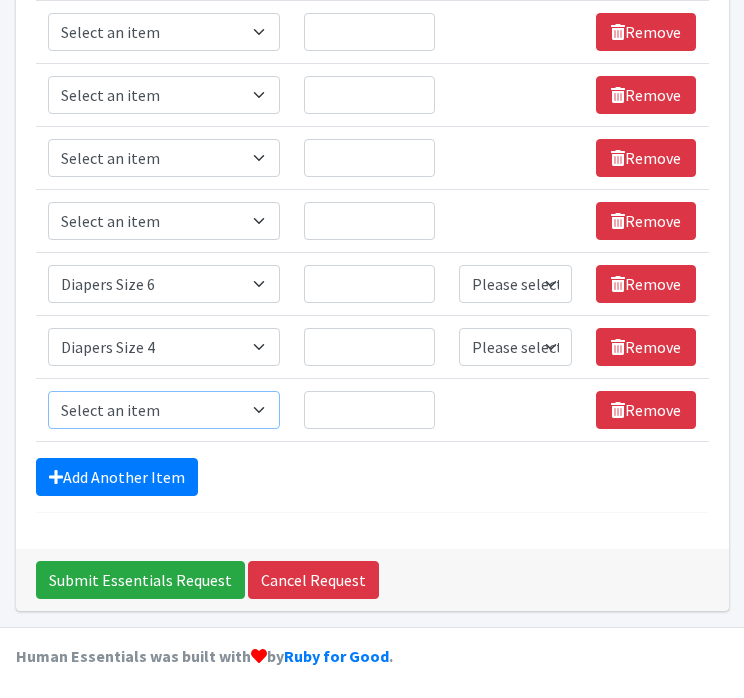 select on "1964" 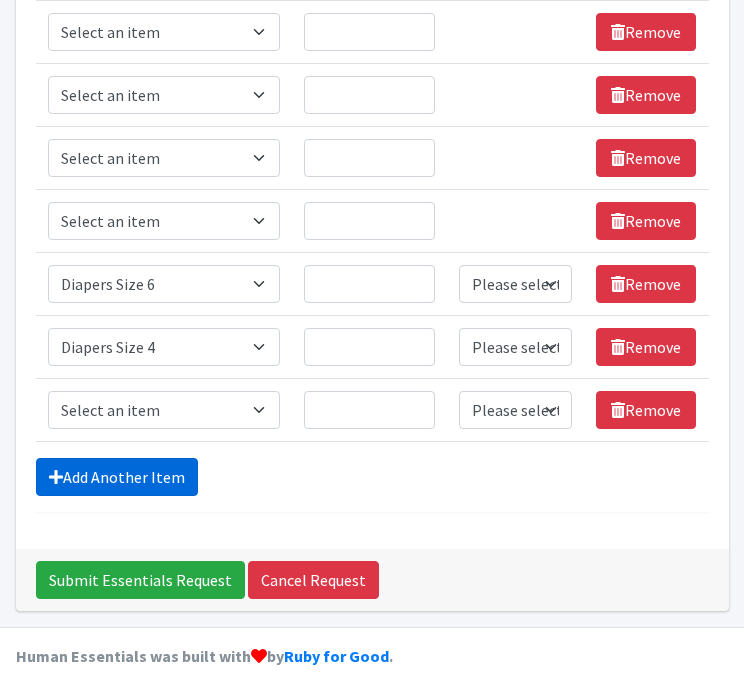 click on "Add Another Item" at bounding box center (117, 477) 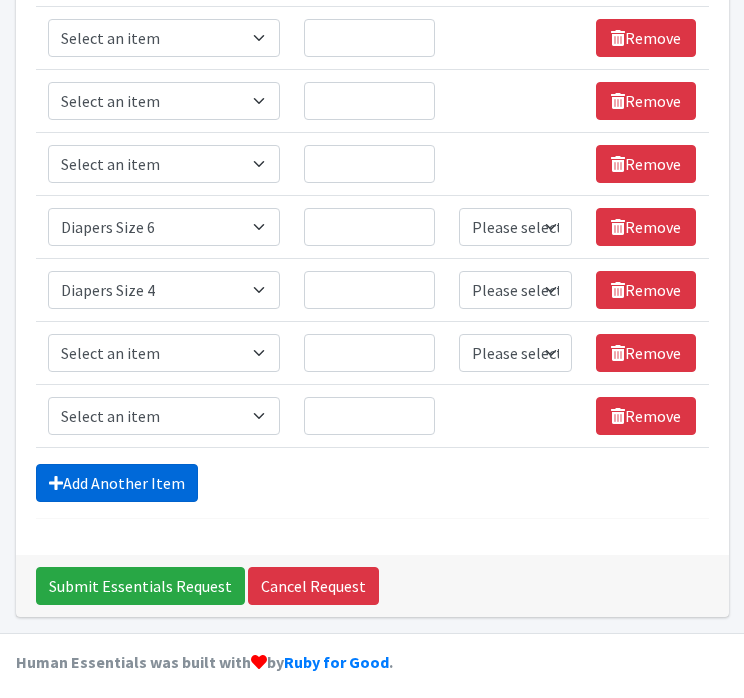 scroll, scrollTop: 683, scrollLeft: 0, axis: vertical 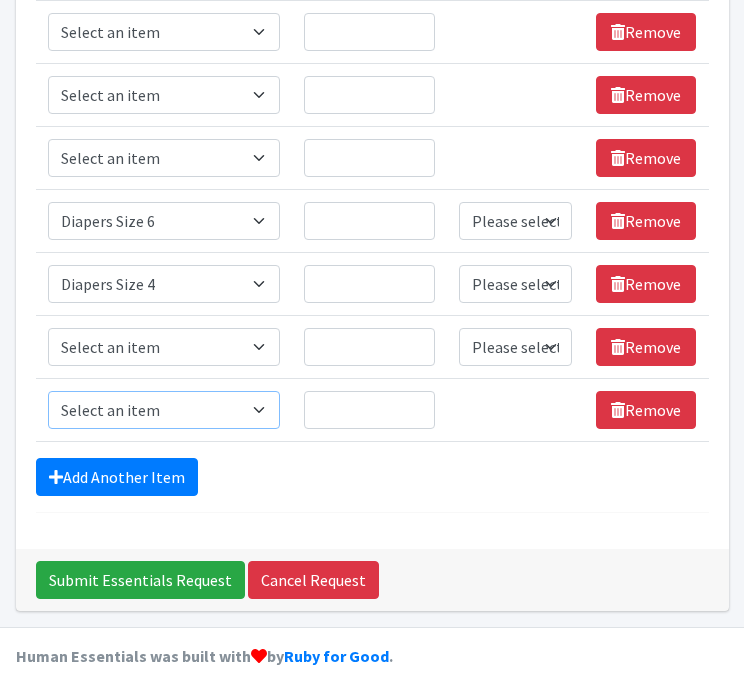 click on "Select an item
# of Children this order will serve
# of Individuals Living in Household
Activity Mat
Baby Carriers
Bath Tubs
Bed Pads
Bibs
Birthday Box - Boy
Birthday Box - Girl
Blankets/Swaddlers/Sleepsacks
Books
Bottles
Breast Pump
Bundle Me's
Car Seat - 3in1 up to 80 lbs.
Car Seat - Infant up to 22lbs. w/ handle
Clothing Boys Spring/Summer 0-6 Months
Clothing Boys Spring/Summer 12-18 Months
Clothing Boys Spring/Summer 18-24 Months
Clothing Boys Spring/Summer 2T
Clothing Boys Spring/Summer 3T
Clothing Boys Spring/Summer 4T
Clothing Boys Spring/Summer 5T
Clothing Boys Spring/Summer 6-12 Months
Clothing Boys Spring/Summer Premie/NB
Clothing Girls Fall/Winter 6-12 Months
Clothing Girls Spring/Summer 0-6 Months
Clothing Girls Spring/Summer 12-18 Months
Clothing Girls Spring/Summer 18-24 Months
Clothing Girls Spring/Summer 2T
Clothing Girls Spring/Summer 3T
Clothing Girls Spring/Summer 4T
Clothing Girls Spring/Summer 5T
Diaper Bags" at bounding box center (164, 410) 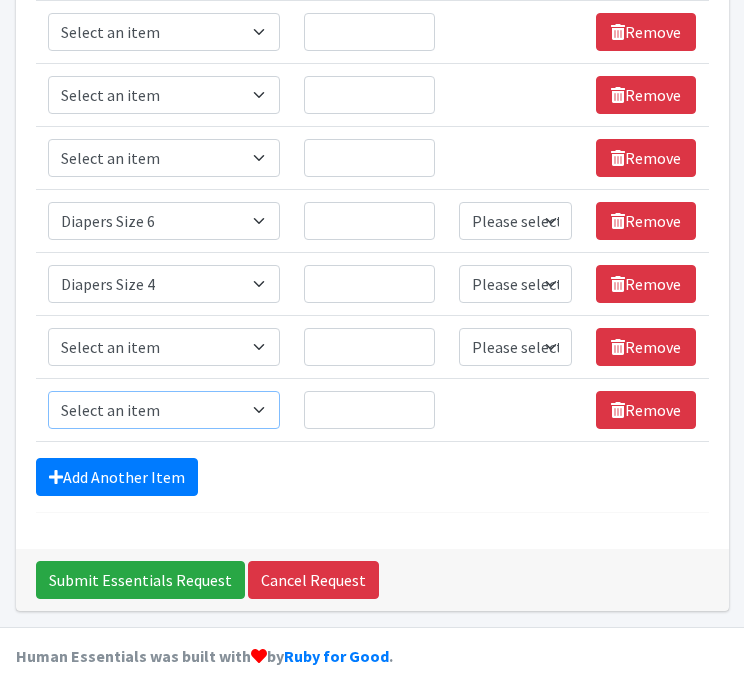 select on "1968" 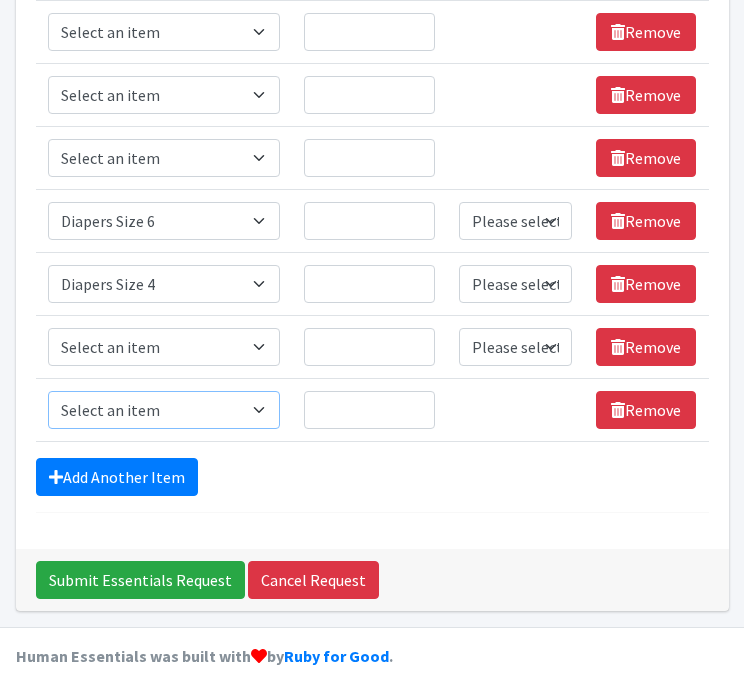 click on "Select an item
# of Children this order will serve
# of Individuals Living in Household
Activity Mat
Baby Carriers
Bath Tubs
Bed Pads
Bibs
Birthday Box - Boy
Birthday Box - Girl
Blankets/Swaddlers/Sleepsacks
Books
Bottles
Breast Pump
Bundle Me's
Car Seat - 3in1 up to 80 lbs.
Car Seat - Infant up to 22lbs. w/ handle
Clothing Boys Spring/Summer 0-6 Months
Clothing Boys Spring/Summer 12-18 Months
Clothing Boys Spring/Summer 18-24 Months
Clothing Boys Spring/Summer 2T
Clothing Boys Spring/Summer 3T
Clothing Boys Spring/Summer 4T
Clothing Boys Spring/Summer 5T
Clothing Boys Spring/Summer 6-12 Months
Clothing Boys Spring/Summer Premie/NB
Clothing Girls Fall/Winter 6-12 Months
Clothing Girls Spring/Summer 0-6 Months
Clothing Girls Spring/Summer 12-18 Months
Clothing Girls Spring/Summer 18-24 Months
Clothing Girls Spring/Summer 2T
Clothing Girls Spring/Summer 3T
Clothing Girls Spring/Summer 4T
Clothing Girls Spring/Summer 5T
Diaper Bags" at bounding box center [164, 410] 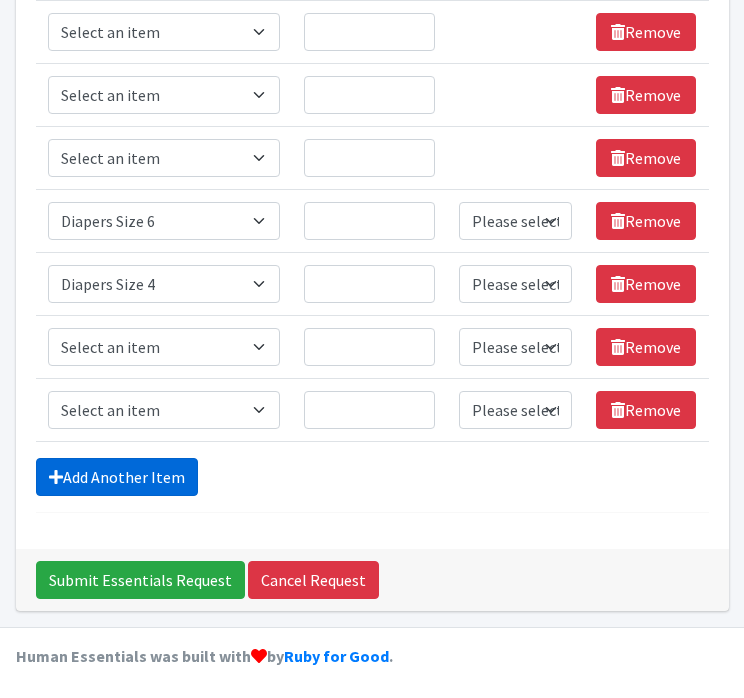 click on "Add Another Item" at bounding box center [117, 477] 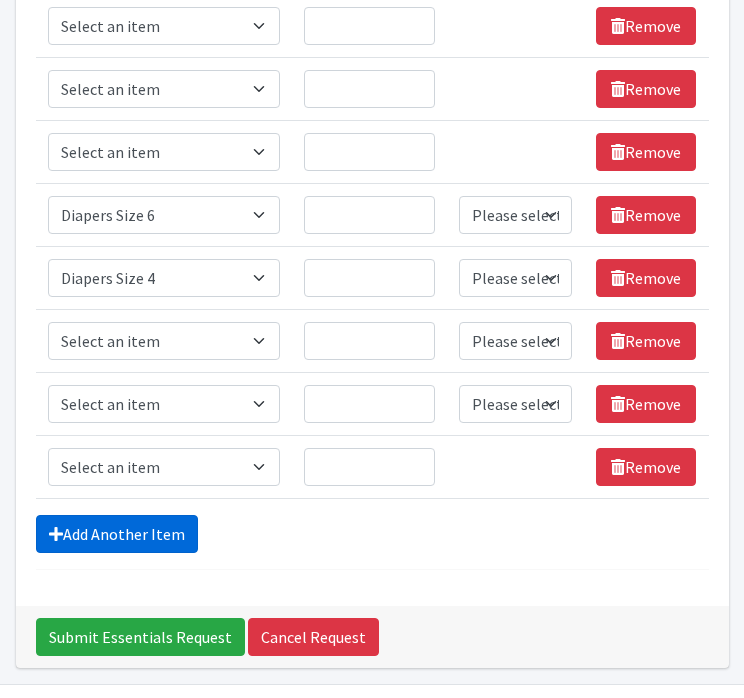 scroll, scrollTop: 745, scrollLeft: 0, axis: vertical 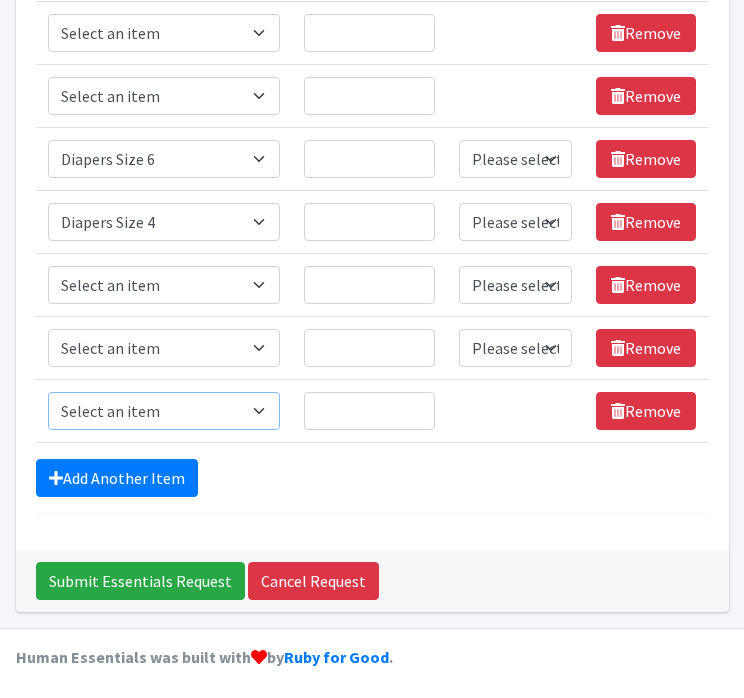 click on "Select an item
# of Children this order will serve
# of Individuals Living in Household
Activity Mat
Baby Carriers
Bath Tubs
Bed Pads
Bibs
Birthday Box - Boy
Birthday Box - Girl
Blankets/Swaddlers/Sleepsacks
Books
Bottles
Breast Pump
Bundle Me's
Car Seat - 3in1 up to 80 lbs.
Car Seat - Infant up to 22lbs. w/ handle
Clothing Boys Spring/Summer 0-6 Months
Clothing Boys Spring/Summer 12-18 Months
Clothing Boys Spring/Summer 18-24 Months
Clothing Boys Spring/Summer 2T
Clothing Boys Spring/Summer 3T
Clothing Boys Spring/Summer 4T
Clothing Boys Spring/Summer 5T
Clothing Boys Spring/Summer 6-12 Months
Clothing Boys Spring/Summer Premie/NB
Clothing Girls Fall/Winter 6-12 Months
Clothing Girls Spring/Summer 0-6 Months
Clothing Girls Spring/Summer 12-18 Months
Clothing Girls Spring/Summer 18-24 Months
Clothing Girls Spring/Summer 2T
Clothing Girls Spring/Summer 3T
Clothing Girls Spring/Summer 4T
Clothing Girls Spring/Summer 5T
Diaper Bags" at bounding box center [164, 411] 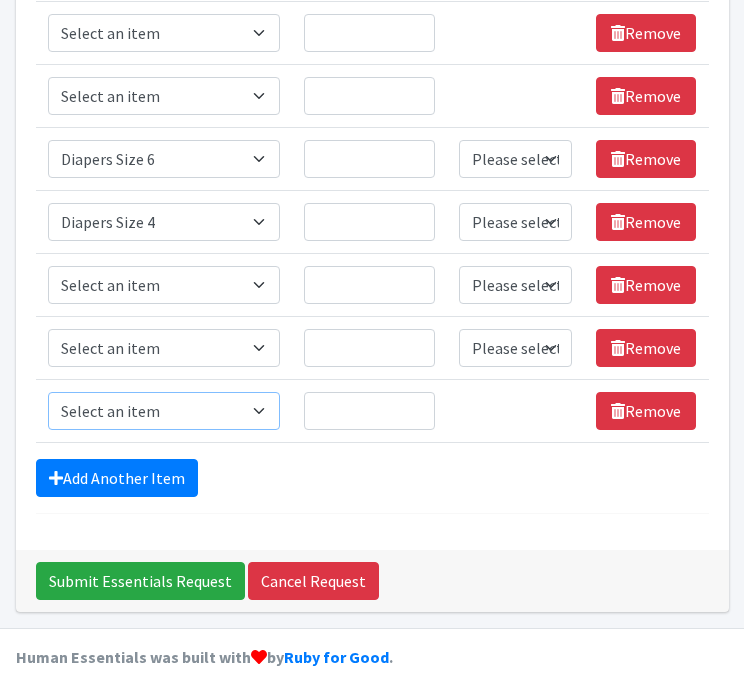 click on "Select an item
# of Children this order will serve
# of Individuals Living in Household
Activity Mat
Baby Carriers
Bath Tubs
Bed Pads
Bibs
Birthday Box - Boy
Birthday Box - Girl
Blankets/Swaddlers/Sleepsacks
Books
Bottles
Breast Pump
Bundle Me's
Car Seat - 3in1 up to 80 lbs.
Car Seat - Infant up to 22lbs. w/ handle
Clothing Boys Spring/Summer 0-6 Months
Clothing Boys Spring/Summer 12-18 Months
Clothing Boys Spring/Summer 18-24 Months
Clothing Boys Spring/Summer 2T
Clothing Boys Spring/Summer 3T
Clothing Boys Spring/Summer 4T
Clothing Boys Spring/Summer 5T
Clothing Boys Spring/Summer 6-12 Months
Clothing Boys Spring/Summer Premie/NB
Clothing Girls Fall/Winter 6-12 Months
Clothing Girls Spring/Summer 0-6 Months
Clothing Girls Spring/Summer 12-18 Months
Clothing Girls Spring/Summer 18-24 Months
Clothing Girls Spring/Summer 2T
Clothing Girls Spring/Summer 3T
Clothing Girls Spring/Summer 4T
Clothing Girls Spring/Summer 5T
Diaper Bags" at bounding box center (164, 411) 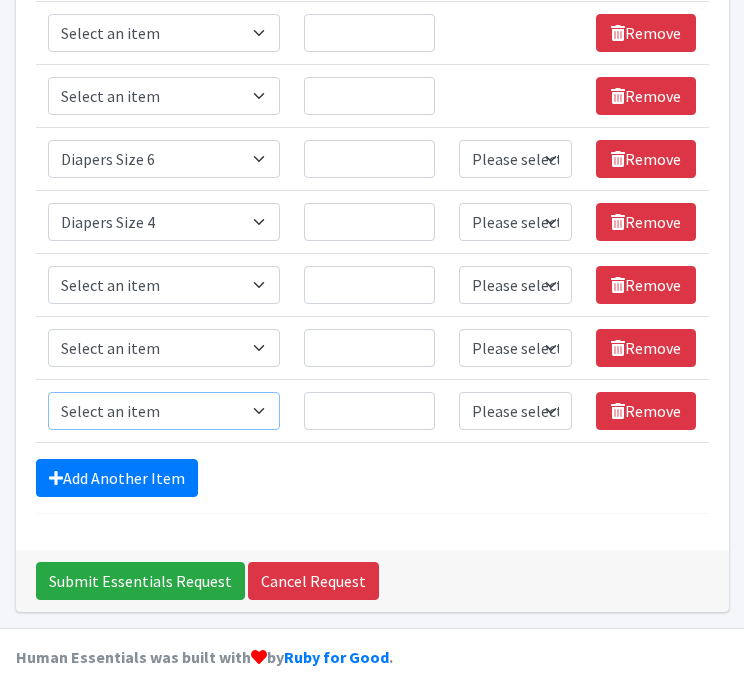 click on "Select an item
# of Children this order will serve
# of Individuals Living in Household
Activity Mat
Baby Carriers
Bath Tubs
Bed Pads
Bibs
Birthday Box - Boy
Birthday Box - Girl
Blankets/Swaddlers/Sleepsacks
Books
Bottles
Breast Pump
Bundle Me's
Car Seat - 3in1 up to 80 lbs.
Car Seat - Infant up to 22lbs. w/ handle
Clothing Boys Spring/Summer 0-6 Months
Clothing Boys Spring/Summer 12-18 Months
Clothing Boys Spring/Summer 18-24 Months
Clothing Boys Spring/Summer 2T
Clothing Boys Spring/Summer 3T
Clothing Boys Spring/Summer 4T
Clothing Boys Spring/Summer 5T
Clothing Boys Spring/Summer 6-12 Months
Clothing Boys Spring/Summer Premie/NB
Clothing Girls Fall/Winter 6-12 Months
Clothing Girls Spring/Summer 0-6 Months
Clothing Girls Spring/Summer 12-18 Months
Clothing Girls Spring/Summer 18-24 Months
Clothing Girls Spring/Summer 2T
Clothing Girls Spring/Summer 3T
Clothing Girls Spring/Summer 4T
Clothing Girls Spring/Summer 5T
Diaper Bags" at bounding box center [164, 411] 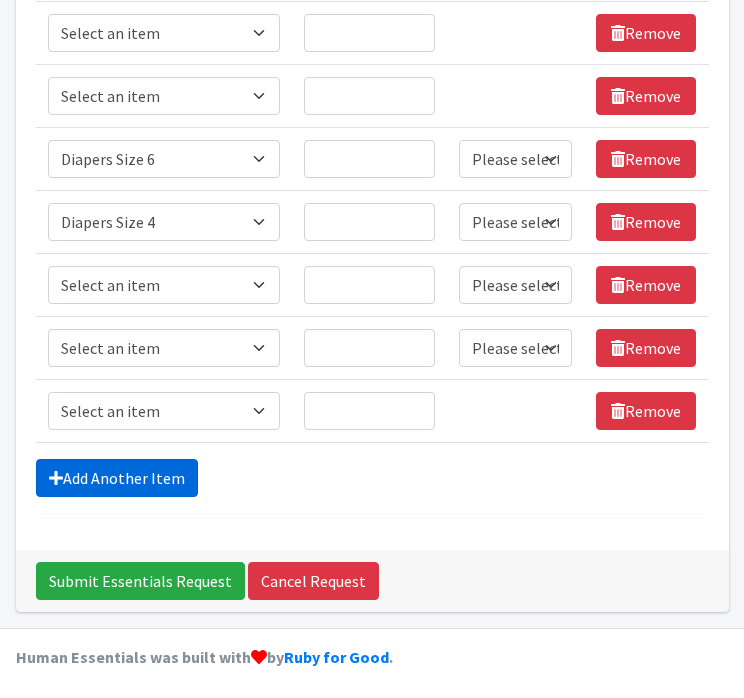 click on "Add Another Item" at bounding box center [117, 478] 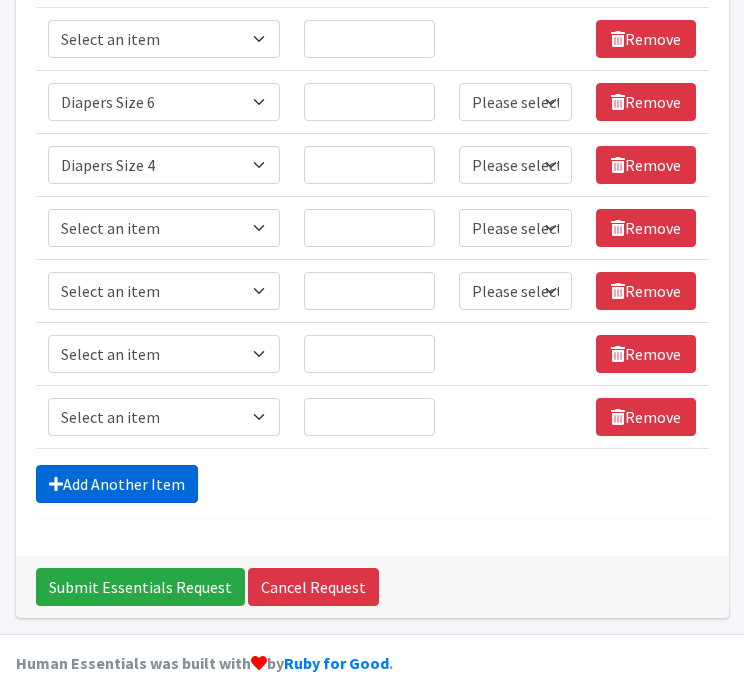 scroll, scrollTop: 808, scrollLeft: 0, axis: vertical 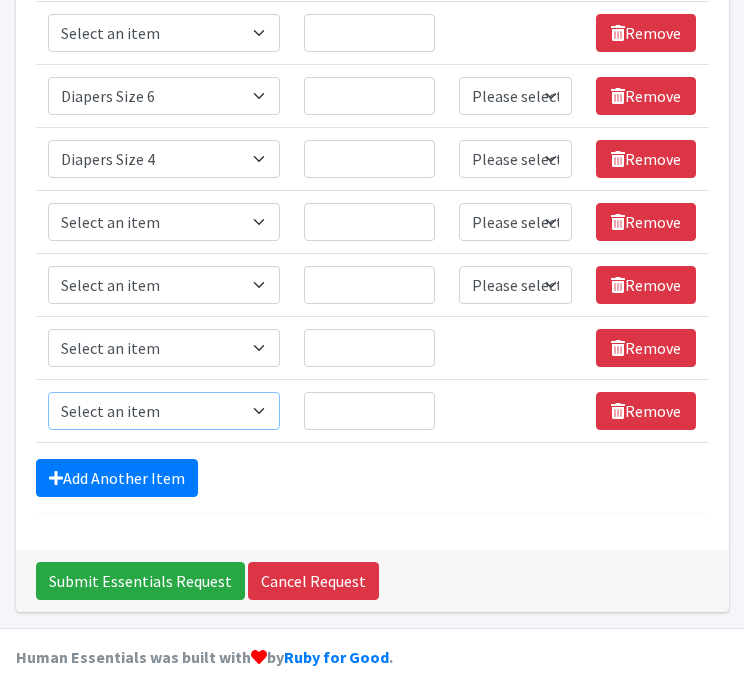 click on "Select an item
# of Children this order will serve
# of Individuals Living in Household
Activity Mat
Baby Carriers
Bath Tubs
Bed Pads
Bibs
Birthday Box - Boy
Birthday Box - Girl
Blankets/Swaddlers/Sleepsacks
Books
Bottles
Breast Pump
Bundle Me's
Car Seat - 3in1 up to 80 lbs.
Car Seat - Infant up to 22lbs. w/ handle
Clothing Boys Spring/Summer 0-6 Months
Clothing Boys Spring/Summer 12-18 Months
Clothing Boys Spring/Summer 18-24 Months
Clothing Boys Spring/Summer 2T
Clothing Boys Spring/Summer 3T
Clothing Boys Spring/Summer 4T
Clothing Boys Spring/Summer 5T
Clothing Boys Spring/Summer 6-12 Months
Clothing Boys Spring/Summer Premie/NB
Clothing Girls Fall/Winter 6-12 Months
Clothing Girls Spring/Summer 0-6 Months
Clothing Girls Spring/Summer 12-18 Months
Clothing Girls Spring/Summer 18-24 Months
Clothing Girls Spring/Summer 2T
Clothing Girls Spring/Summer 3T
Clothing Girls Spring/Summer 4T
Clothing Girls Spring/Summer 5T
Diaper Bags" at bounding box center [164, 411] 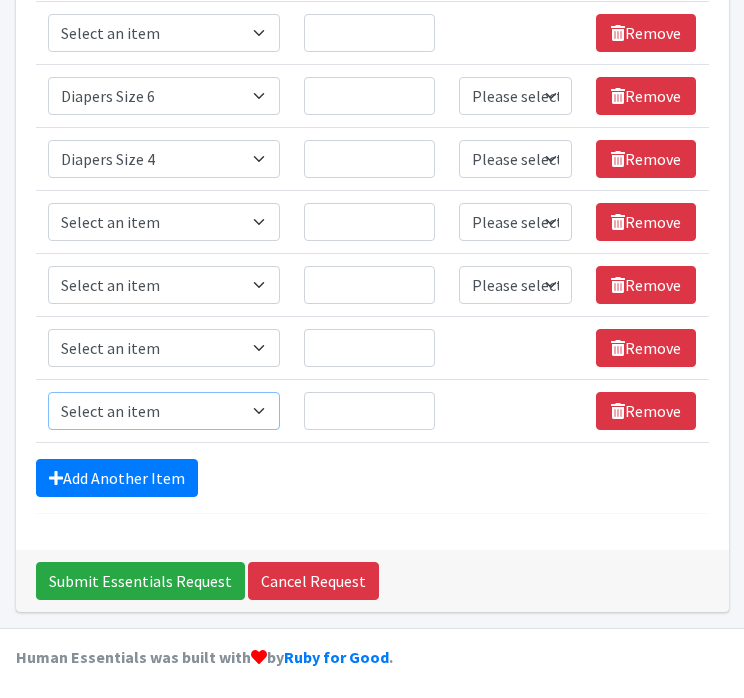 select on "11425" 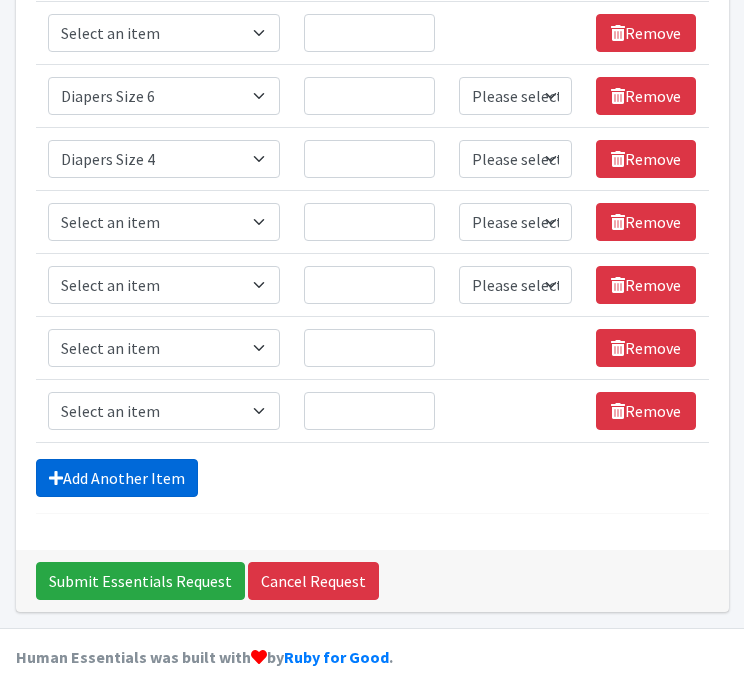 click on "Add Another Item" at bounding box center [117, 478] 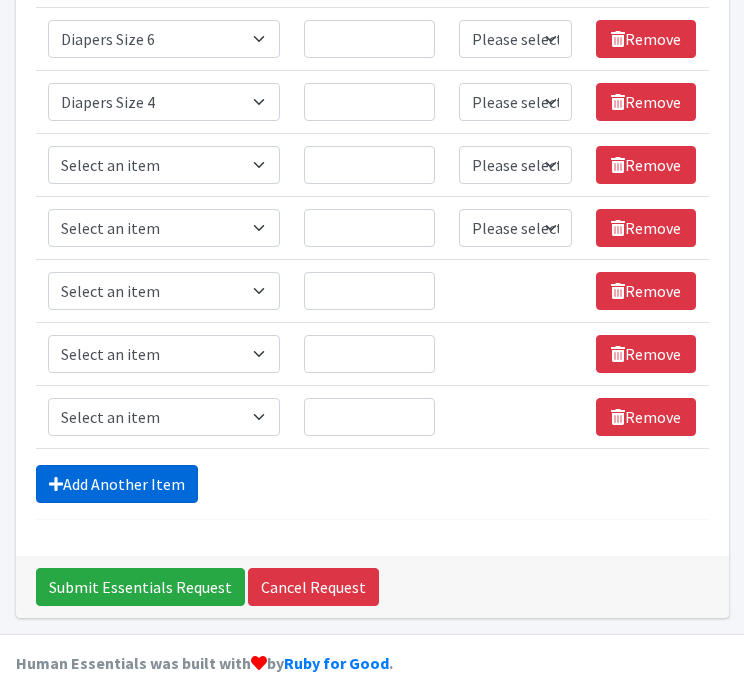 scroll, scrollTop: 871, scrollLeft: 0, axis: vertical 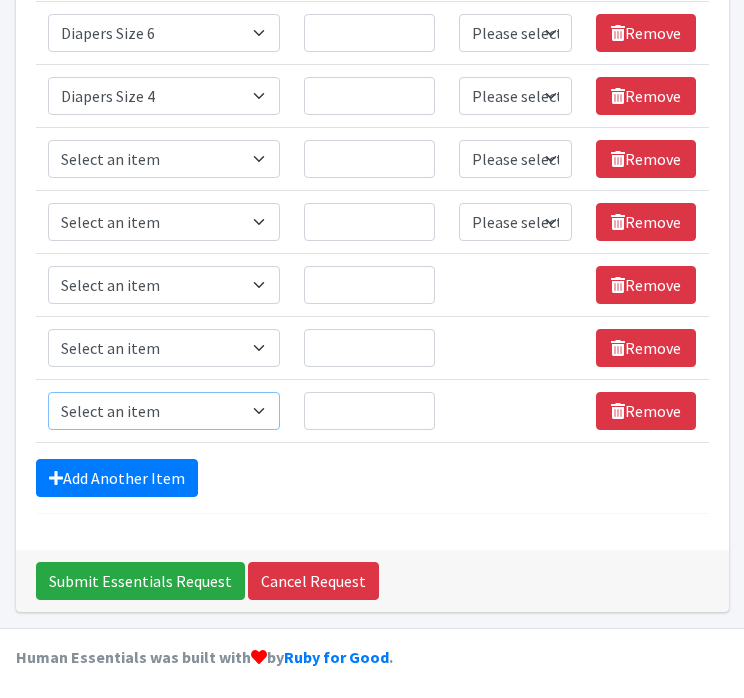 click on "Select an item
# of Children this order will serve
# of Individuals Living in Household
Activity Mat
Baby Carriers
Bath Tubs
Bed Pads
Bibs
Birthday Box - Boy
Birthday Box - Girl
Blankets/Swaddlers/Sleepsacks
Books
Bottles
Breast Pump
Bundle Me's
Car Seat - 3in1 up to 80 lbs.
Car Seat - Infant up to 22lbs. w/ handle
Clothing Boys Spring/Summer 0-6 Months
Clothing Boys Spring/Summer 12-18 Months
Clothing Boys Spring/Summer 18-24 Months
Clothing Boys Spring/Summer 2T
Clothing Boys Spring/Summer 3T
Clothing Boys Spring/Summer 4T
Clothing Boys Spring/Summer 5T
Clothing Boys Spring/Summer 6-12 Months
Clothing Boys Spring/Summer Premie/NB
Clothing Girls Fall/Winter 6-12 Months
Clothing Girls Spring/Summer 0-6 Months
Clothing Girls Spring/Summer 12-18 Months
Clothing Girls Spring/Summer 18-24 Months
Clothing Girls Spring/Summer 2T
Clothing Girls Spring/Summer 3T
Clothing Girls Spring/Summer 4T
Clothing Girls Spring/Summer 5T
Diaper Bags" at bounding box center (164, 411) 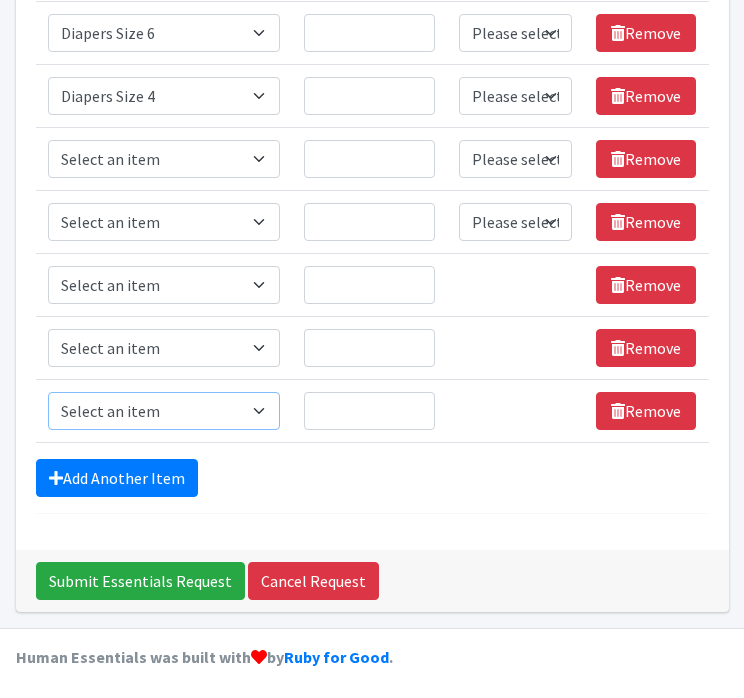 select on "1982" 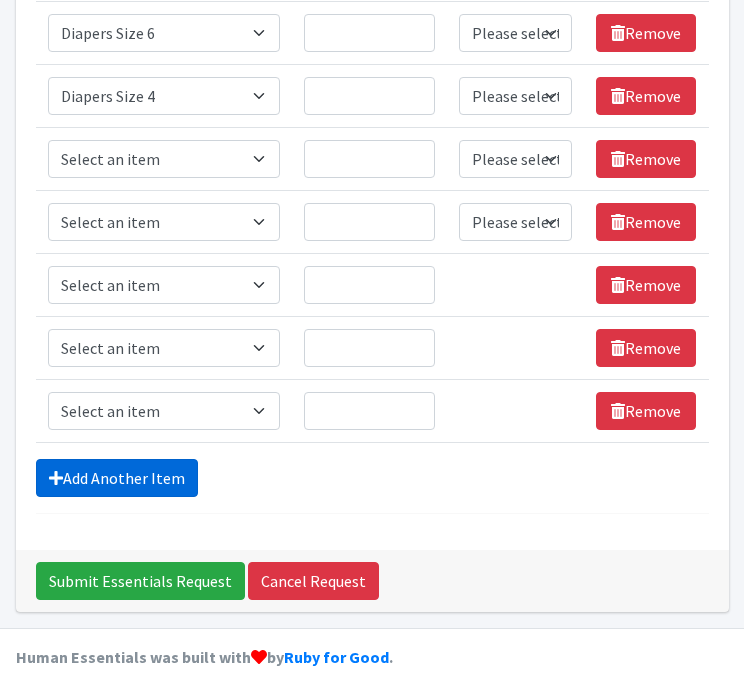 click on "Add Another Item" at bounding box center [117, 478] 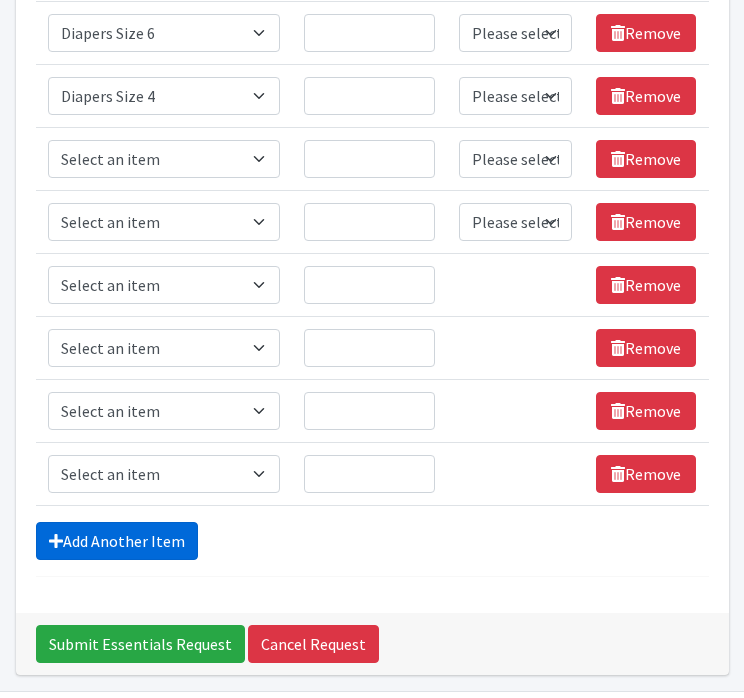 scroll, scrollTop: 934, scrollLeft: 0, axis: vertical 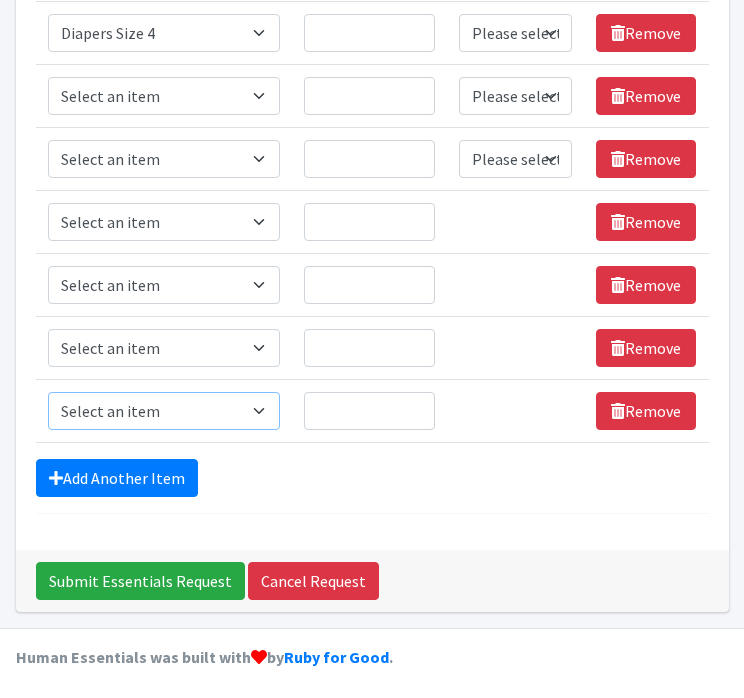 click on "Select an item
# of Children this order will serve
# of Individuals Living in Household
Activity Mat
Baby Carriers
Bath Tubs
Bed Pads
Bibs
Birthday Box - Boy
Birthday Box - Girl
Blankets/Swaddlers/Sleepsacks
Books
Bottles
Breast Pump
Bundle Me's
Car Seat - 3in1 up to 80 lbs.
Car Seat - Infant up to 22lbs. w/ handle
Clothing Boys Spring/Summer 0-6 Months
Clothing Boys Spring/Summer 12-18 Months
Clothing Boys Spring/Summer 18-24 Months
Clothing Boys Spring/Summer 2T
Clothing Boys Spring/Summer 3T
Clothing Boys Spring/Summer 4T
Clothing Boys Spring/Summer 5T
Clothing Boys Spring/Summer 6-12 Months
Clothing Boys Spring/Summer Premie/NB
Clothing Girls Fall/Winter 6-12 Months
Clothing Girls Spring/Summer 0-6 Months
Clothing Girls Spring/Summer 12-18 Months
Clothing Girls Spring/Summer 18-24 Months
Clothing Girls Spring/Summer 2T
Clothing Girls Spring/Summer 3T
Clothing Girls Spring/Summer 4T
Clothing Girls Spring/Summer 5T
Diaper Bags" at bounding box center (164, 411) 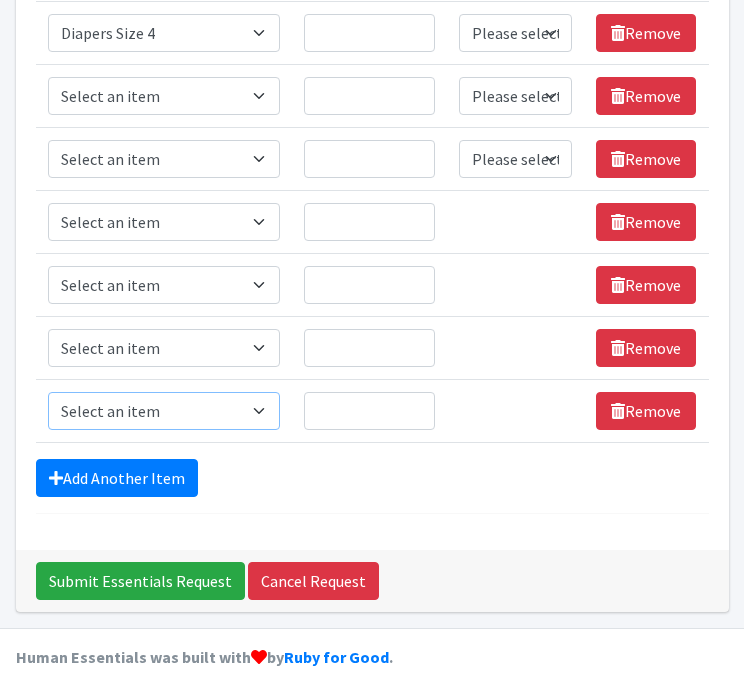 select on "1978" 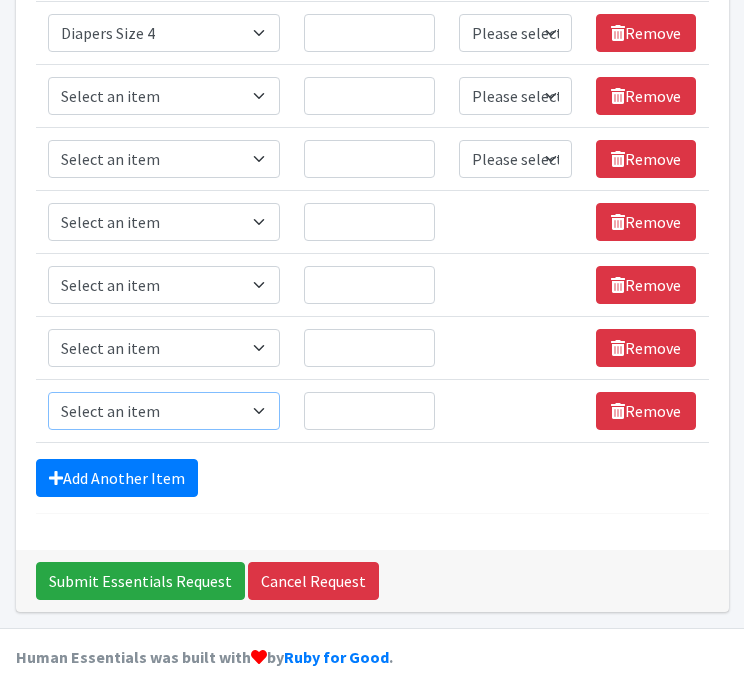 click on "Select an item
# of Children this order will serve
# of Individuals Living in Household
Activity Mat
Baby Carriers
Bath Tubs
Bed Pads
Bibs
Birthday Box - Boy
Birthday Box - Girl
Blankets/Swaddlers/Sleepsacks
Books
Bottles
Breast Pump
Bundle Me's
Car Seat - 3in1 up to 80 lbs.
Car Seat - Infant up to 22lbs. w/ handle
Clothing Boys Spring/Summer 0-6 Months
Clothing Boys Spring/Summer 12-18 Months
Clothing Boys Spring/Summer 18-24 Months
Clothing Boys Spring/Summer 2T
Clothing Boys Spring/Summer 3T
Clothing Boys Spring/Summer 4T
Clothing Boys Spring/Summer 5T
Clothing Boys Spring/Summer 6-12 Months
Clothing Boys Spring/Summer Premie/NB
Clothing Girls Fall/Winter 6-12 Months
Clothing Girls Spring/Summer 0-6 Months
Clothing Girls Spring/Summer 12-18 Months
Clothing Girls Spring/Summer 18-24 Months
Clothing Girls Spring/Summer 2T
Clothing Girls Spring/Summer 3T
Clothing Girls Spring/Summer 4T
Clothing Girls Spring/Summer 5T
Diaper Bags" at bounding box center (164, 411) 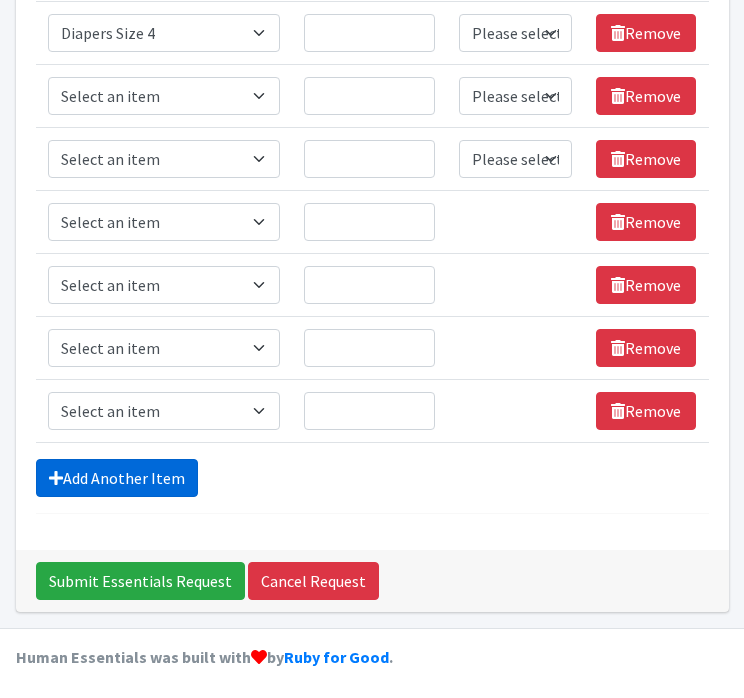 click on "Add Another Item" at bounding box center (117, 478) 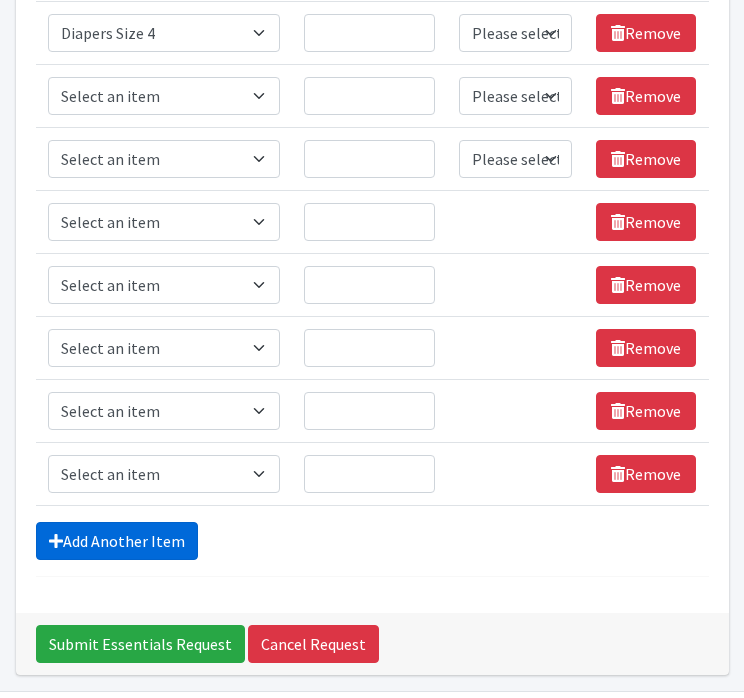 scroll, scrollTop: 996, scrollLeft: 0, axis: vertical 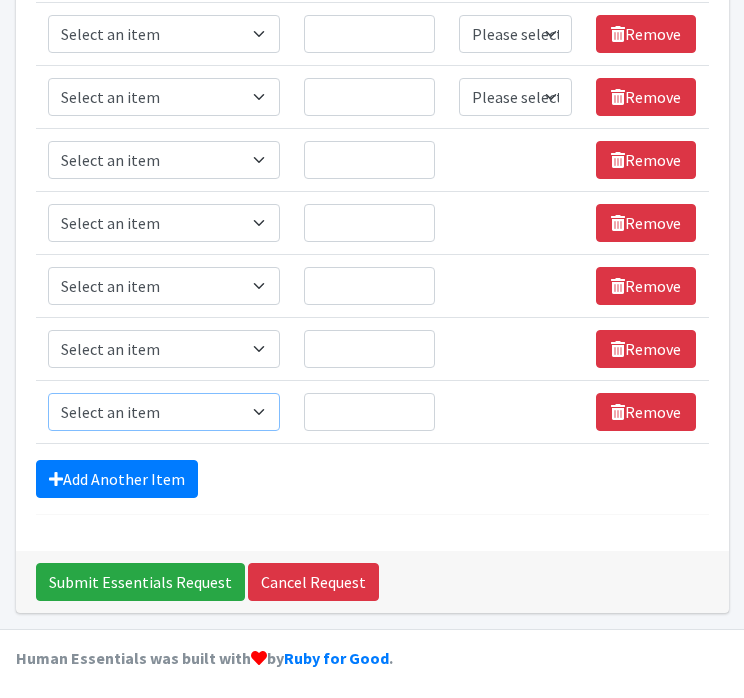 click on "Select an item
# of Children this order will serve
# of Individuals Living in Household
Activity Mat
Baby Carriers
Bath Tubs
Bed Pads
Bibs
Birthday Box - Boy
Birthday Box - Girl
Blankets/Swaddlers/Sleepsacks
Books
Bottles
Breast Pump
Bundle Me's
Car Seat - 3in1 up to 80 lbs.
Car Seat - Infant up to 22lbs. w/ handle
Clothing Boys Spring/Summer 0-6 Months
Clothing Boys Spring/Summer 12-18 Months
Clothing Boys Spring/Summer 18-24 Months
Clothing Boys Spring/Summer 2T
Clothing Boys Spring/Summer 3T
Clothing Boys Spring/Summer 4T
Clothing Boys Spring/Summer 5T
Clothing Boys Spring/Summer 6-12 Months
Clothing Boys Spring/Summer Premie/NB
Clothing Girls Fall/Winter 6-12 Months
Clothing Girls Spring/Summer 0-6 Months
Clothing Girls Spring/Summer 12-18 Months
Clothing Girls Spring/Summer 18-24 Months
Clothing Girls Spring/Summer 2T
Clothing Girls Spring/Summer 3T
Clothing Girls Spring/Summer 4T
Clothing Girls Spring/Summer 5T
Diaper Bags" at bounding box center (164, 412) 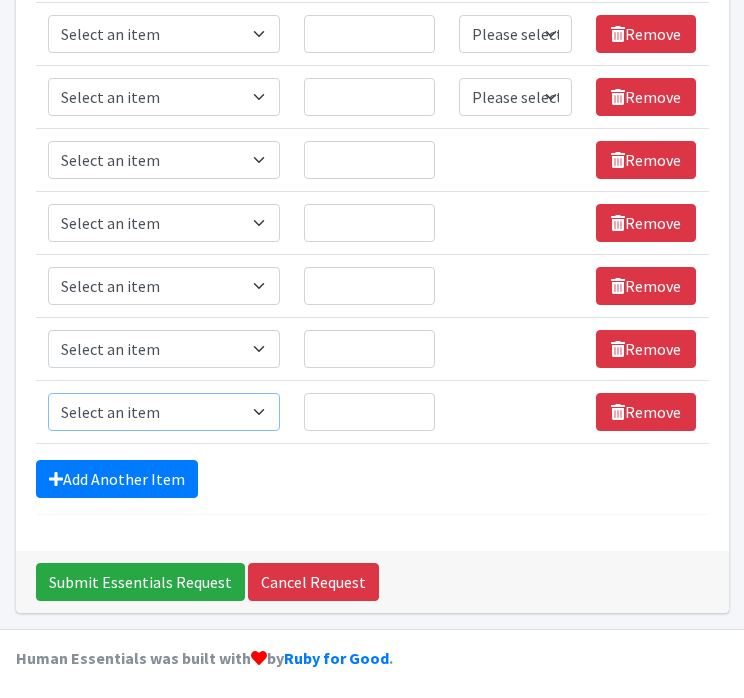 select on "1929" 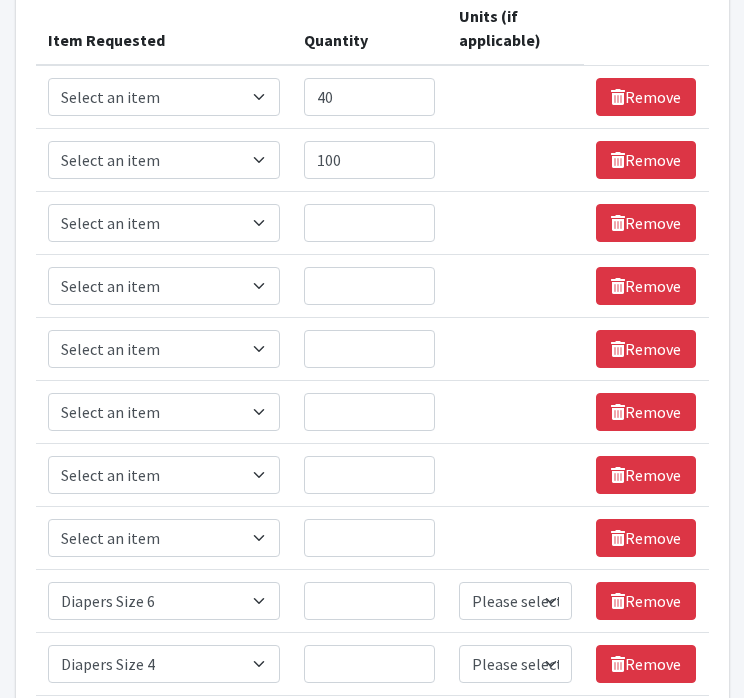 scroll, scrollTop: 301, scrollLeft: 0, axis: vertical 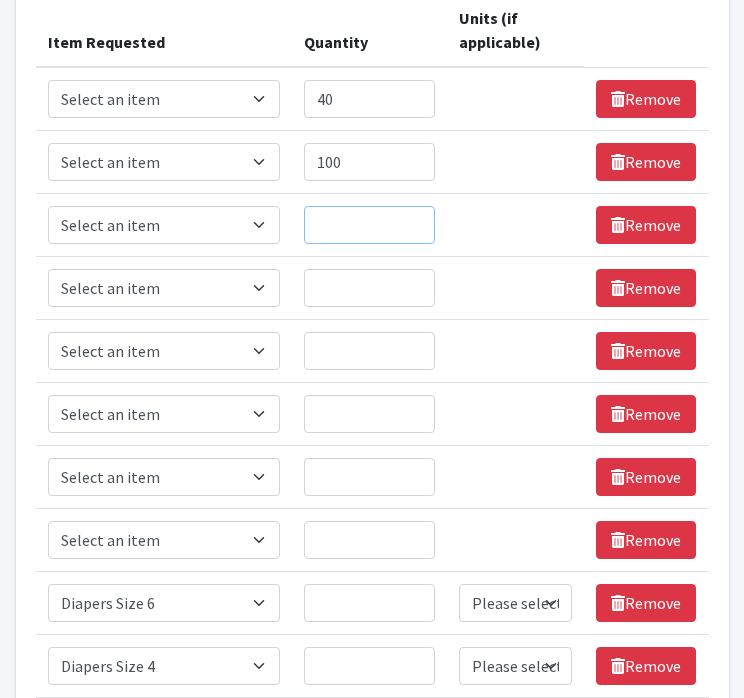 click on "Quantity" at bounding box center [369, 225] 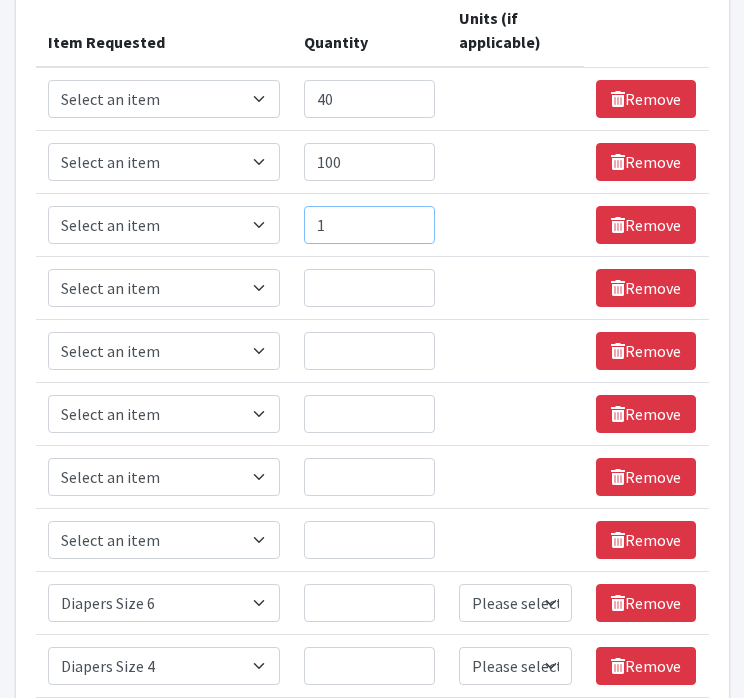click on "1" at bounding box center (369, 225) 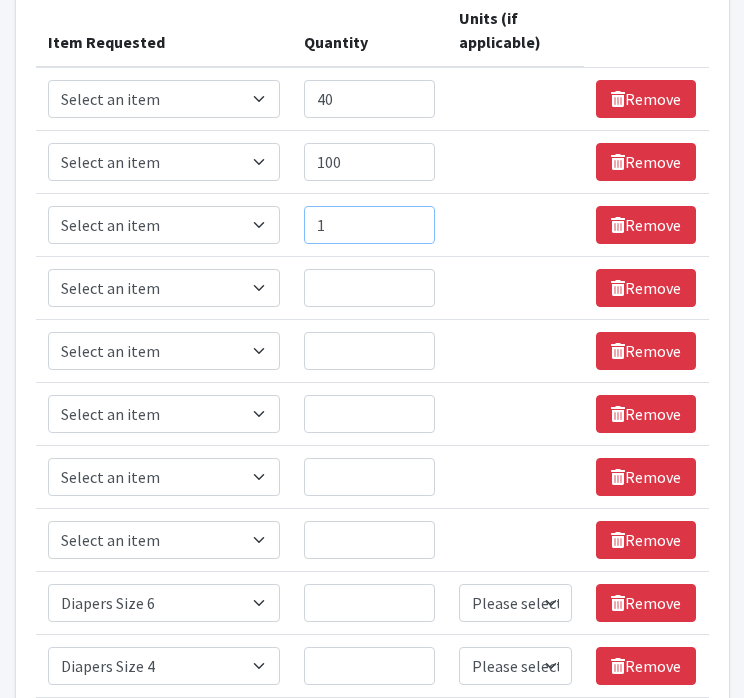 click on "1" at bounding box center (369, 225) 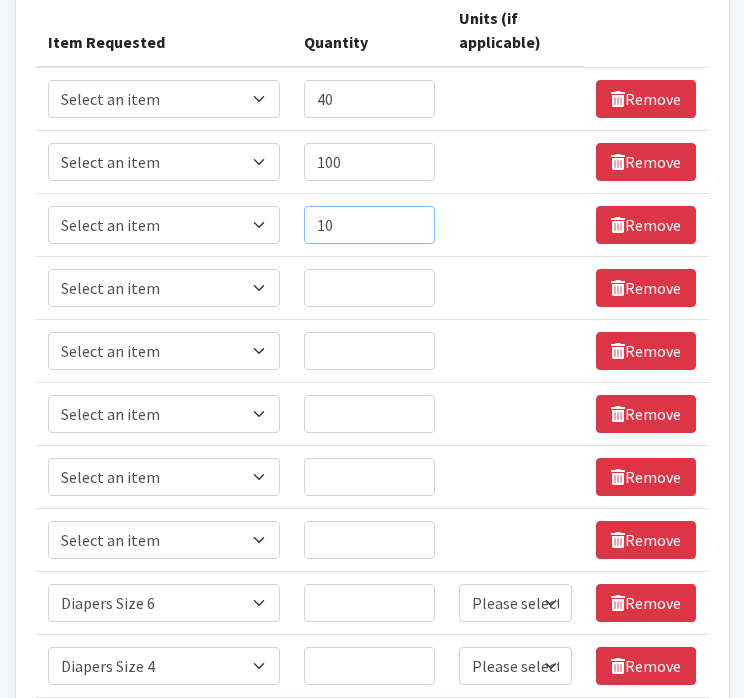 type on "10" 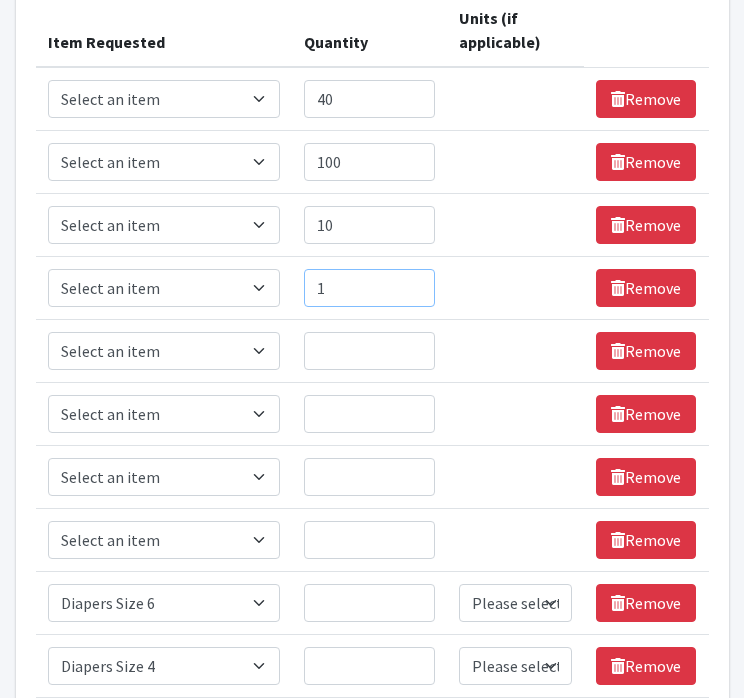 type on "1" 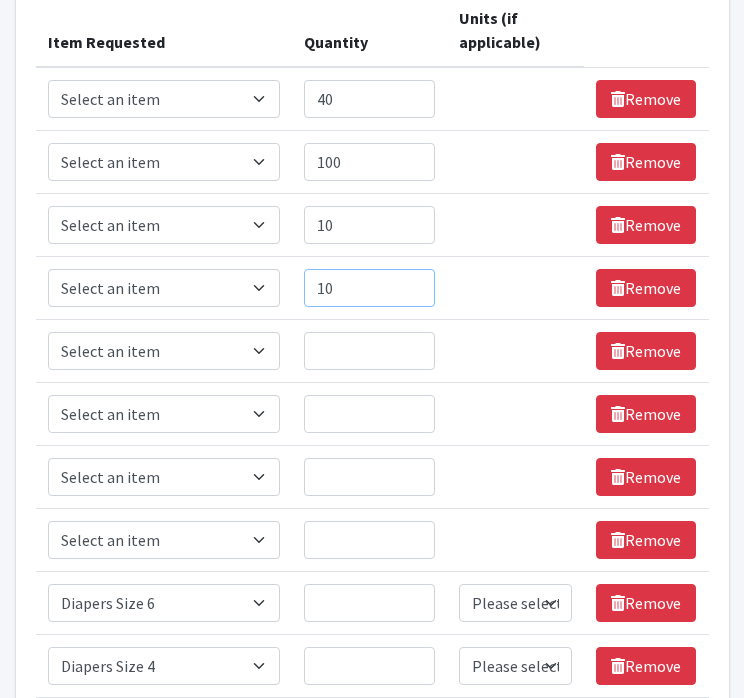 type on "10" 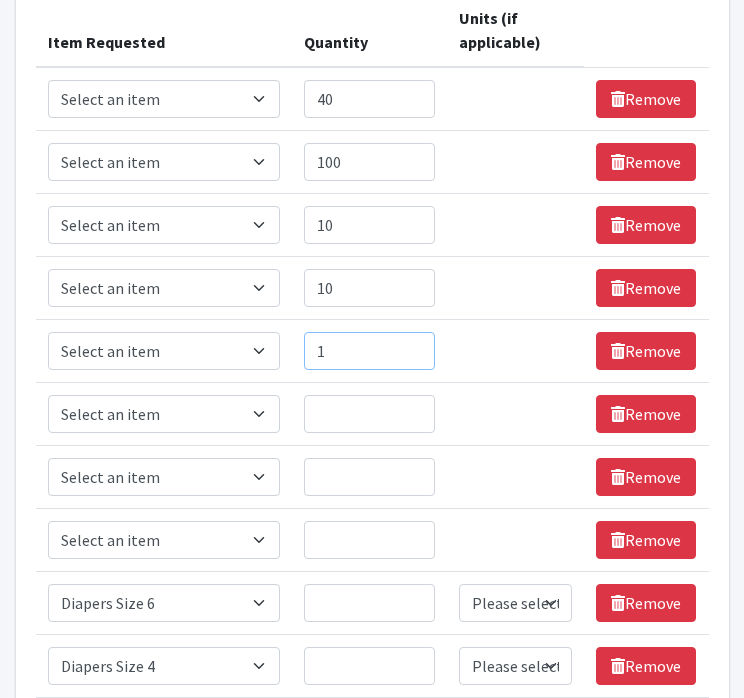 click on "1" at bounding box center [369, 351] 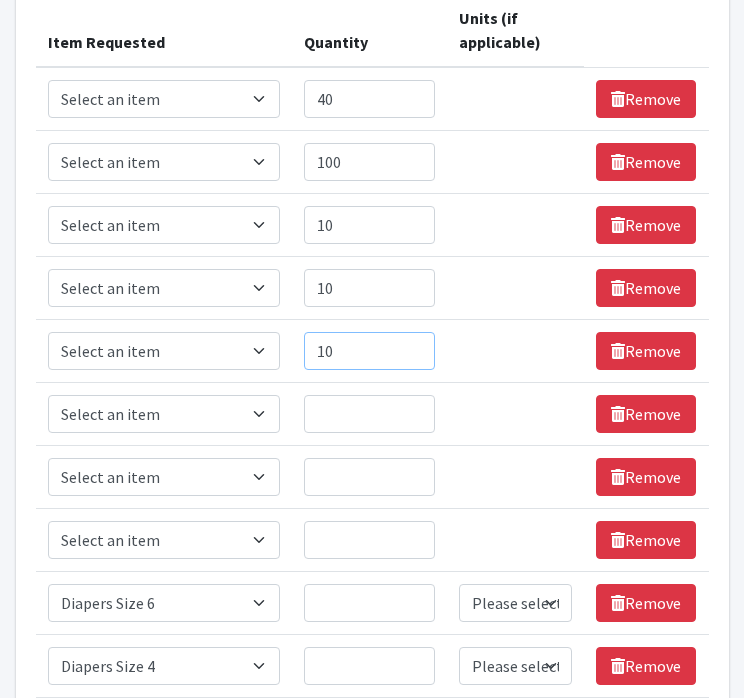 type on "10" 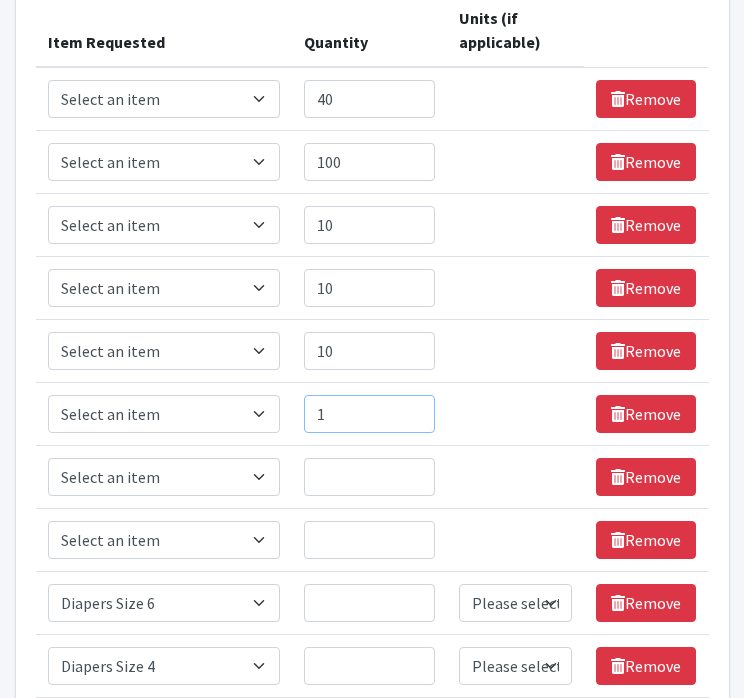 type on "1" 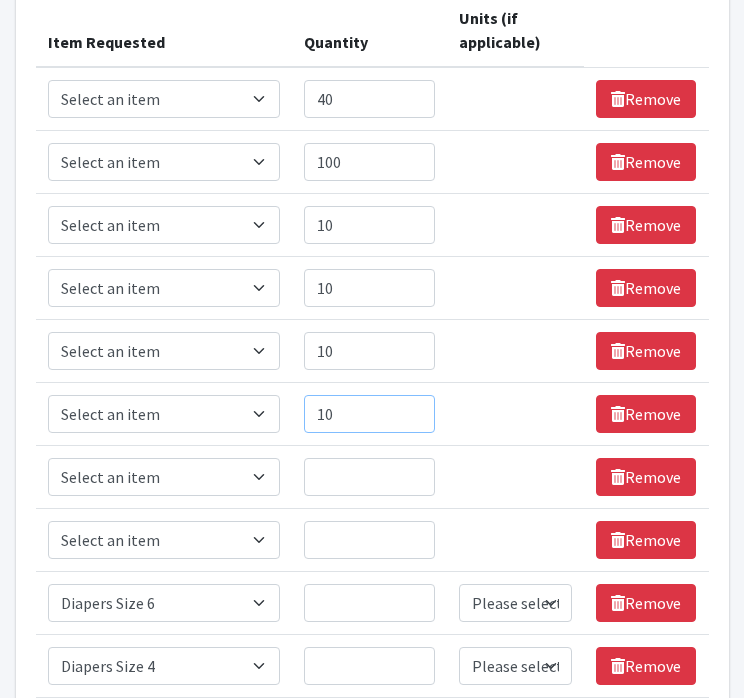 type on "10" 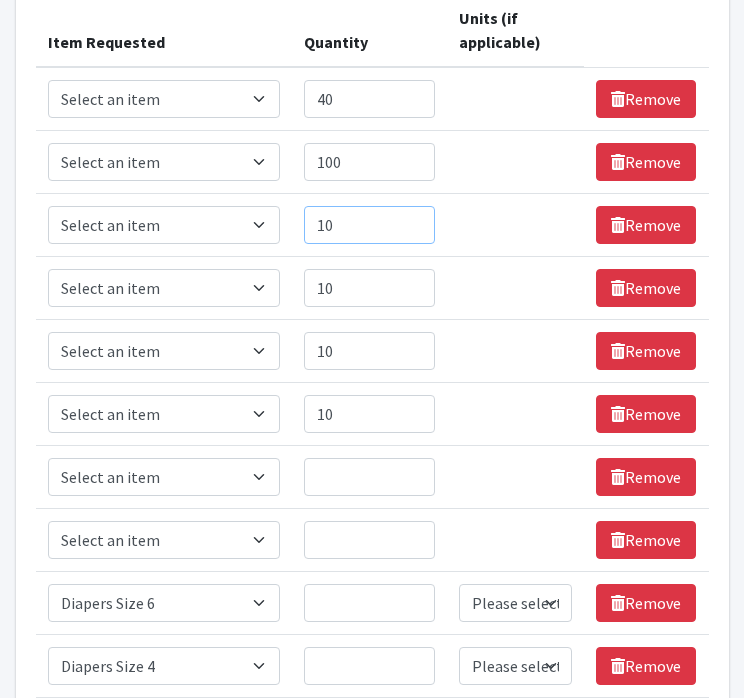 click on "10" at bounding box center [369, 225] 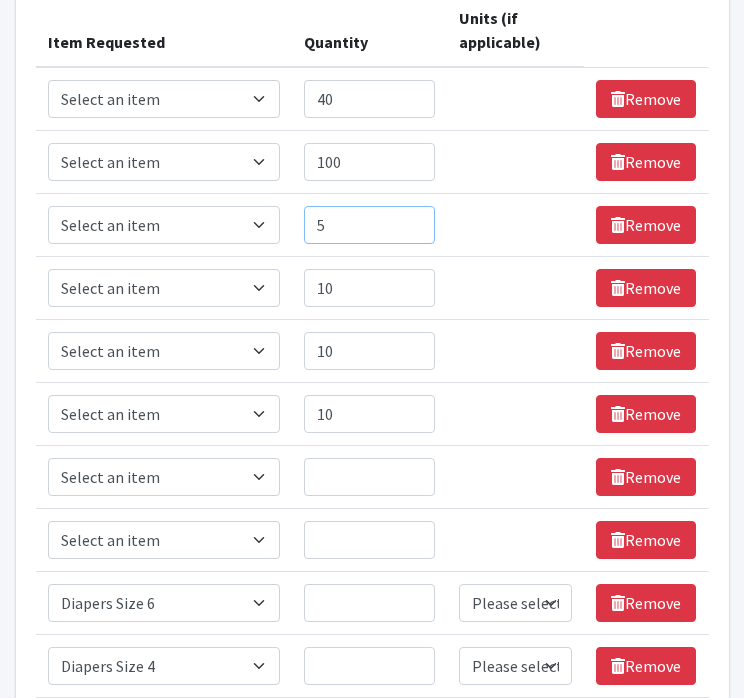 type on "5" 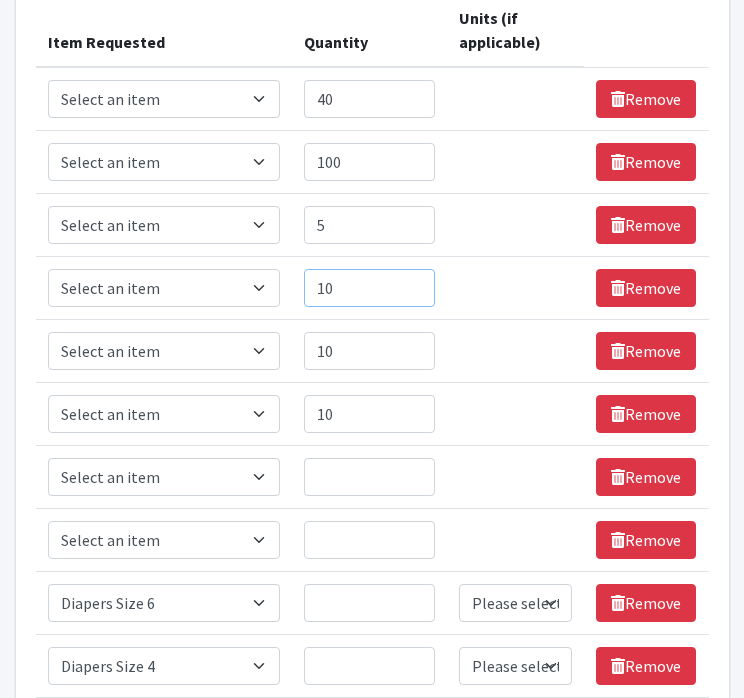 click on "10" at bounding box center (369, 288) 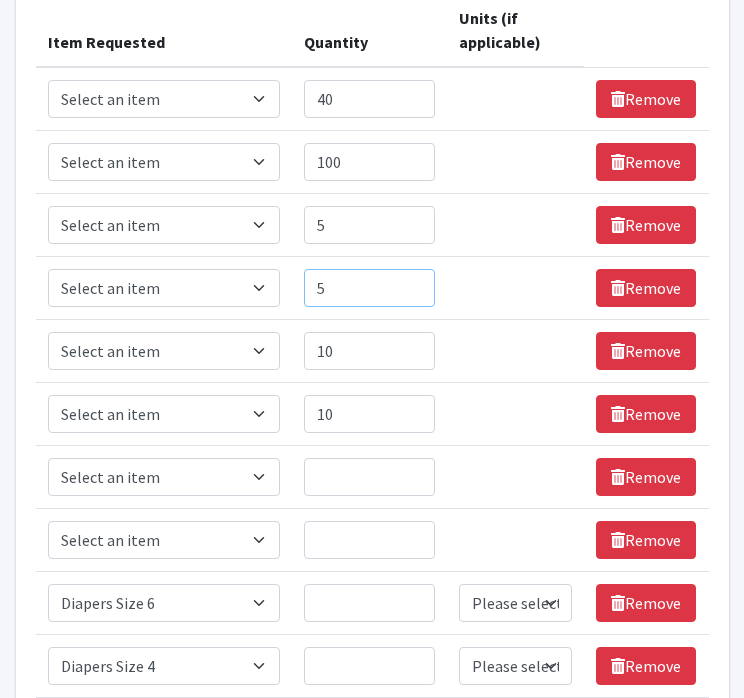 type on "5" 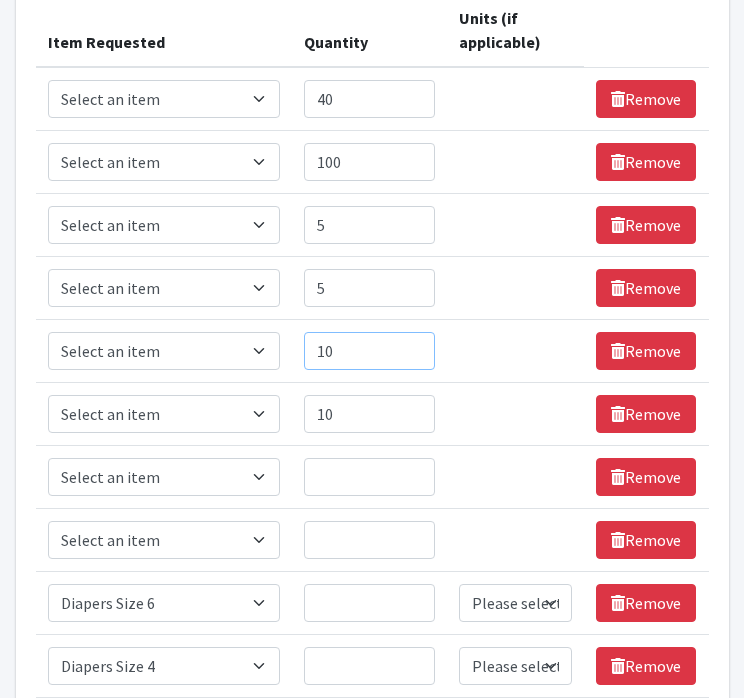 click on "10" at bounding box center [369, 351] 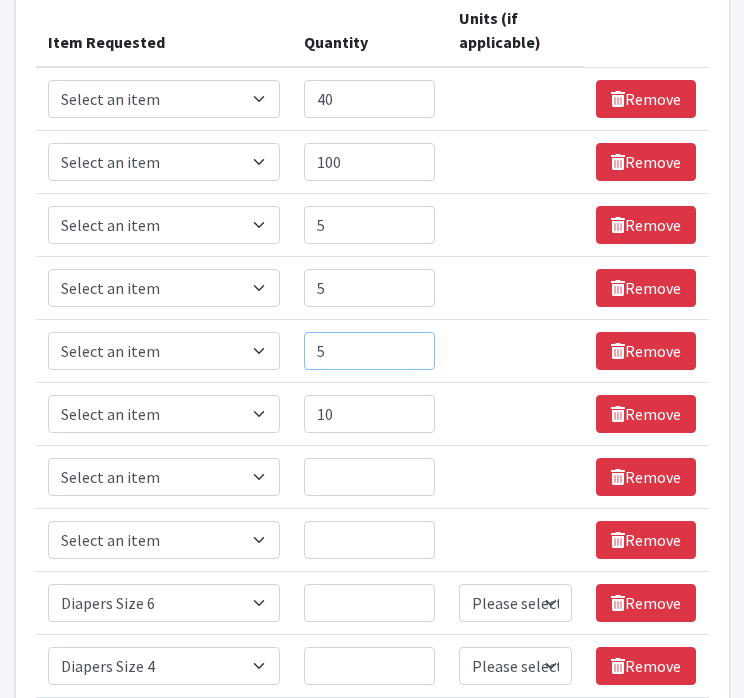 type on "5" 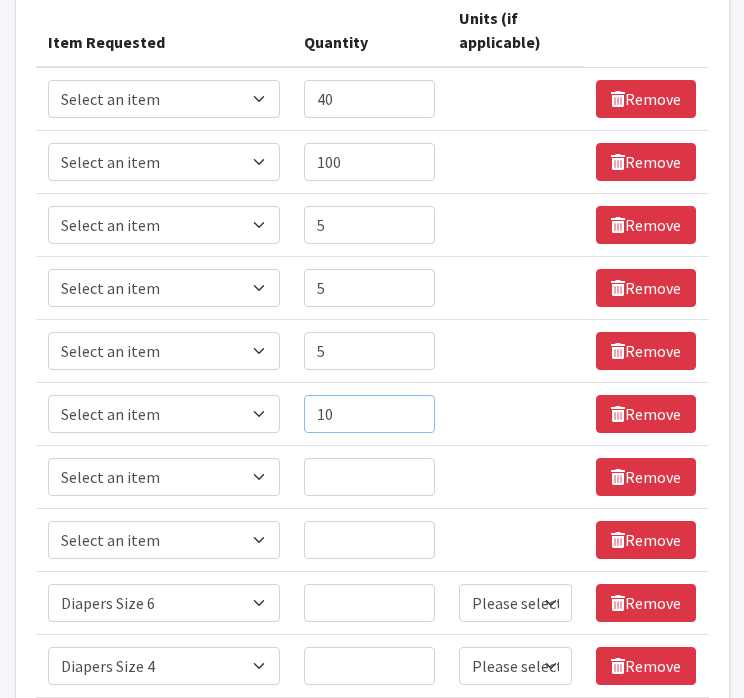 click on "10" at bounding box center (369, 414) 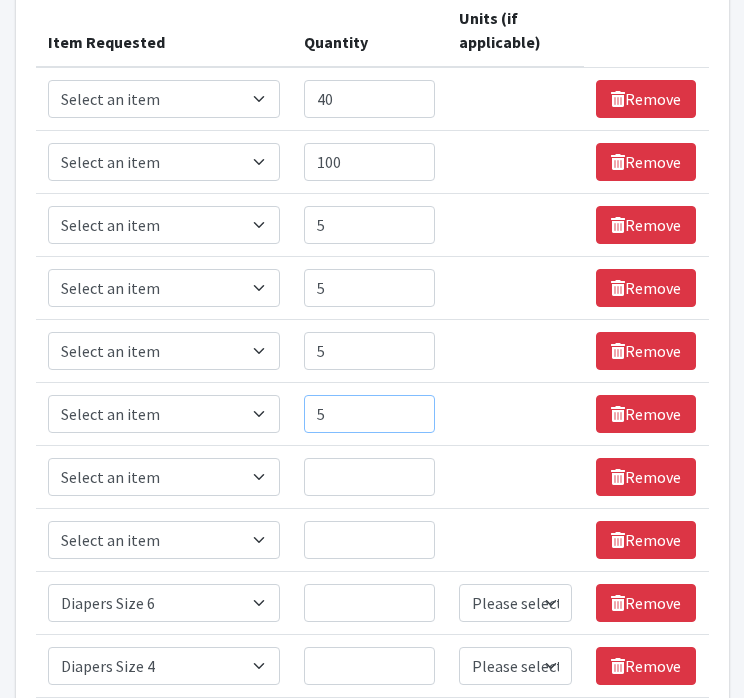 type on "5" 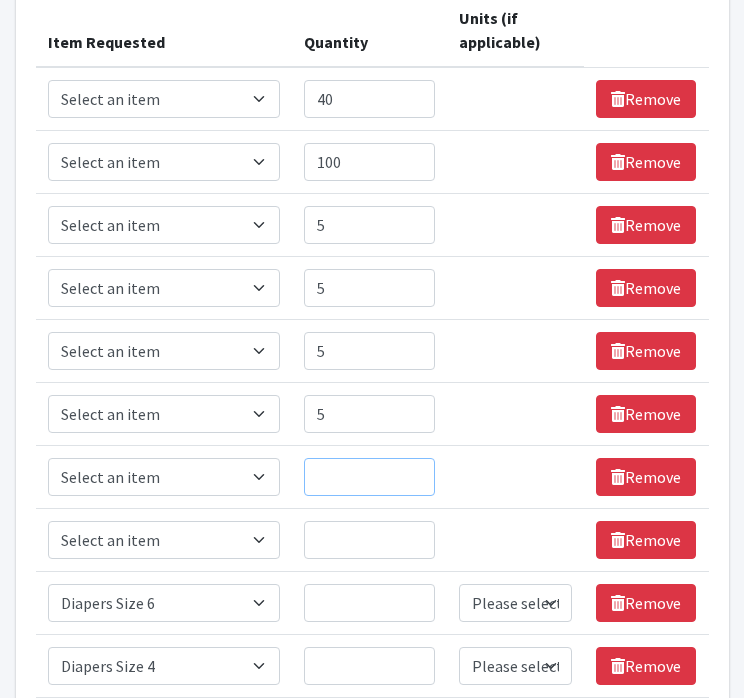 click on "Quantity" at bounding box center (369, 477) 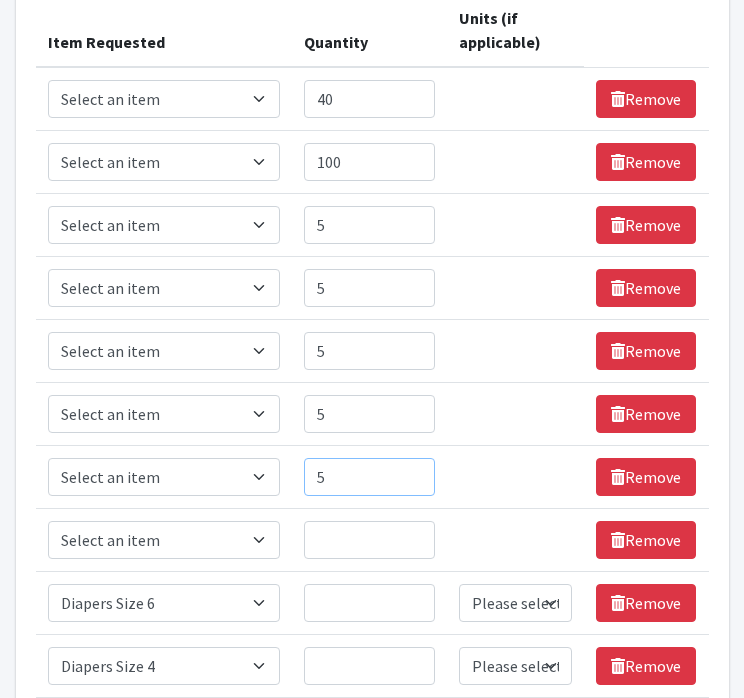 type on "5" 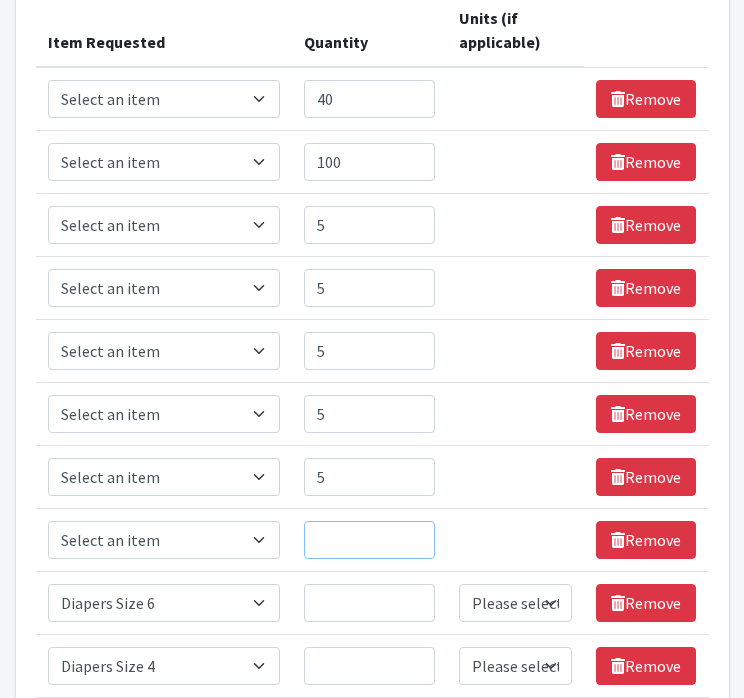 click on "Quantity" at bounding box center (369, 540) 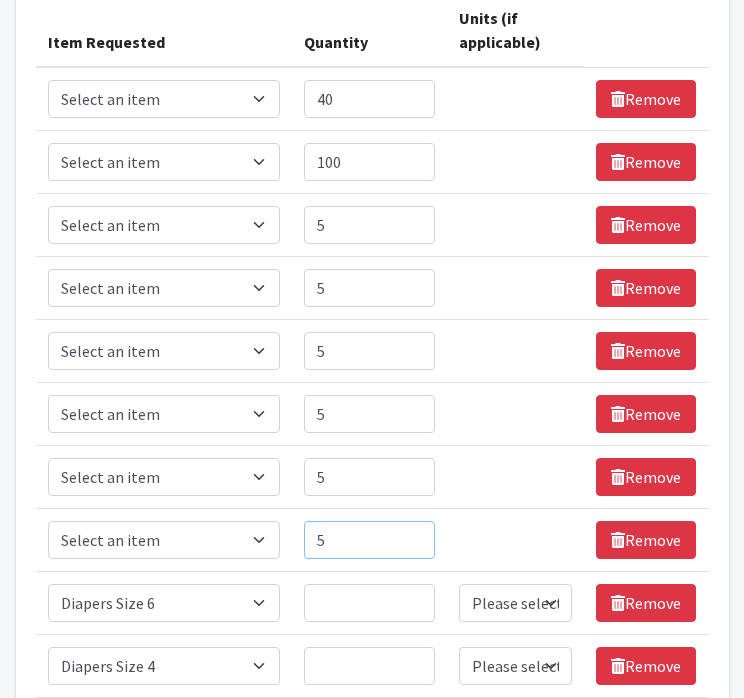 type on "5" 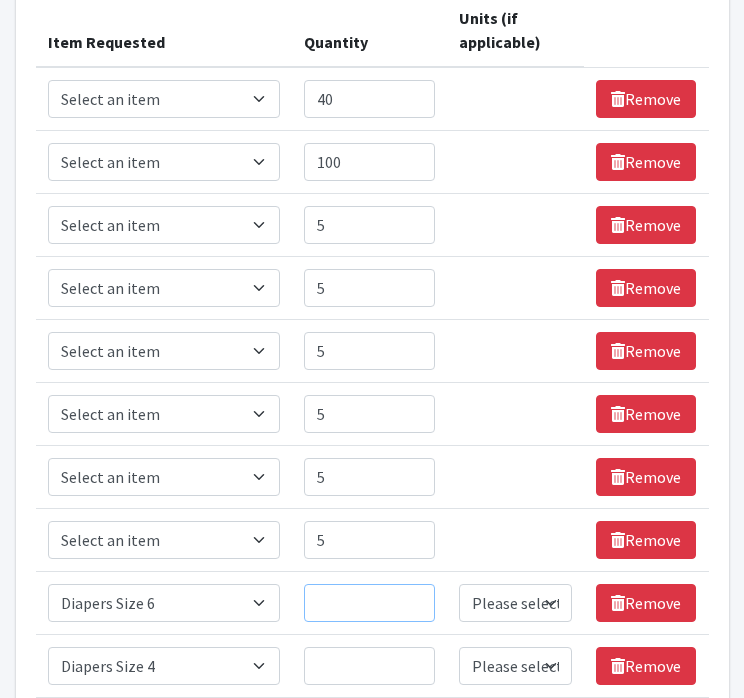 click on "Quantity" at bounding box center (369, 603) 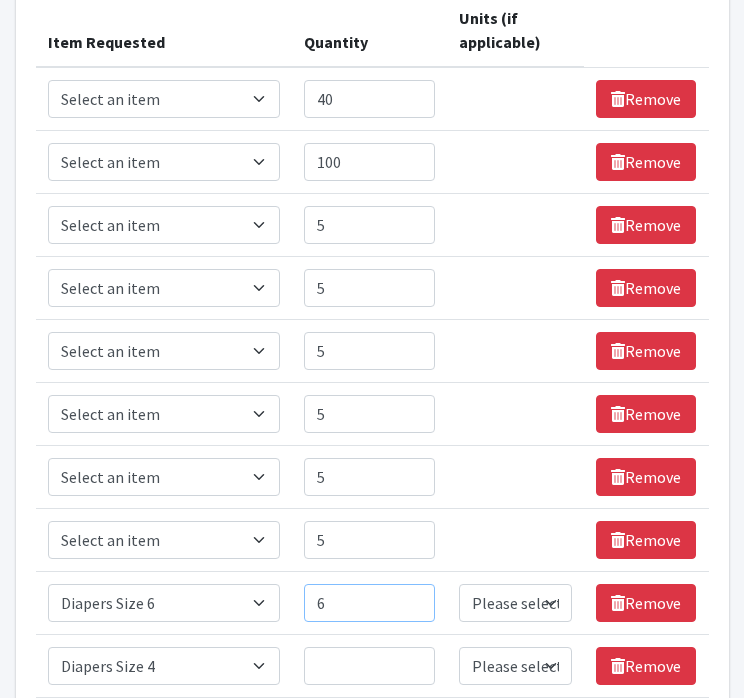 type on "6" 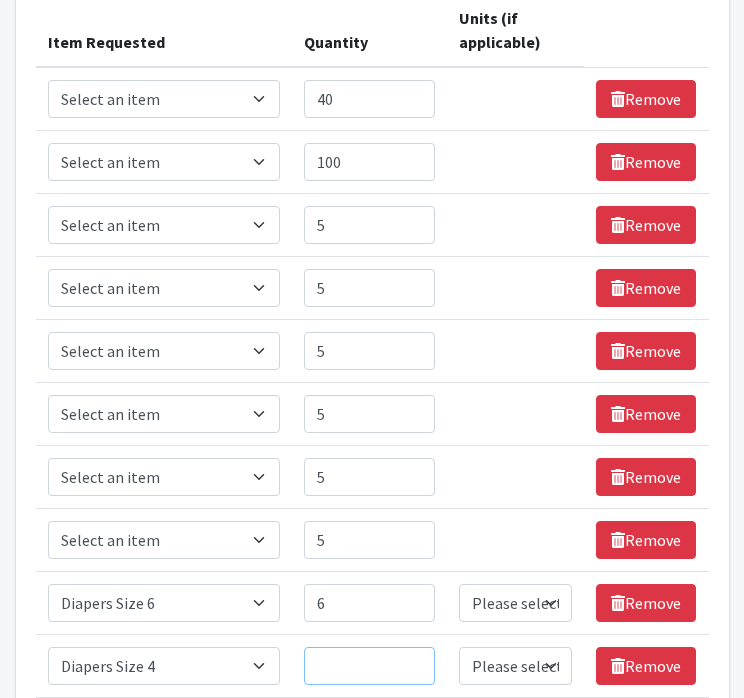 click on "Quantity" at bounding box center [369, 666] 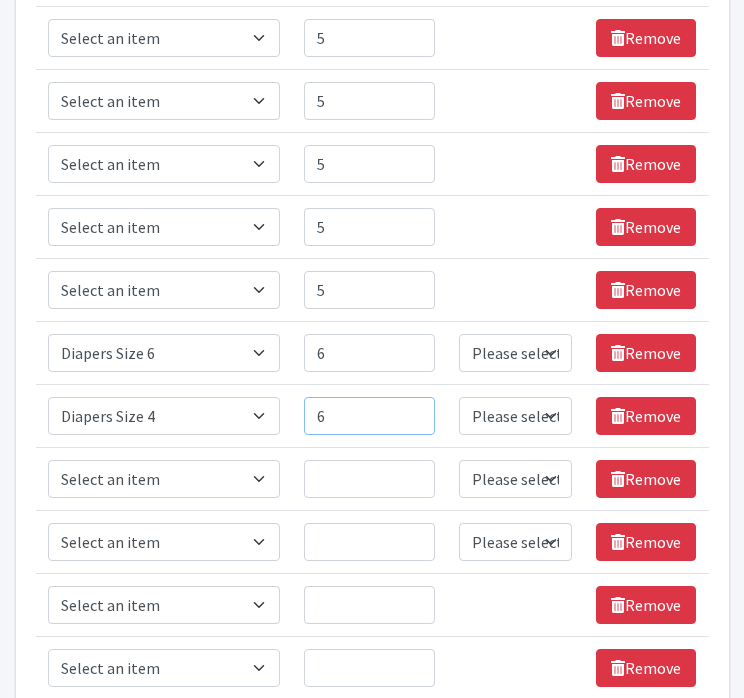 scroll, scrollTop: 581, scrollLeft: 0, axis: vertical 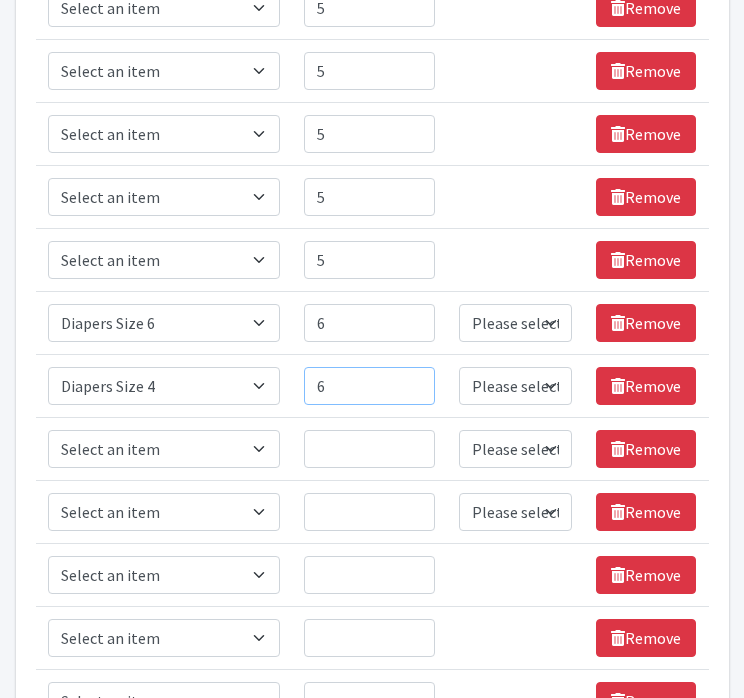 type on "6" 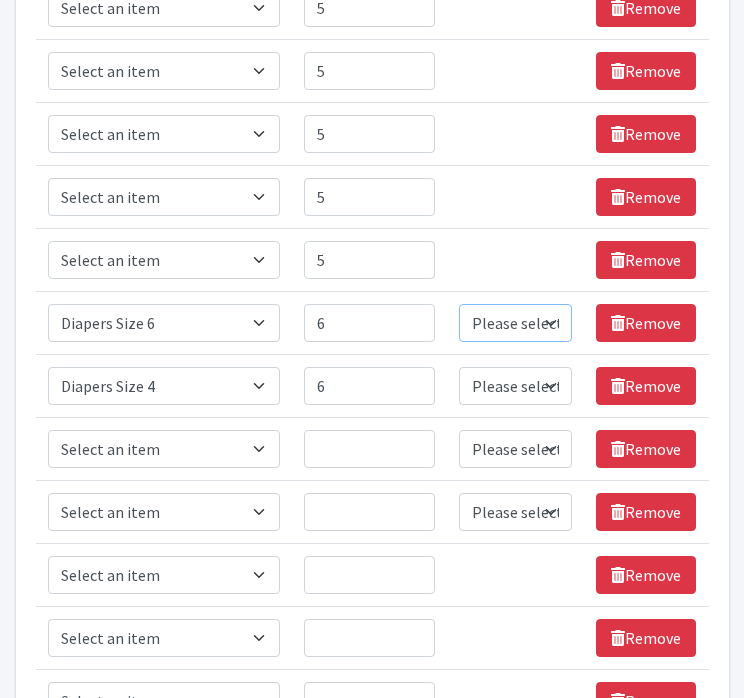 click on "Please select a unit units Packs" at bounding box center (515, 323) 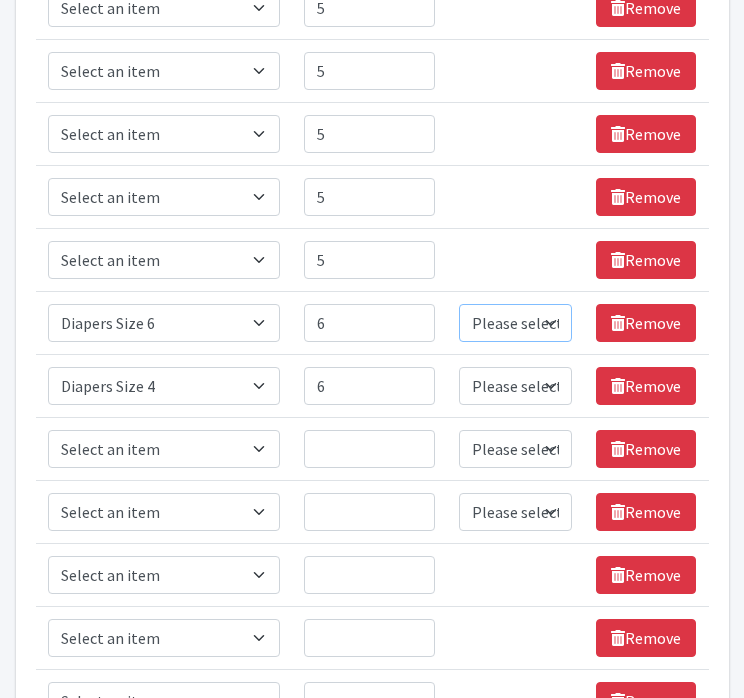 select on "Pack" 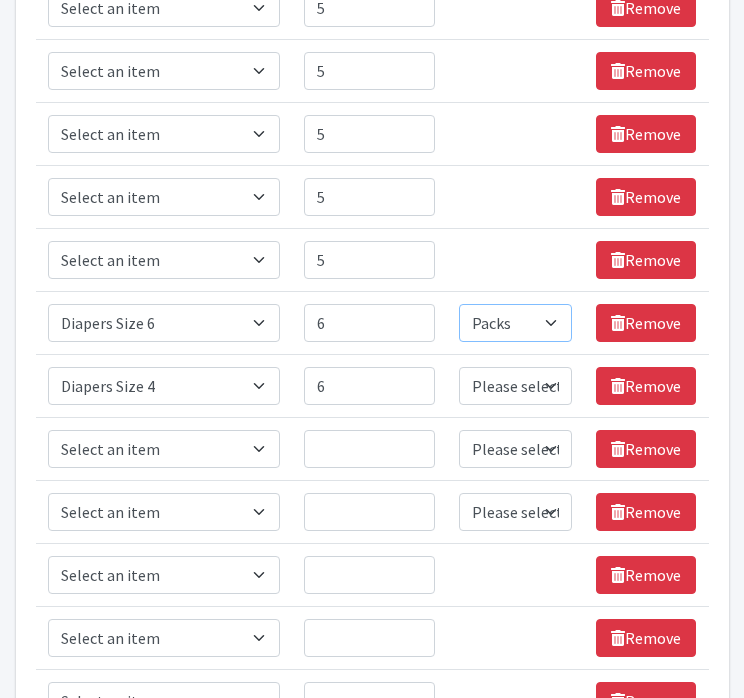 click on "Please select a unit units Packs" at bounding box center (515, 323) 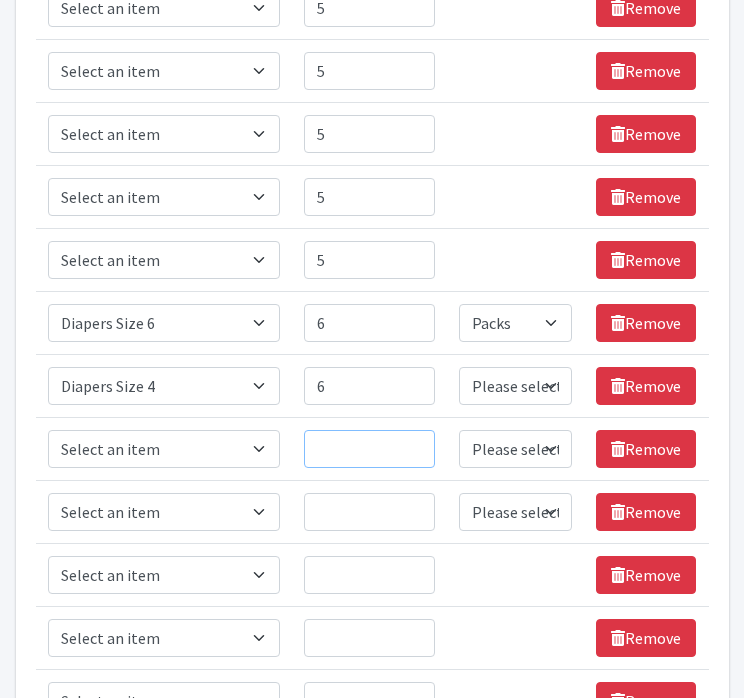 click on "Quantity" at bounding box center [369, 449] 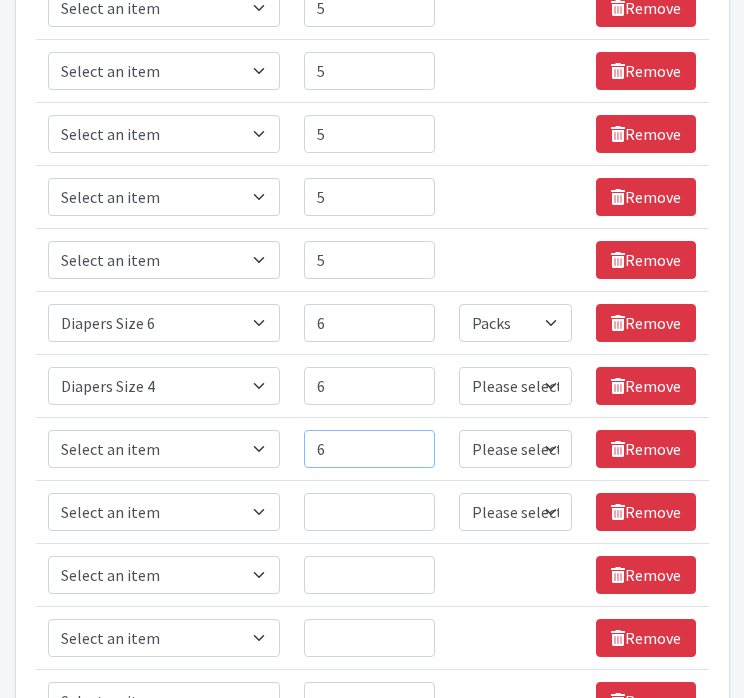 type on "6" 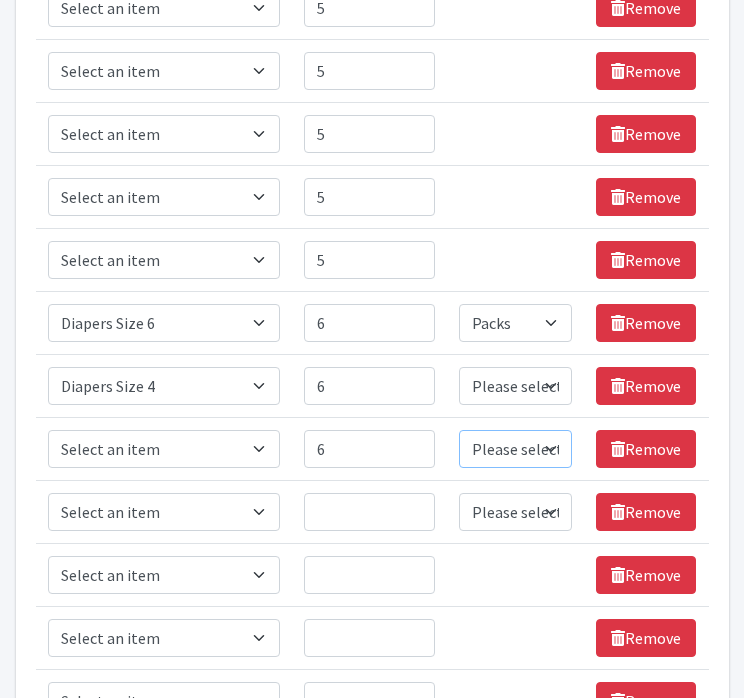 click on "Please select a unit units Packs" at bounding box center (515, 449) 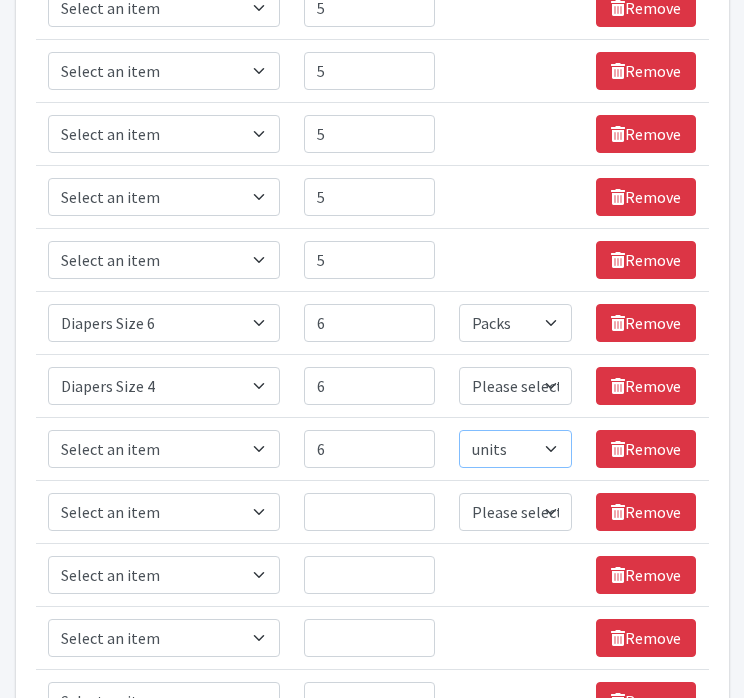click on "Please select a unit units Packs" at bounding box center [515, 449] 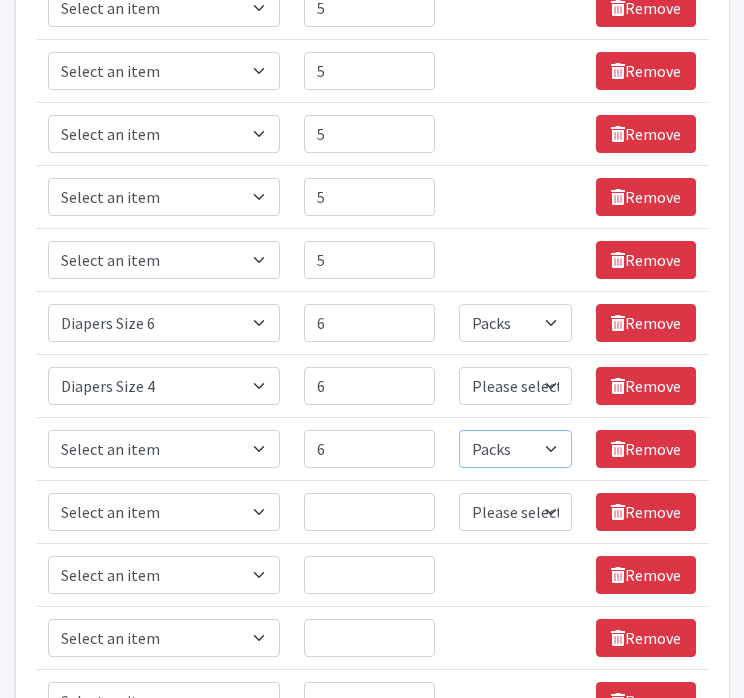 click on "Please select a unit units Packs" at bounding box center (515, 449) 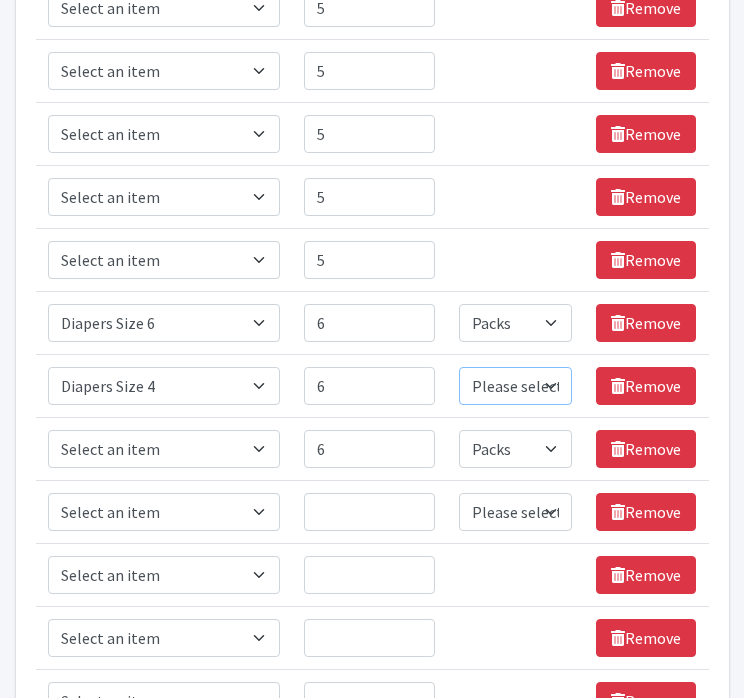 click on "Please select a unit units Packs" at bounding box center (515, 386) 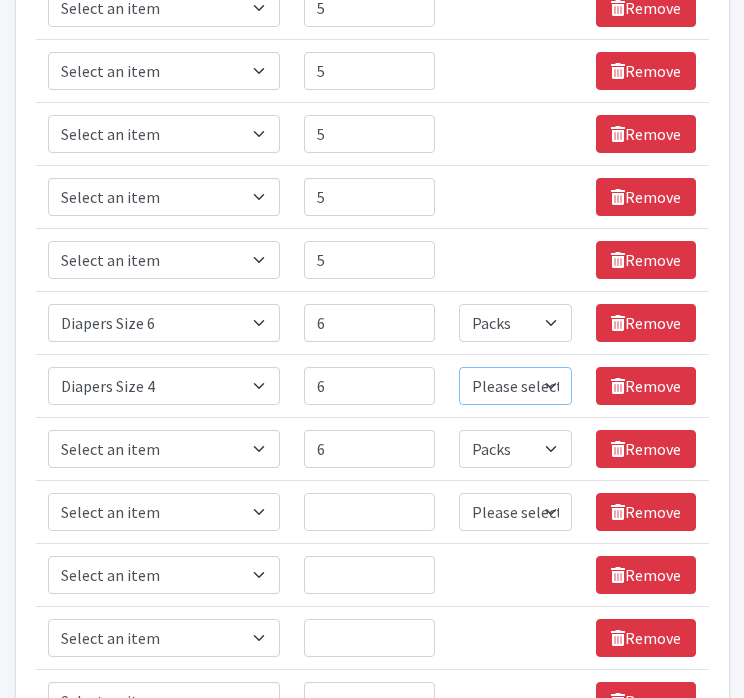 select on "Pack" 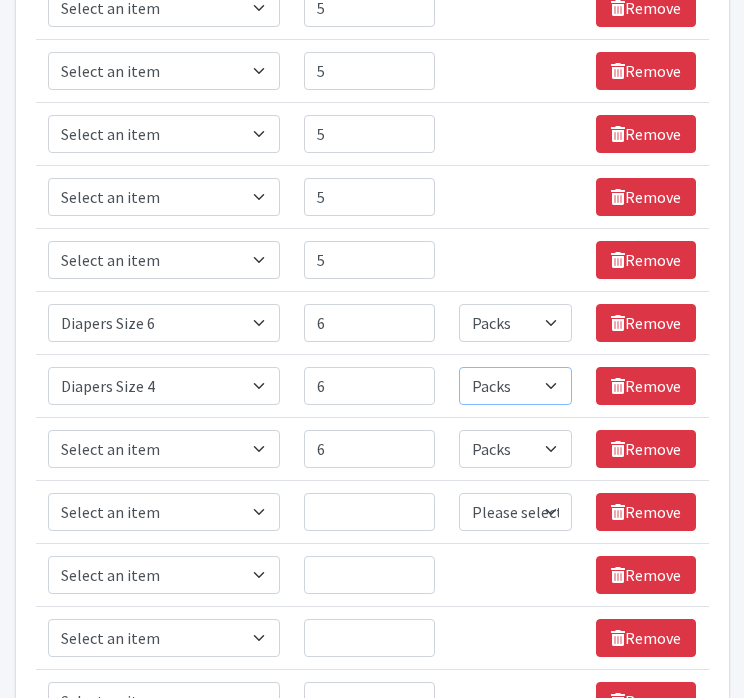 click on "Please select a unit units Packs" at bounding box center (515, 386) 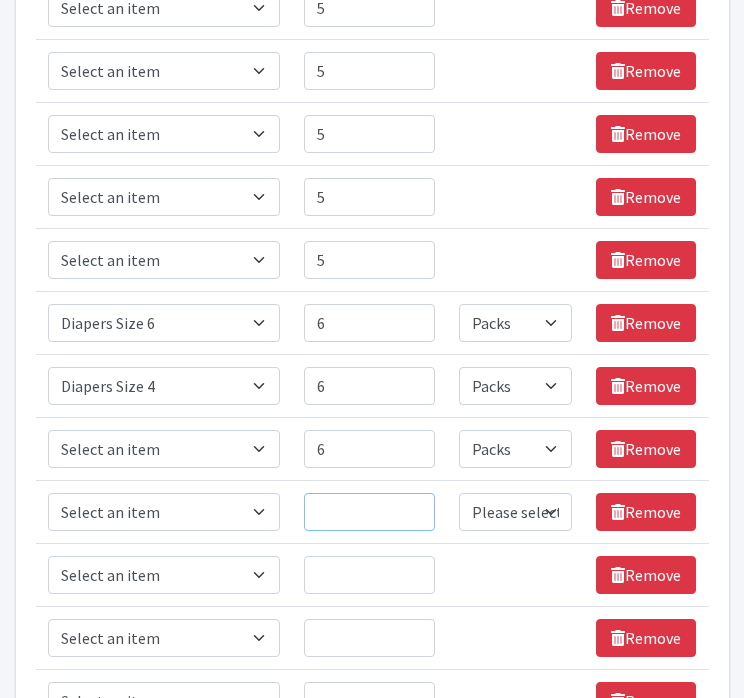 click on "Quantity" at bounding box center (369, 512) 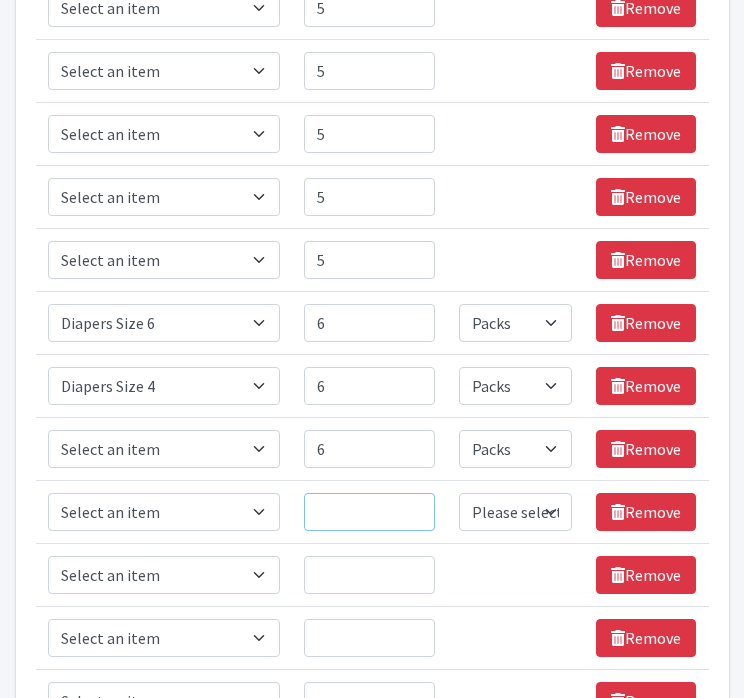click on "Quantity" at bounding box center [369, 512] 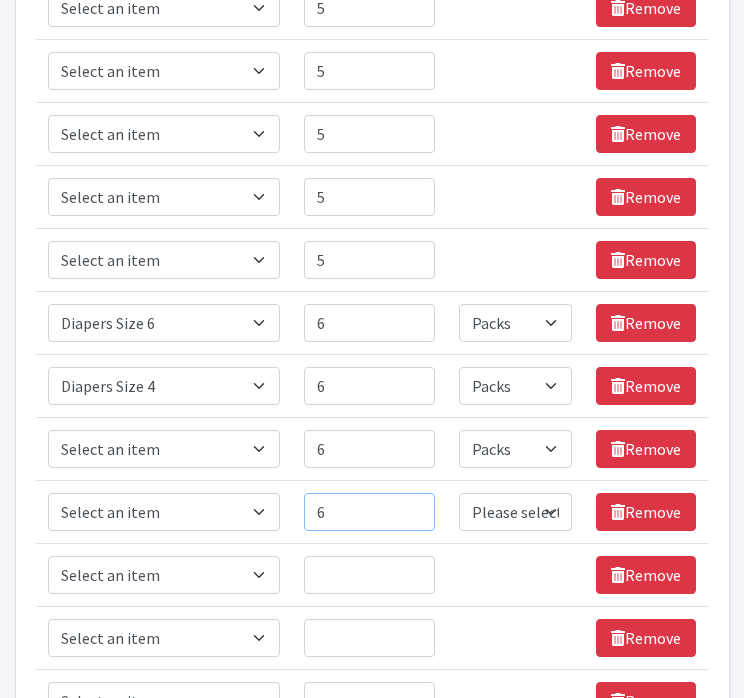 type on "6" 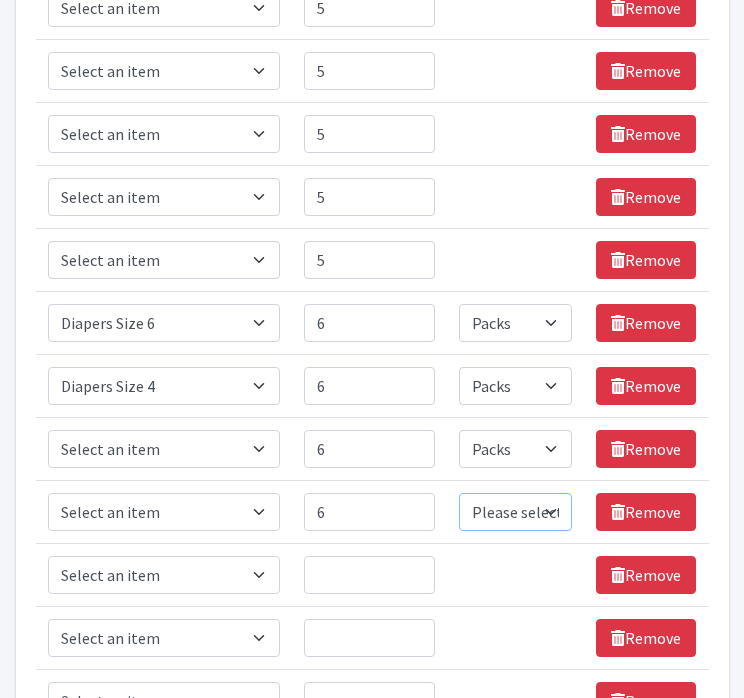 click on "Please select a unit units Packs" at bounding box center [515, 512] 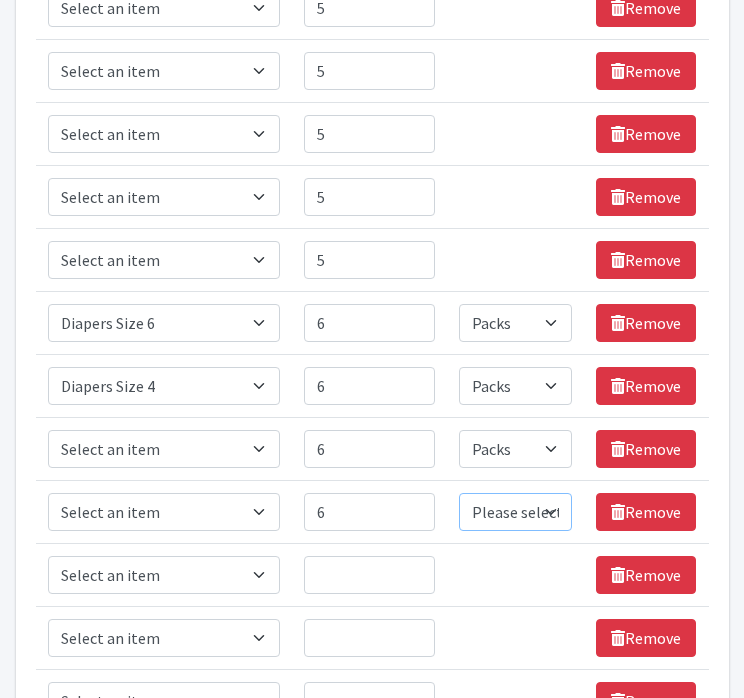 select on "Pack" 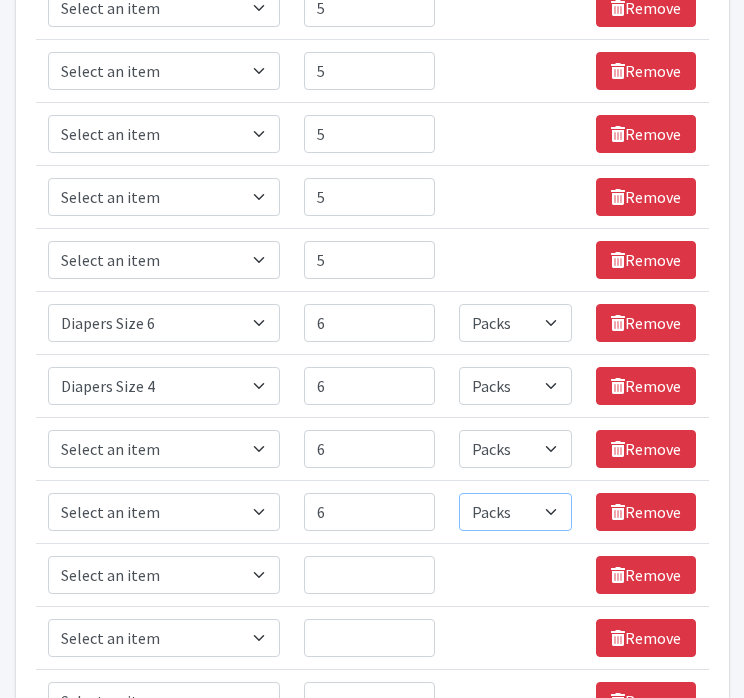 click on "Please select a unit units Packs" at bounding box center (515, 512) 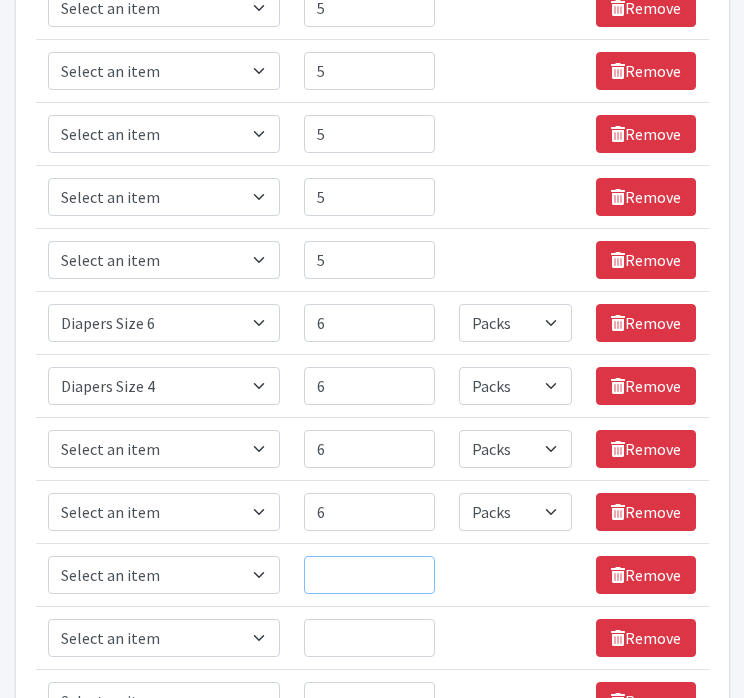 click on "Quantity" at bounding box center [369, 575] 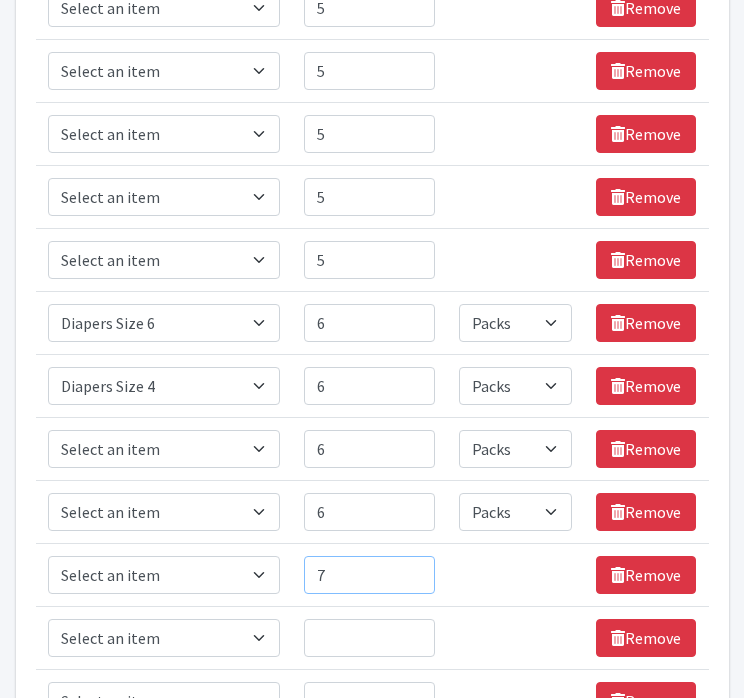type on "7" 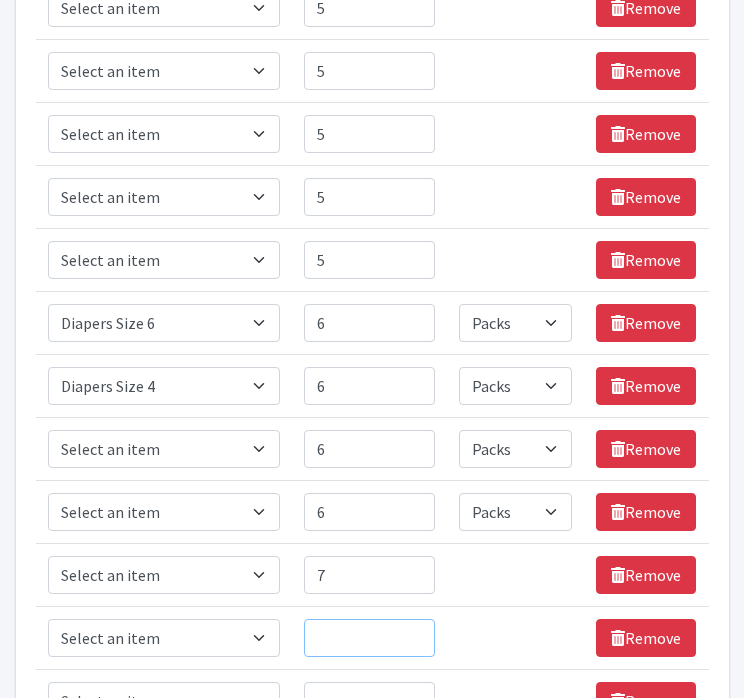 click on "Quantity" at bounding box center (369, 638) 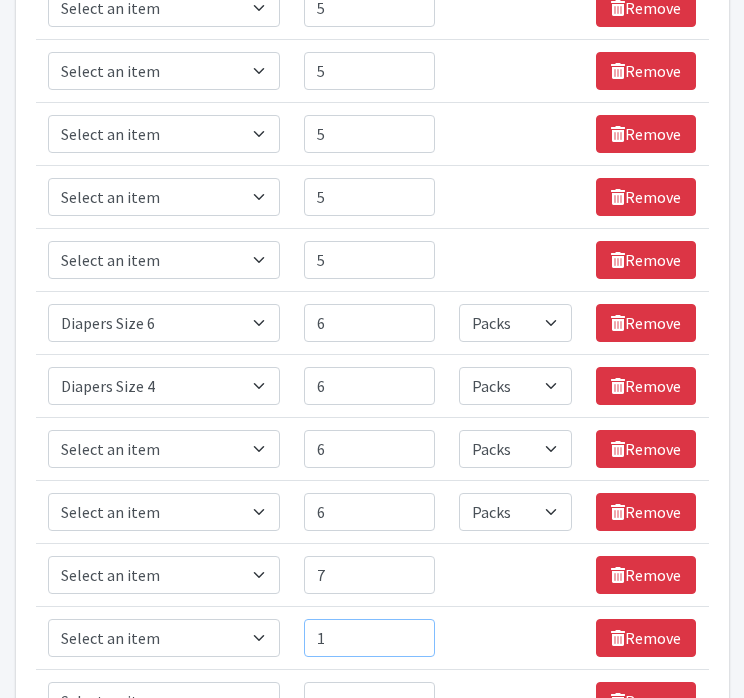 click on "1" at bounding box center [369, 638] 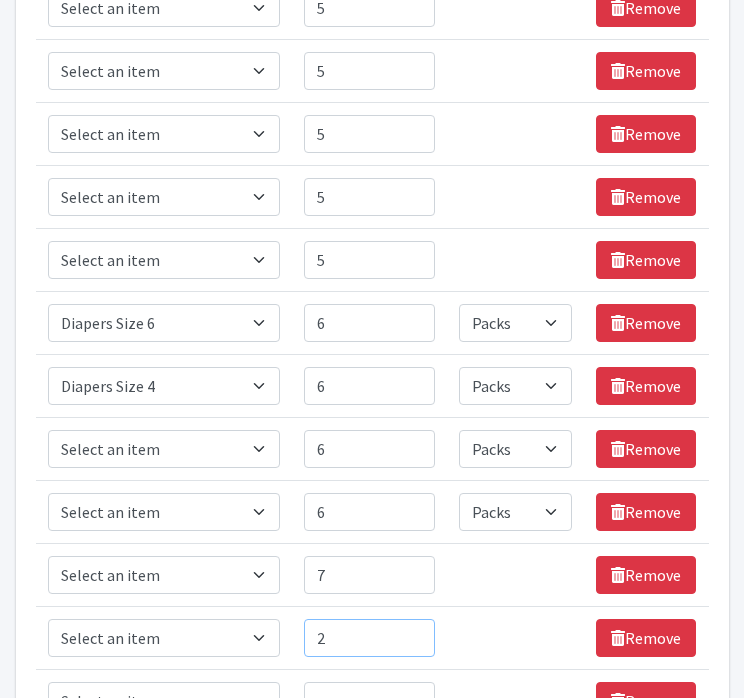 click on "2" at bounding box center [369, 638] 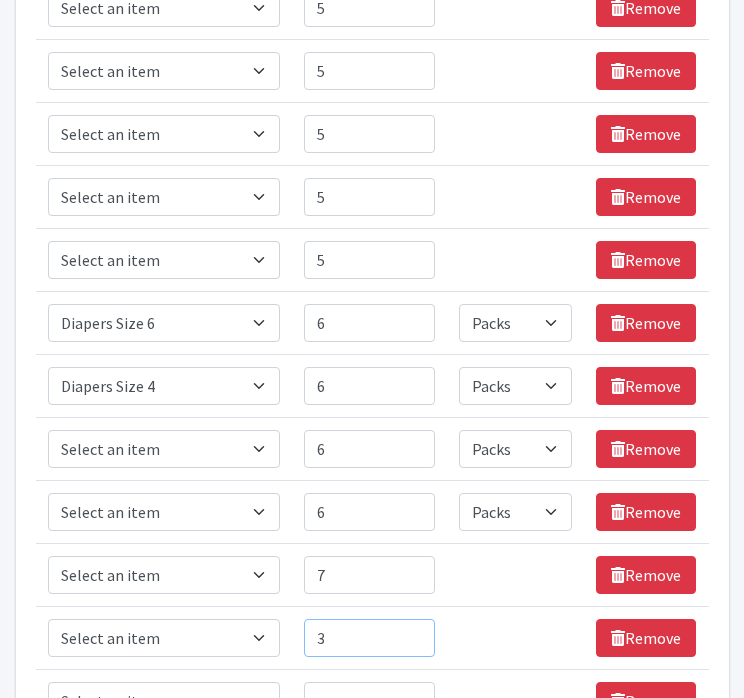 click on "3" at bounding box center (369, 638) 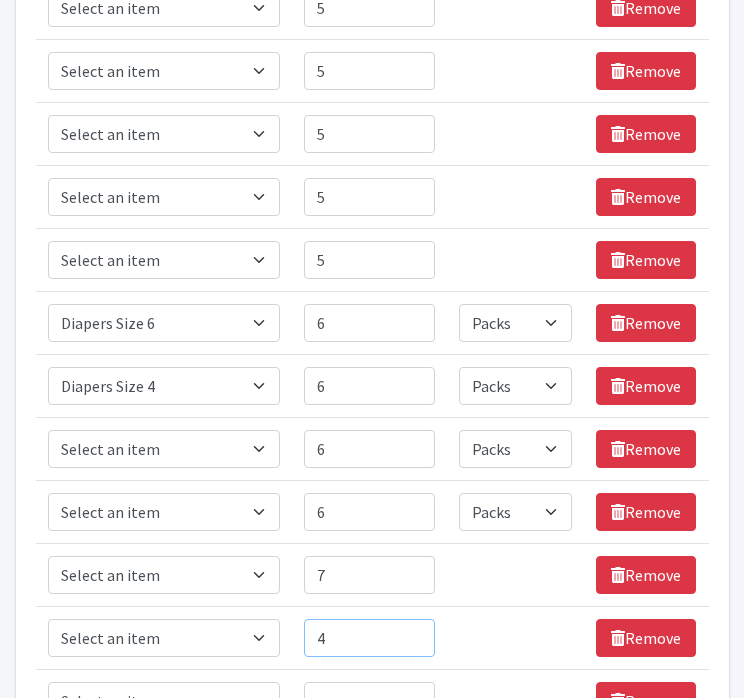 click on "4" at bounding box center [369, 638] 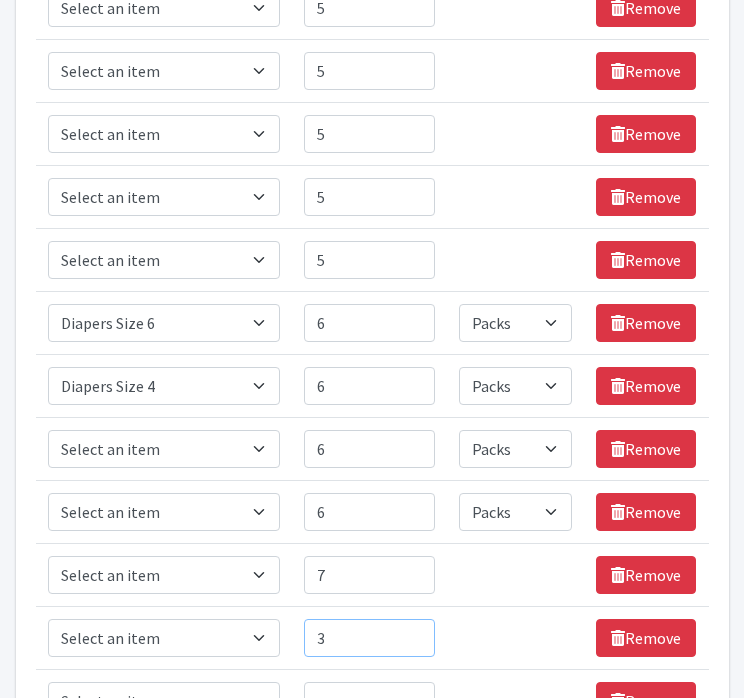 click on "3" at bounding box center [369, 638] 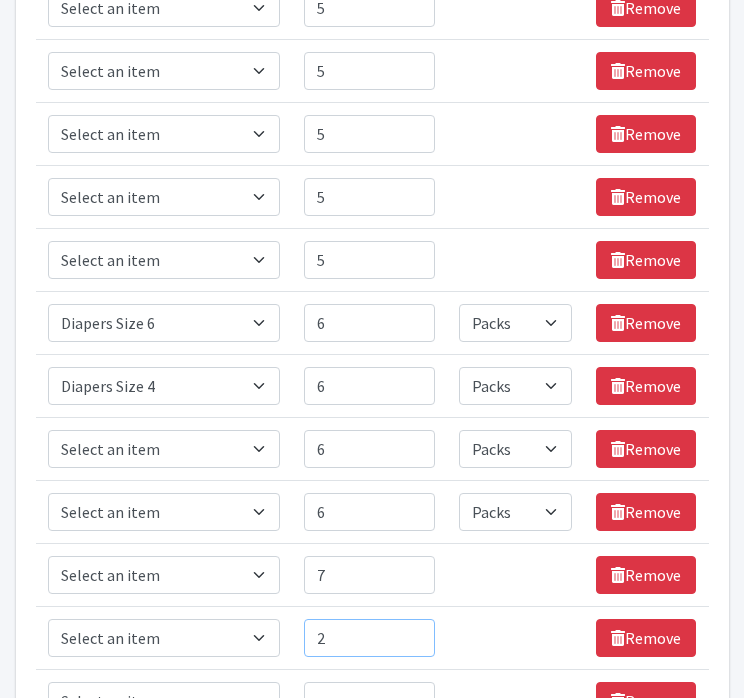 type on "2" 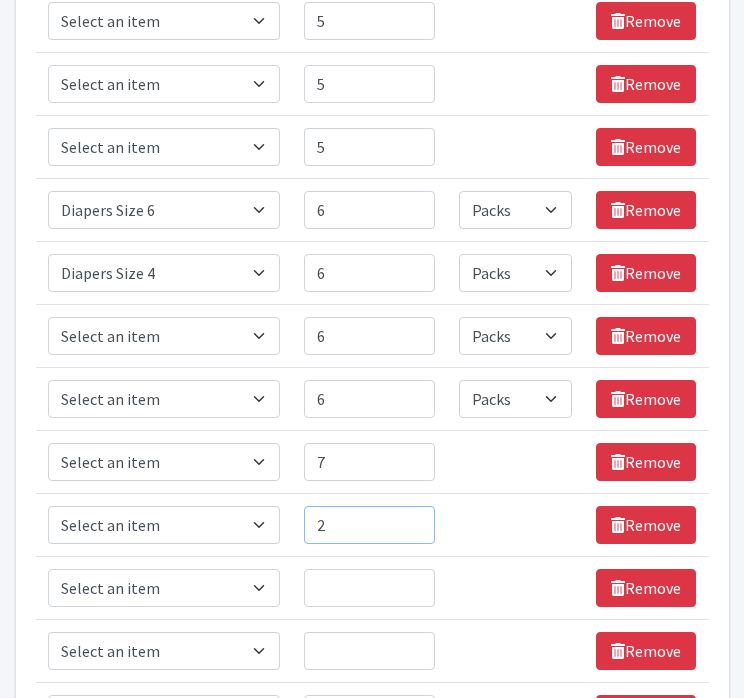 scroll, scrollTop: 701, scrollLeft: 0, axis: vertical 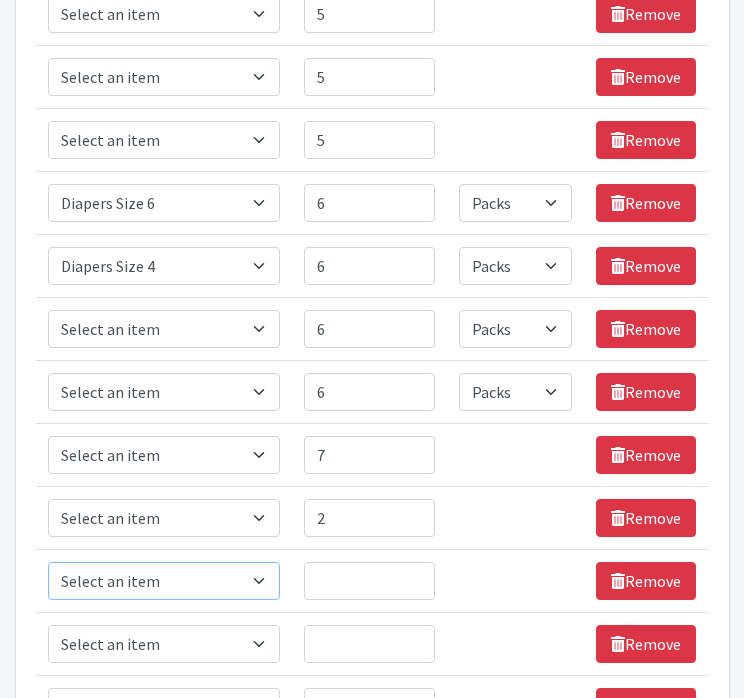 click on "Select an item
# of Children this order will serve
# of Individuals Living in Household
Activity Mat
Baby Carriers
Bath Tubs
Bed Pads
Bibs
Birthday Box - Boy
Birthday Box - Girl
Blankets/Swaddlers/Sleepsacks
Books
Bottles
Breast Pump
Bundle Me's
Car Seat - 3in1 up to 80 lbs.
Car Seat - Infant up to 22lbs. w/ handle
Clothing Boys Spring/Summer 0-6 Months
Clothing Boys Spring/Summer 12-18 Months
Clothing Boys Spring/Summer 18-24 Months
Clothing Boys Spring/Summer 2T
Clothing Boys Spring/Summer 3T
Clothing Boys Spring/Summer 4T
Clothing Boys Spring/Summer 5T
Clothing Boys Spring/Summer 6-12 Months
Clothing Boys Spring/Summer Premie/NB
Clothing Girls Fall/Winter 6-12 Months
Clothing Girls Spring/Summer 0-6 Months
Clothing Girls Spring/Summer 12-18 Months
Clothing Girls Spring/Summer 18-24 Months
Clothing Girls Spring/Summer 2T
Clothing Girls Spring/Summer 3T
Clothing Girls Spring/Summer 4T
Clothing Girls Spring/Summer 5T
Diaper Bags" at bounding box center [164, 581] 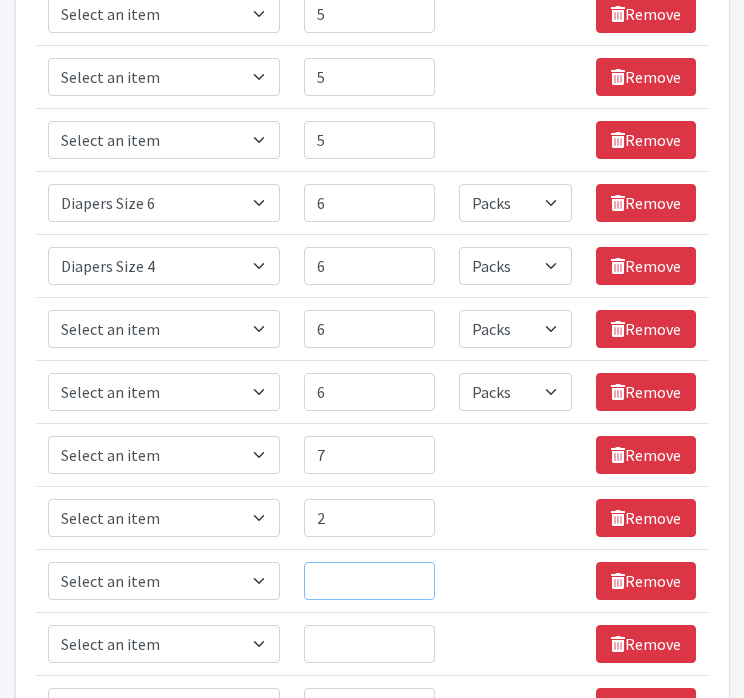 click on "Quantity" at bounding box center [369, 581] 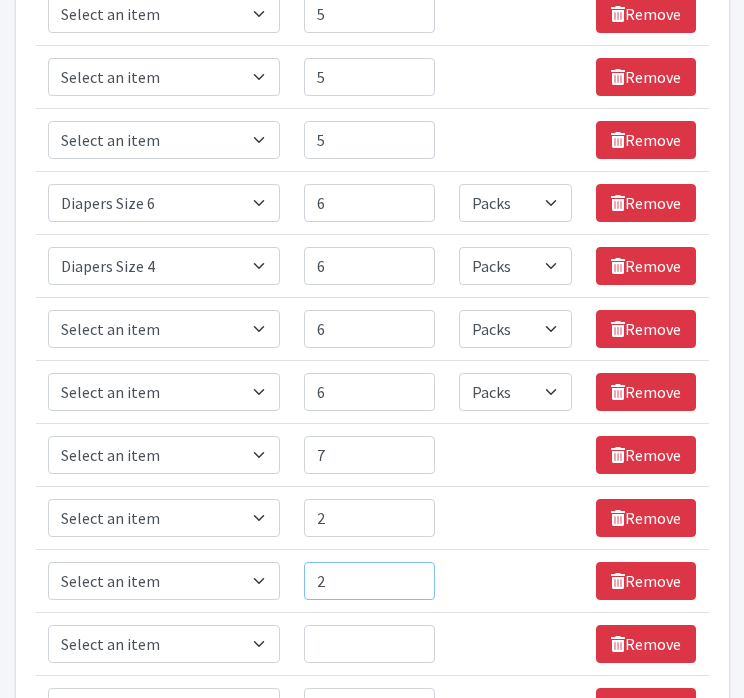 type on "2" 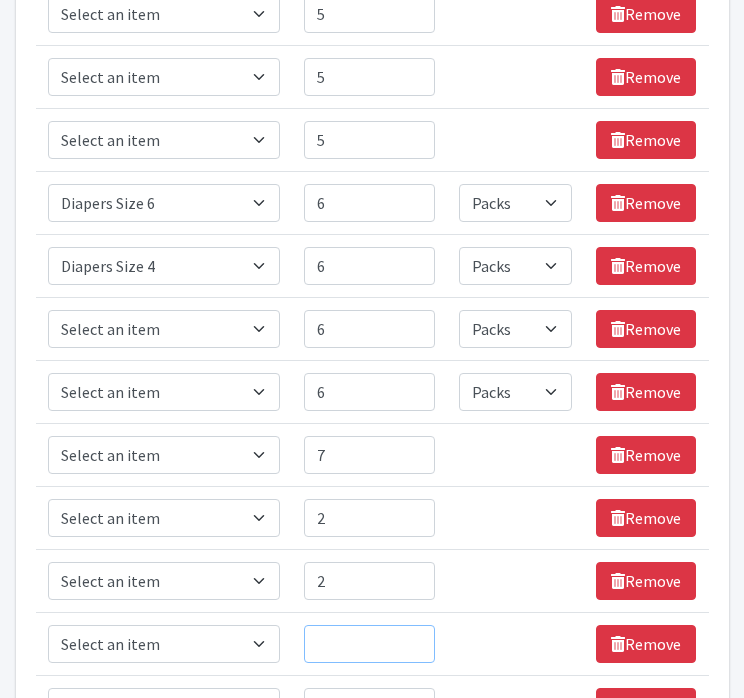 click on "Quantity" at bounding box center [369, 644] 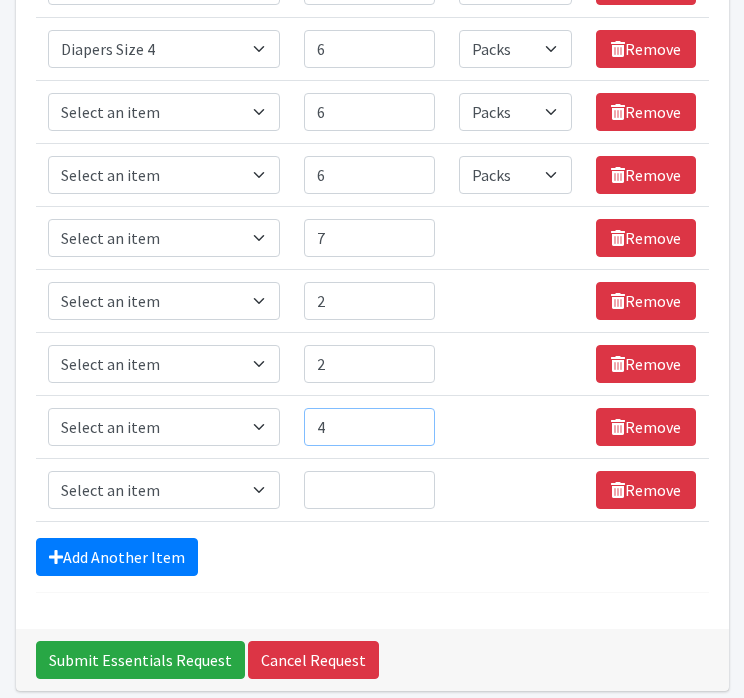 scroll, scrollTop: 941, scrollLeft: 0, axis: vertical 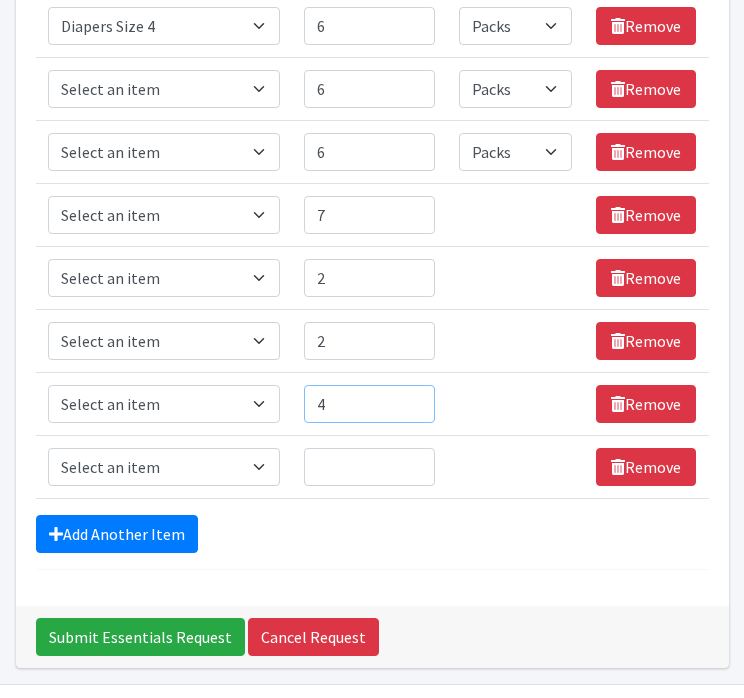 type on "4" 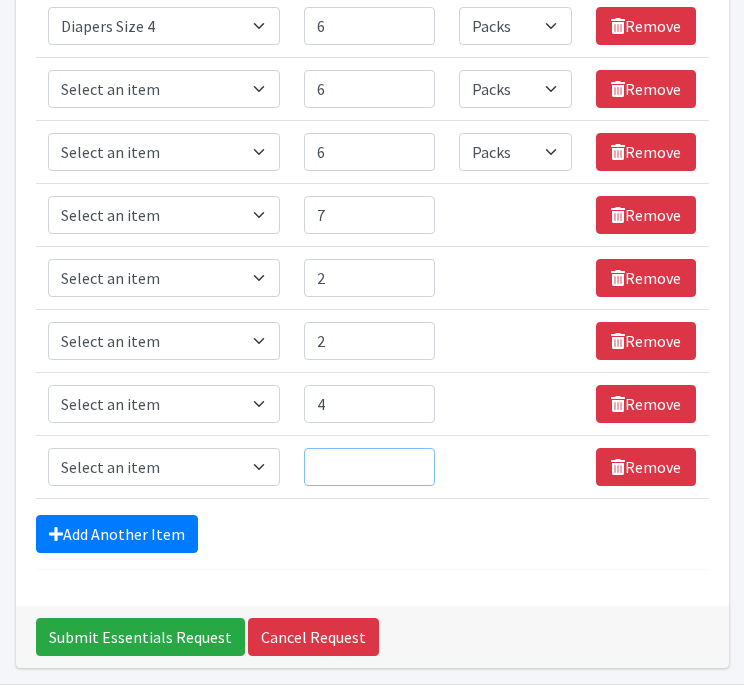 click on "Quantity" at bounding box center [369, 467] 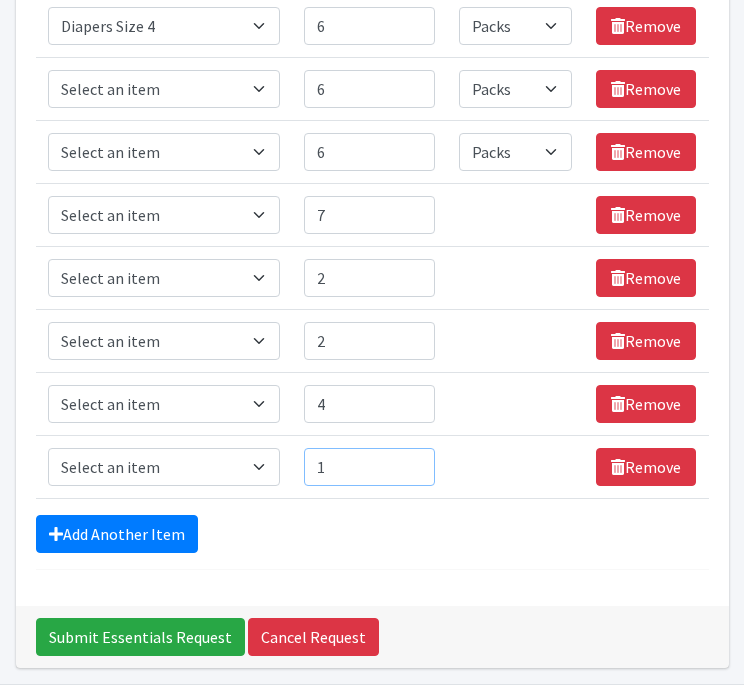 click on "1" at bounding box center [369, 467] 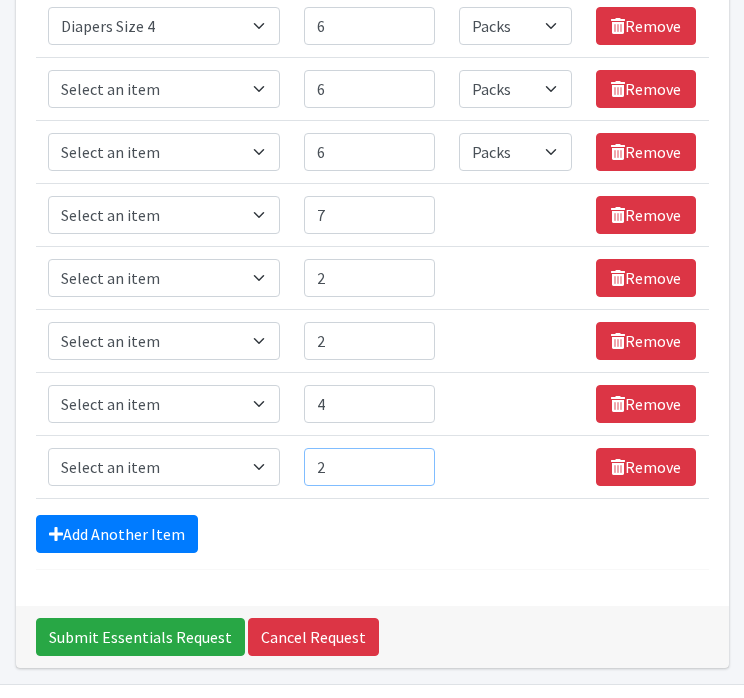click on "2" at bounding box center [369, 467] 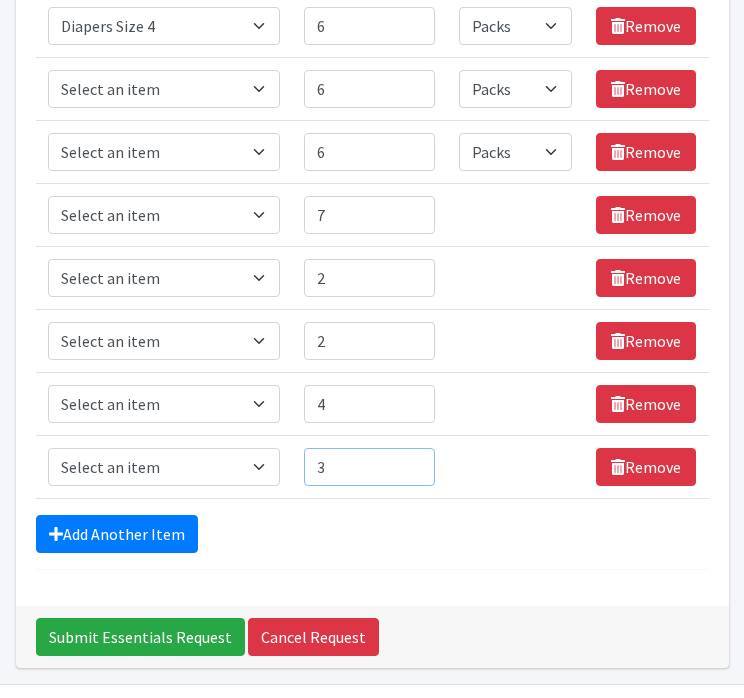 click on "3" at bounding box center [369, 467] 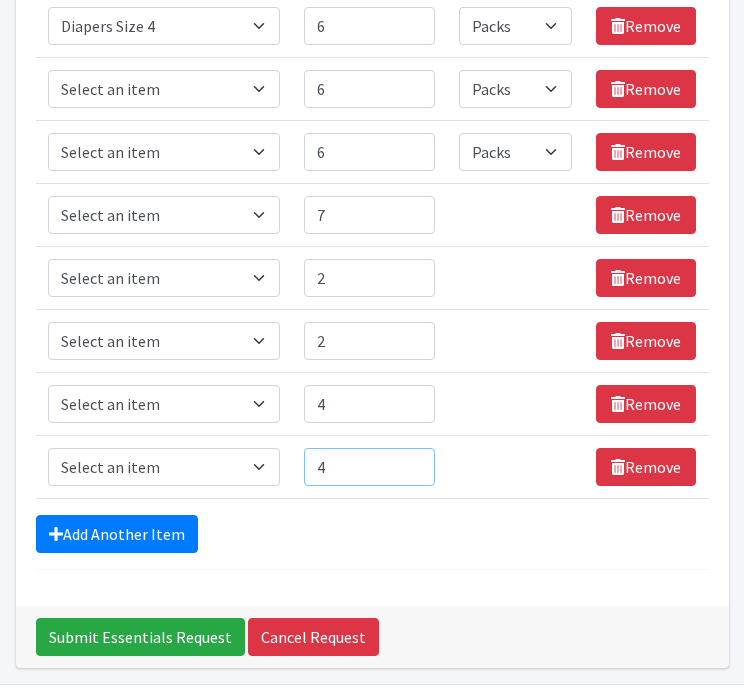 click on "4" at bounding box center (369, 467) 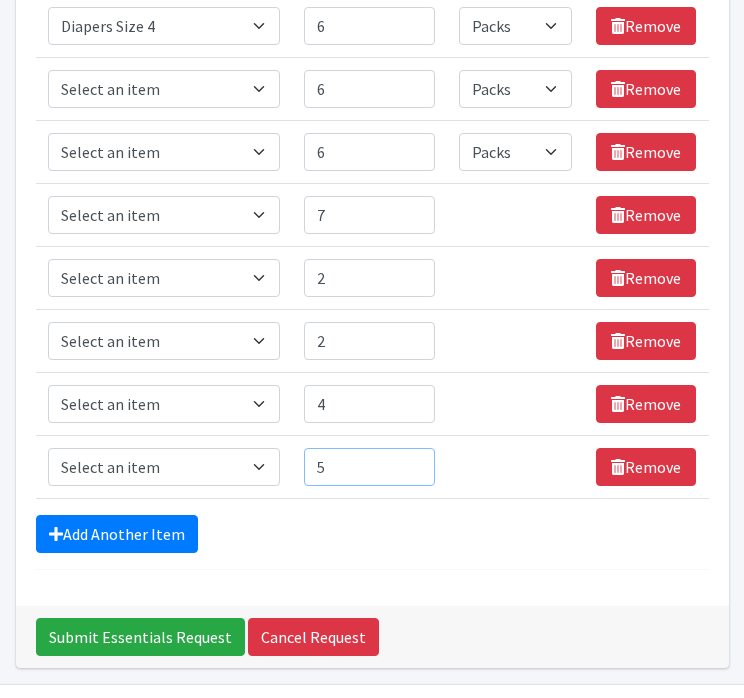 type on "5" 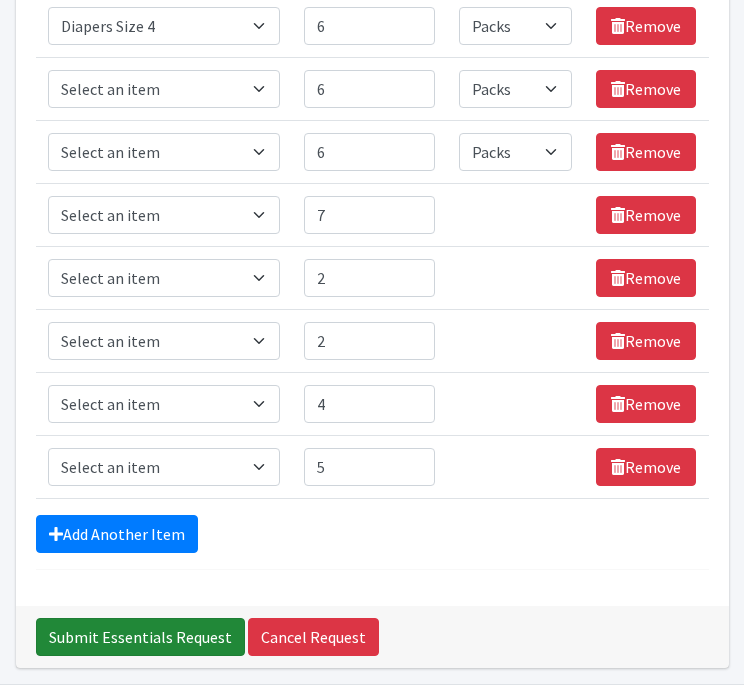 click on "Submit Essentials Request" at bounding box center (140, 637) 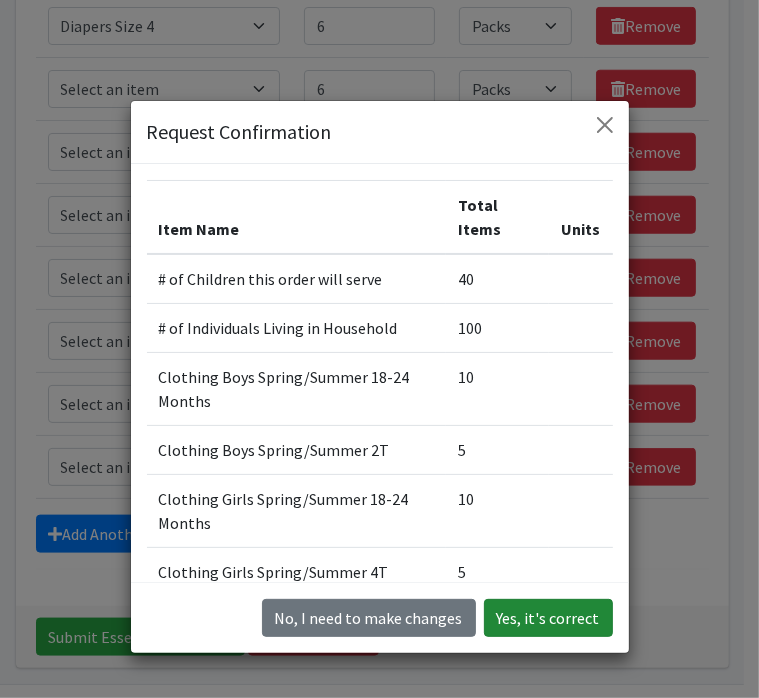 click on "Yes, it's correct" at bounding box center [548, 618] 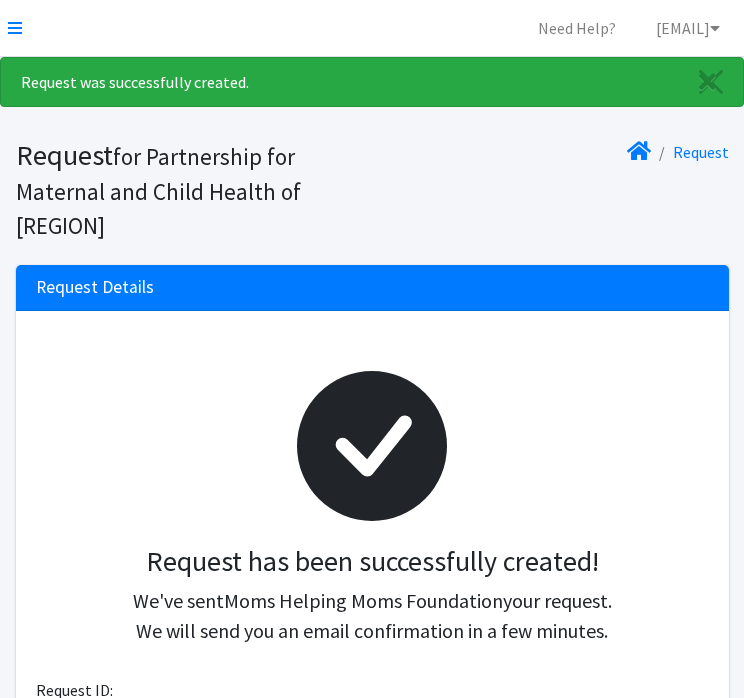 scroll, scrollTop: 0, scrollLeft: 0, axis: both 